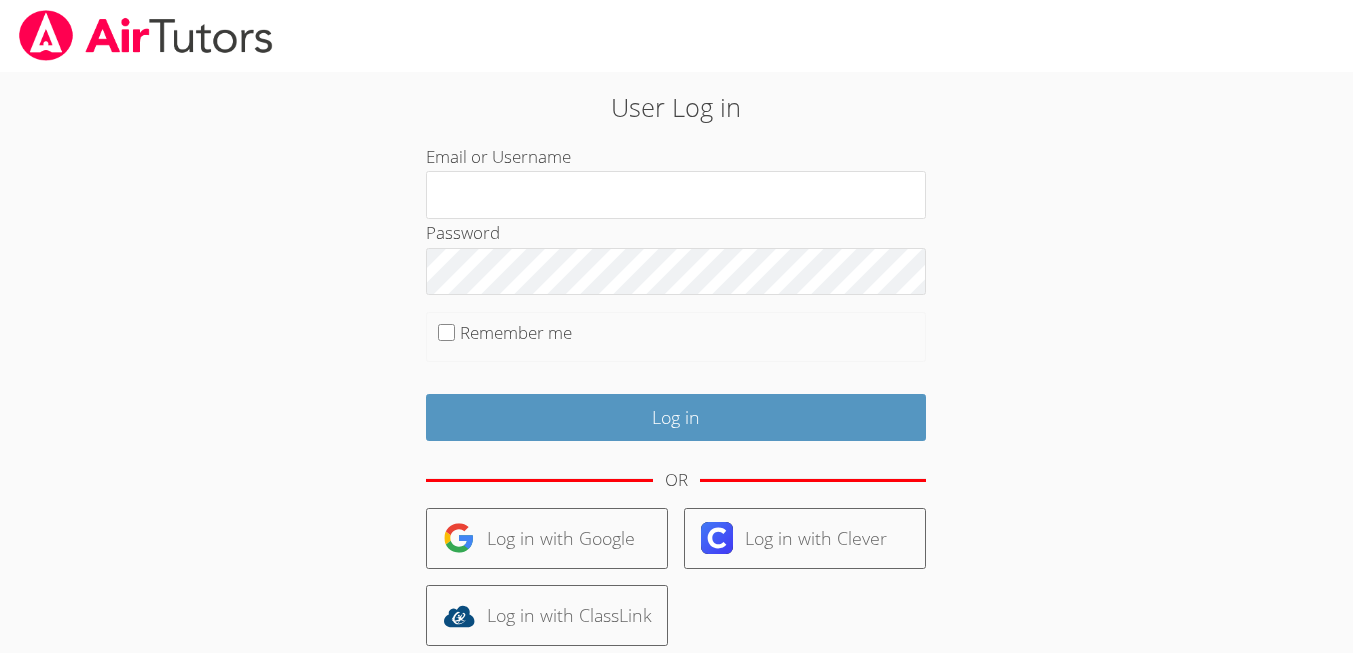 scroll, scrollTop: 0, scrollLeft: 0, axis: both 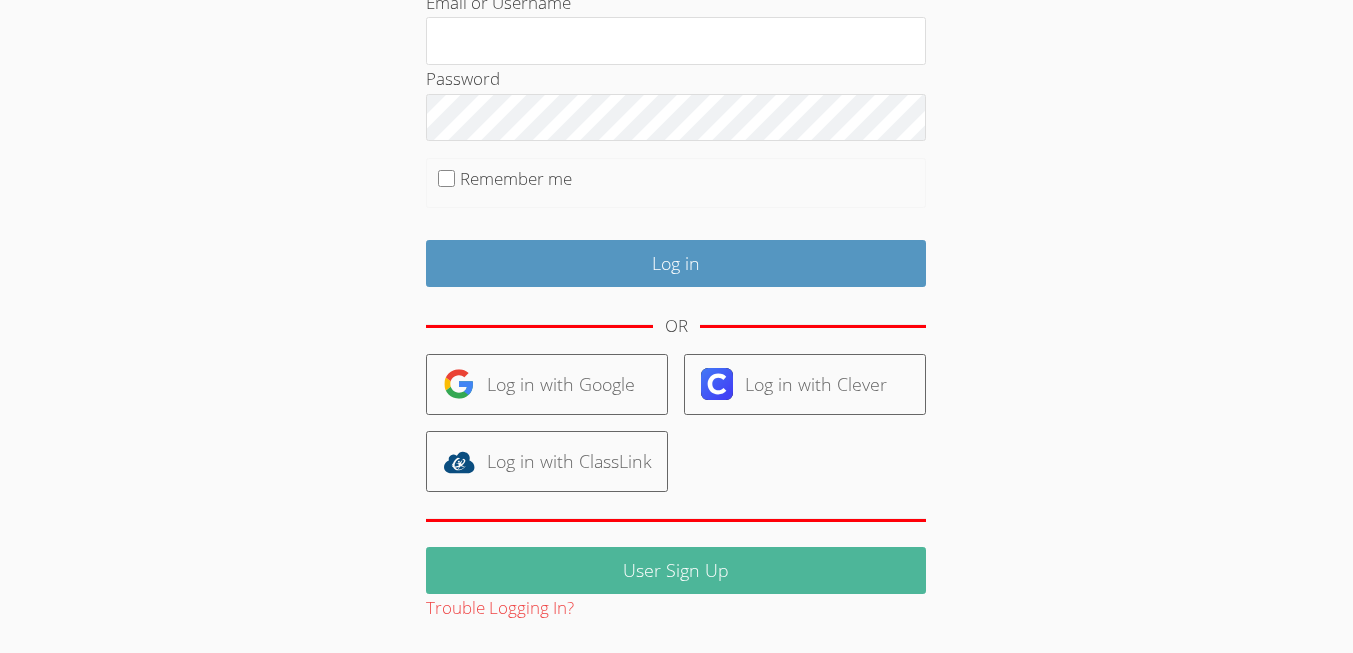 click on "User Sign Up" at bounding box center [676, 570] 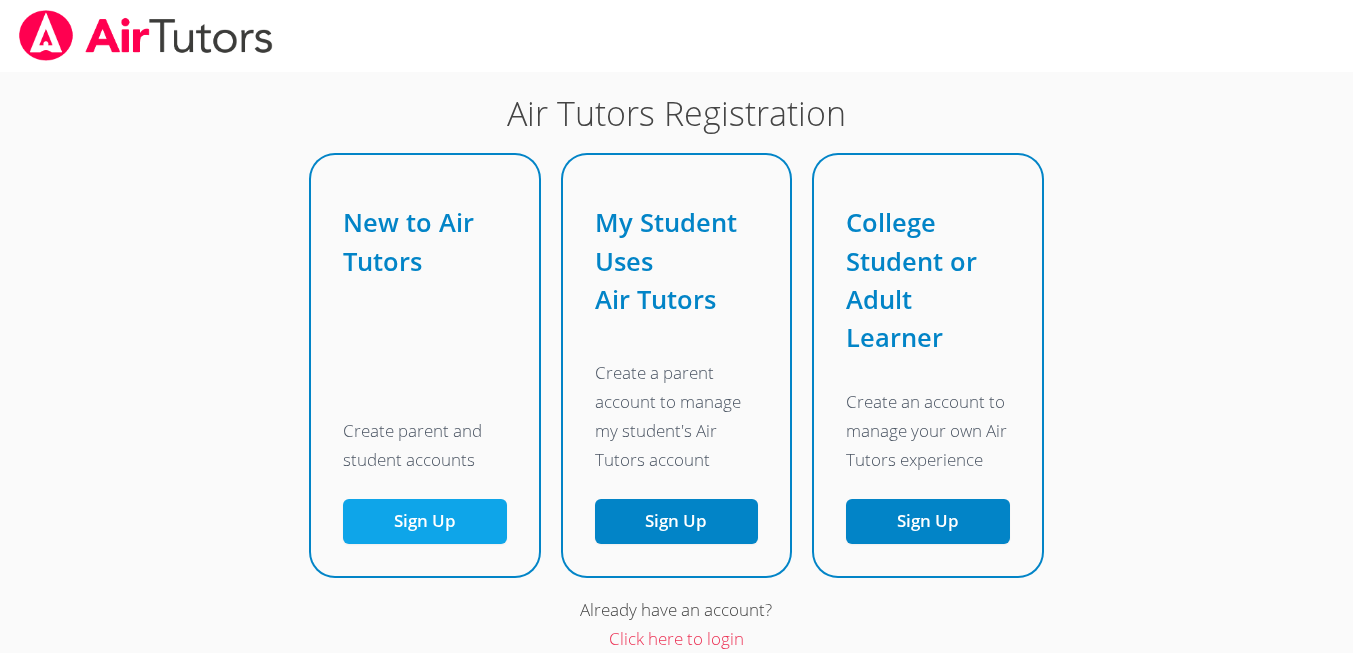 click on "Sign Up" at bounding box center (425, 521) 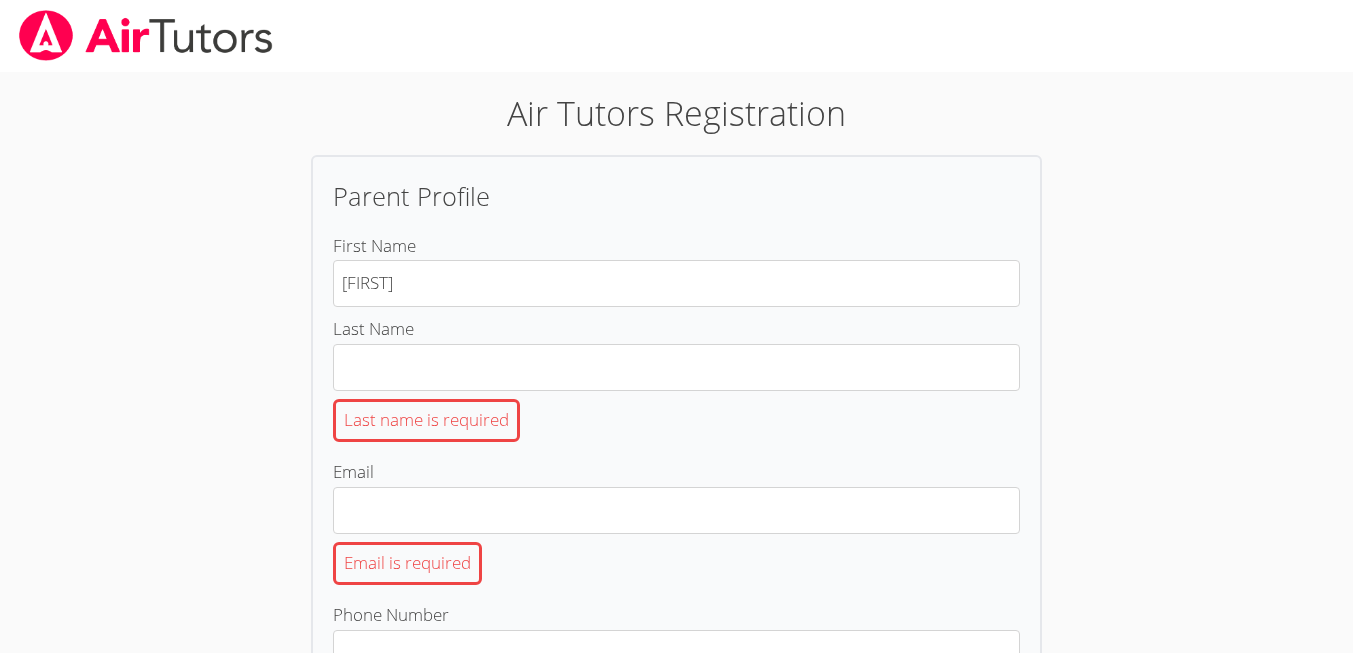 type on "[FIRST]" 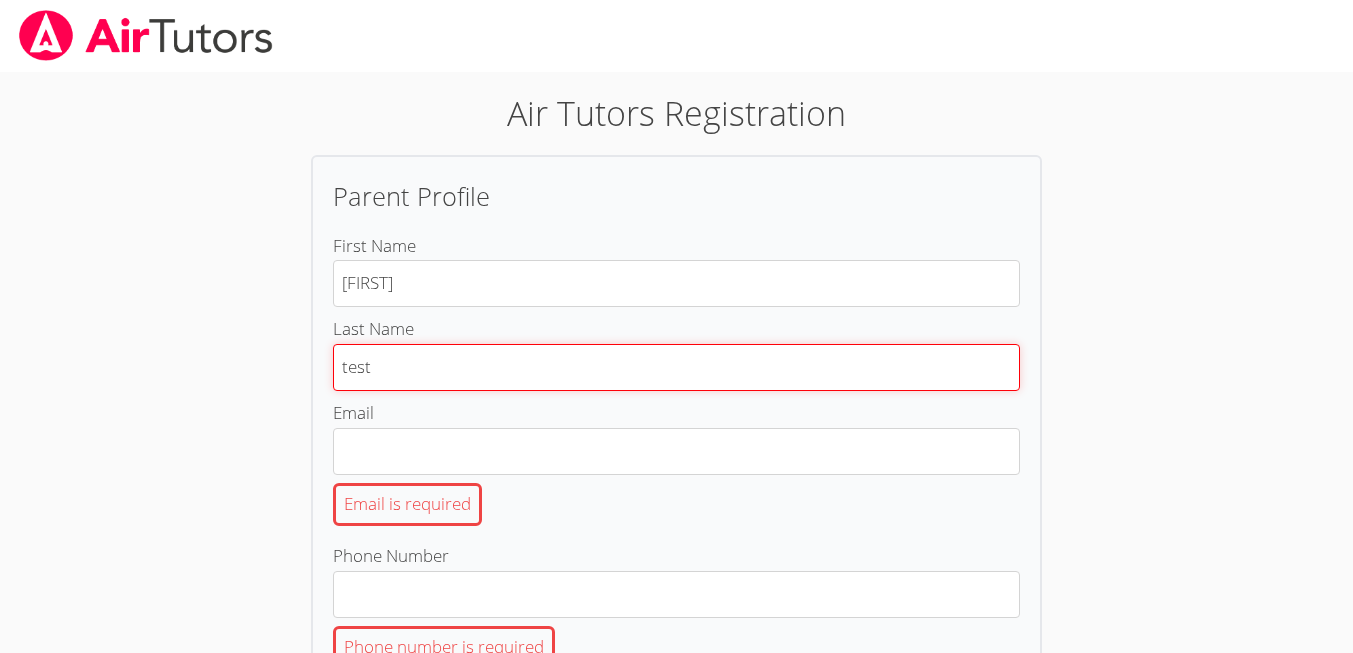 type on "test" 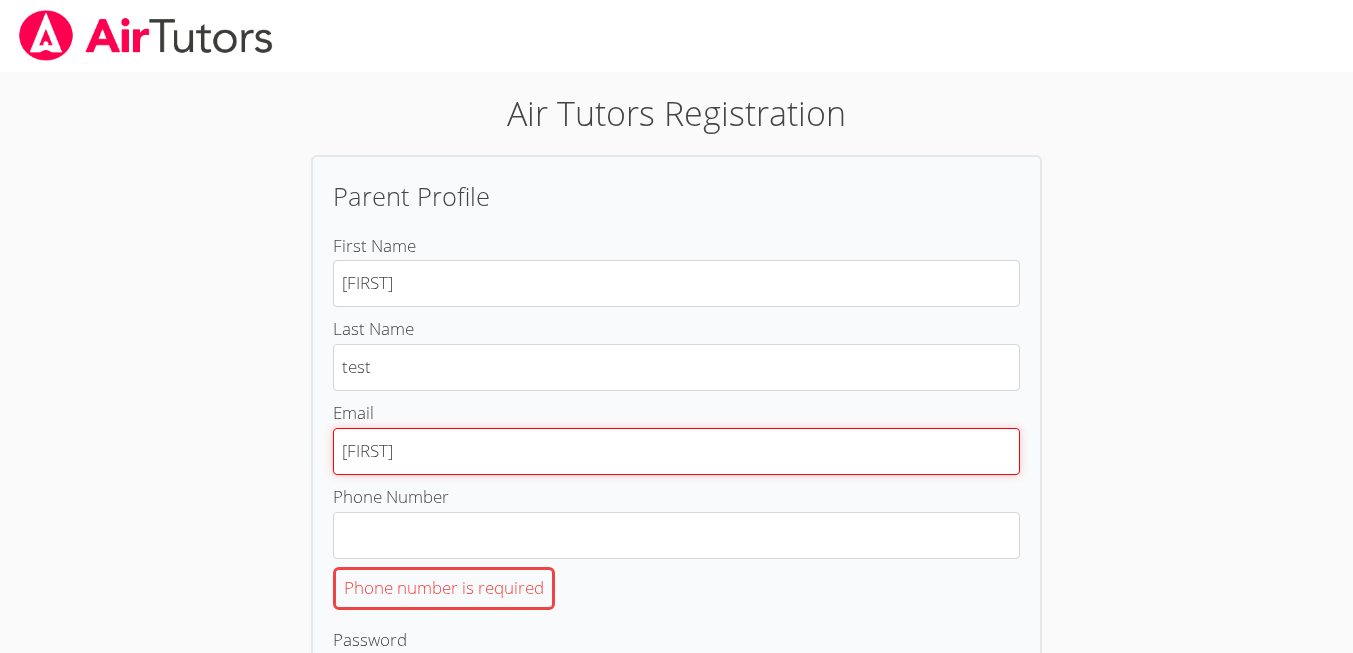 type on "[EMAIL]" 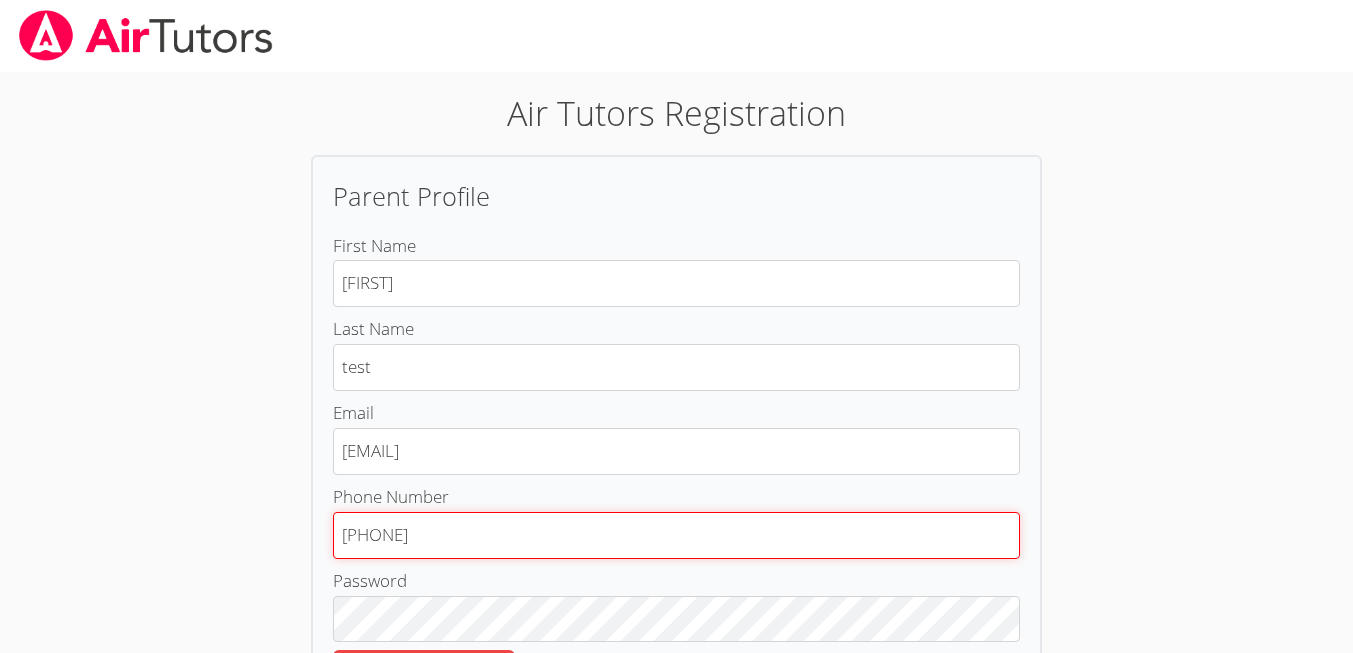 type on "[PHONE]" 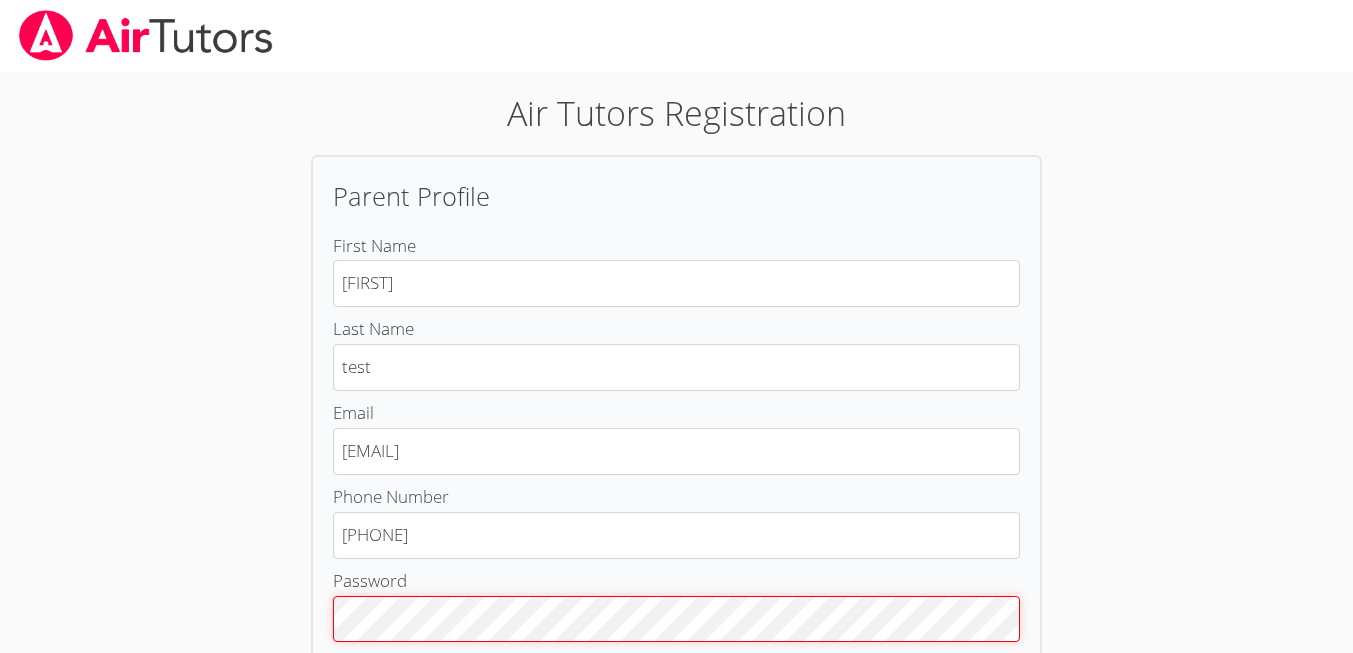 scroll, scrollTop: 240, scrollLeft: 0, axis: vertical 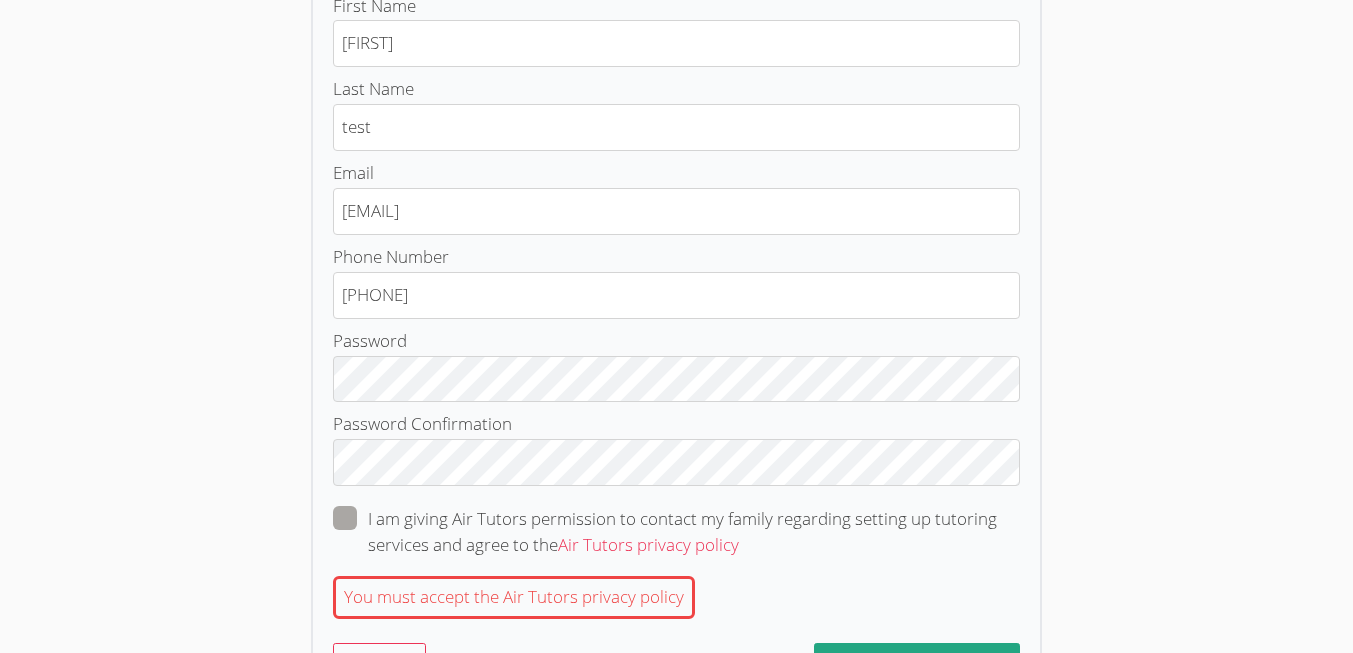 click at bounding box center [739, 544] 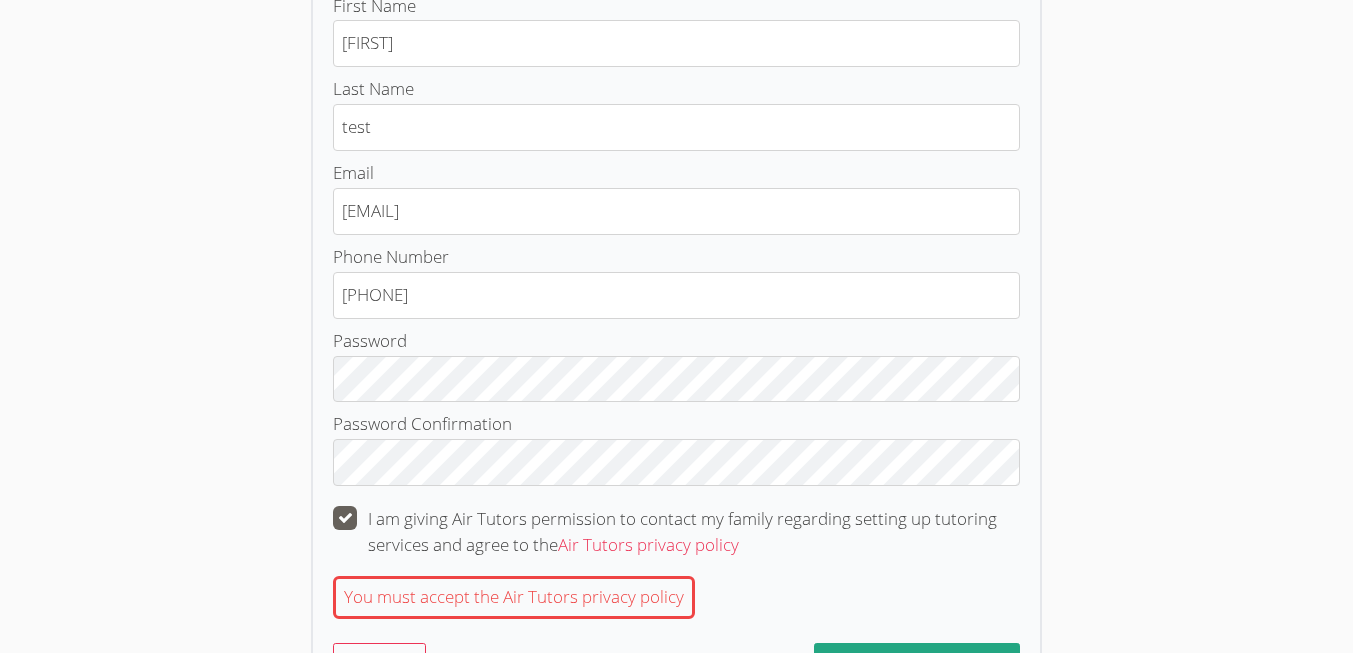 checkbox on "true" 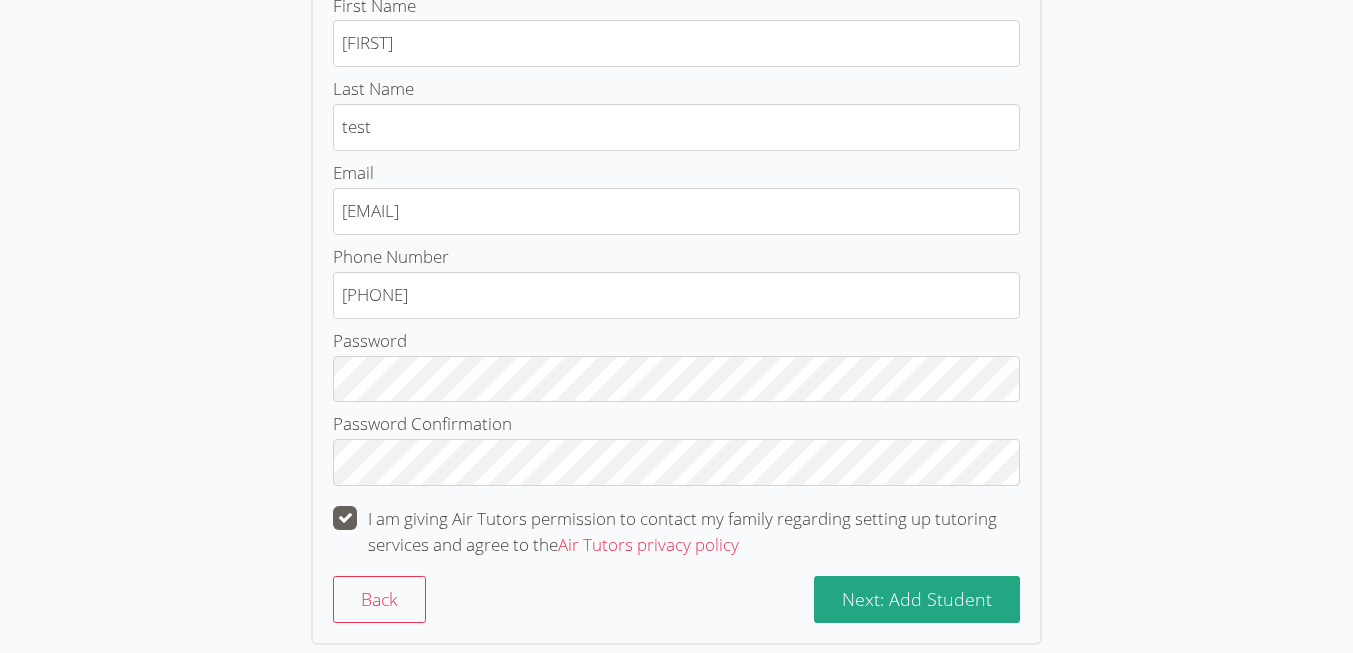 scroll, scrollTop: 340, scrollLeft: 0, axis: vertical 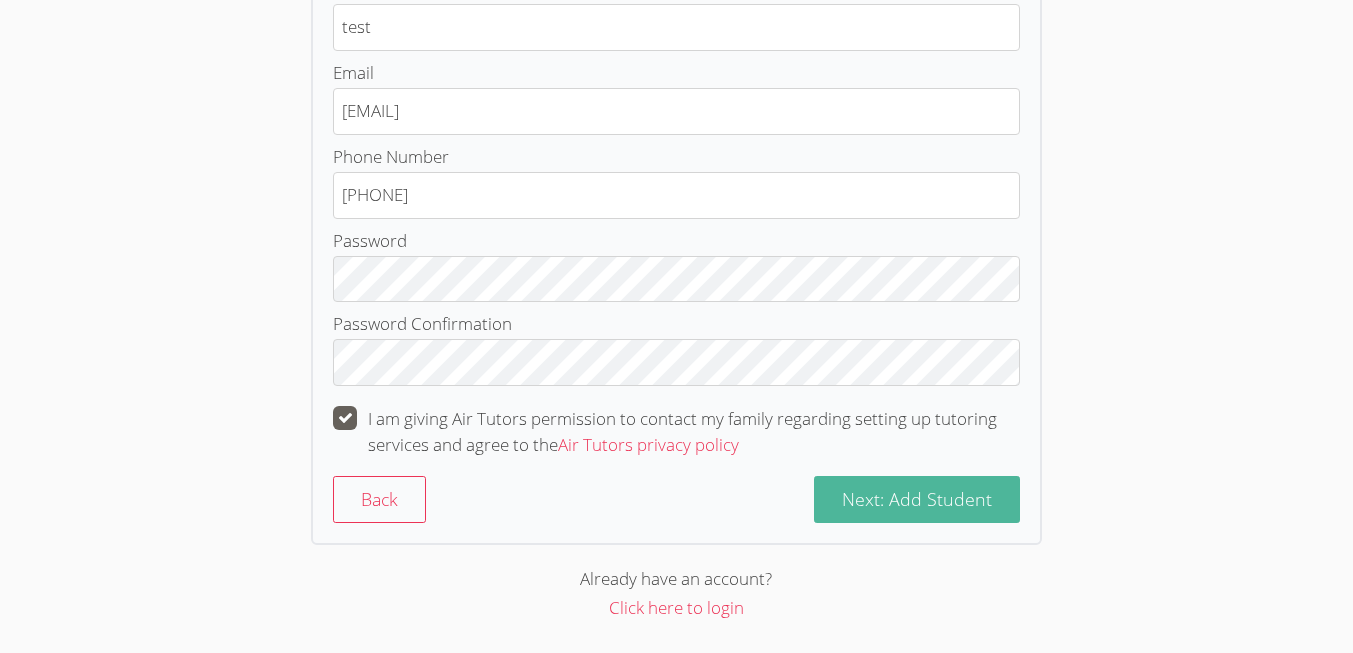 click on "Next: Add Student" at bounding box center (917, 499) 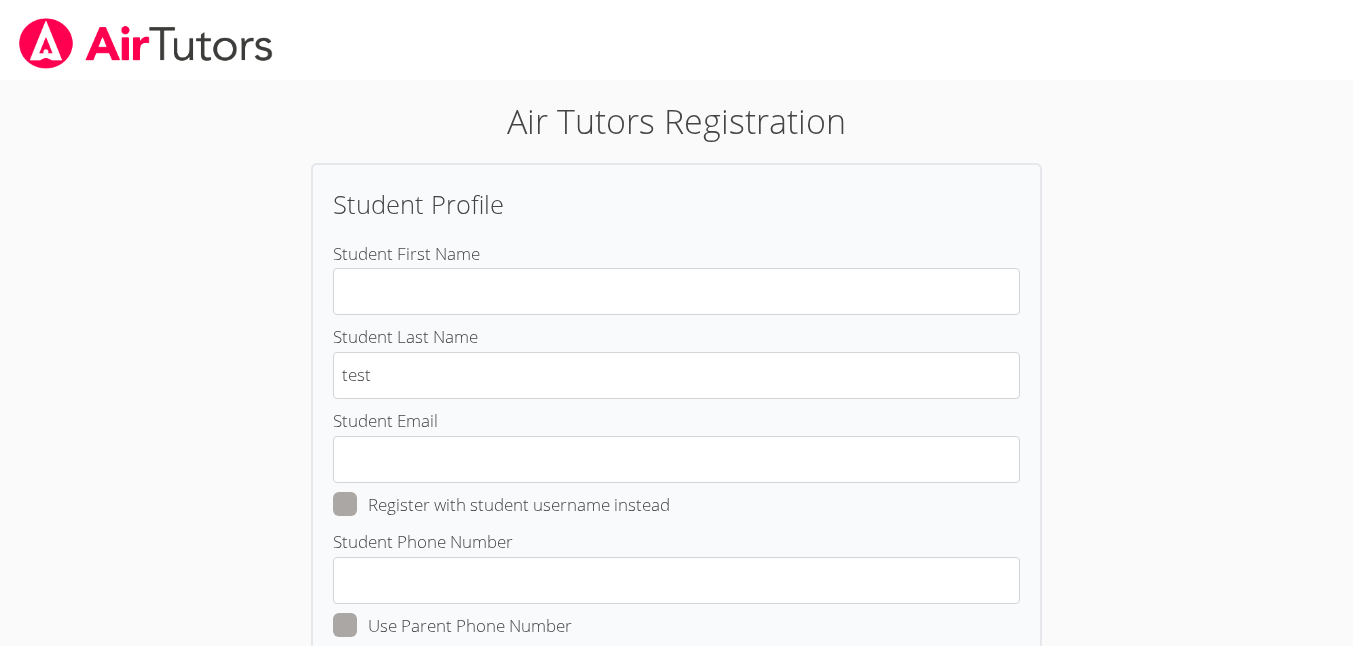 scroll, scrollTop: 0, scrollLeft: 0, axis: both 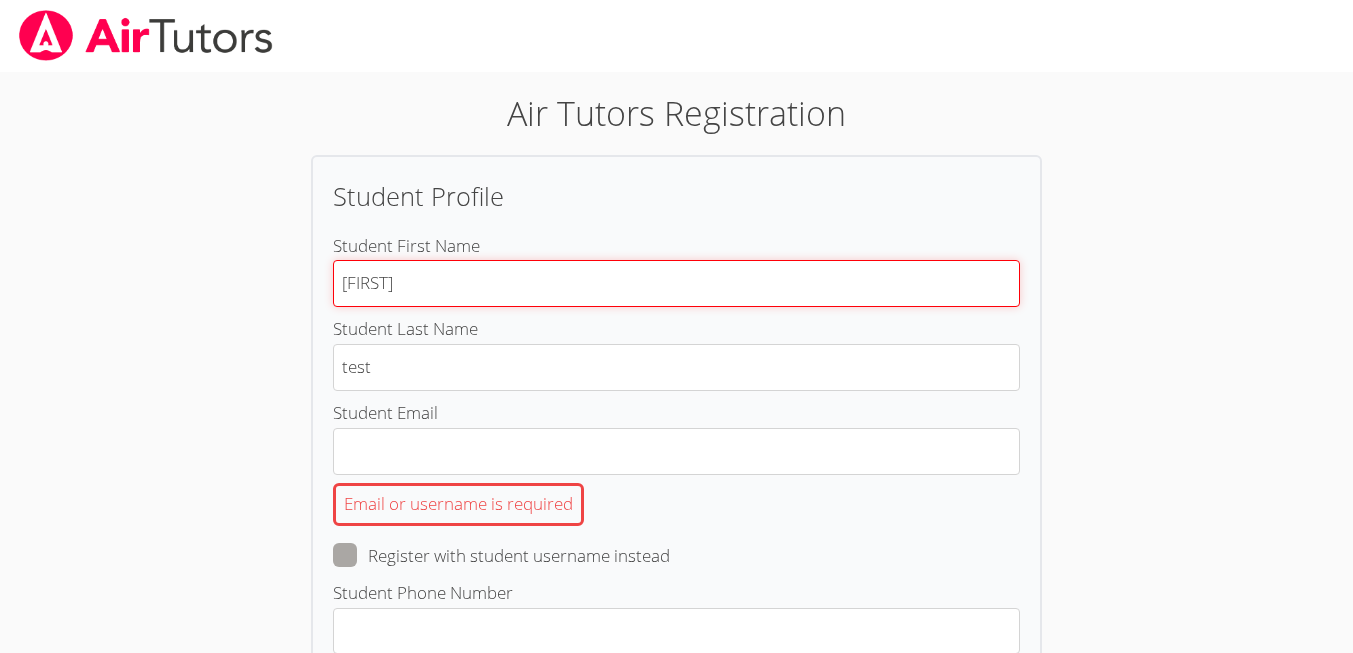 type on "[FIRST]" 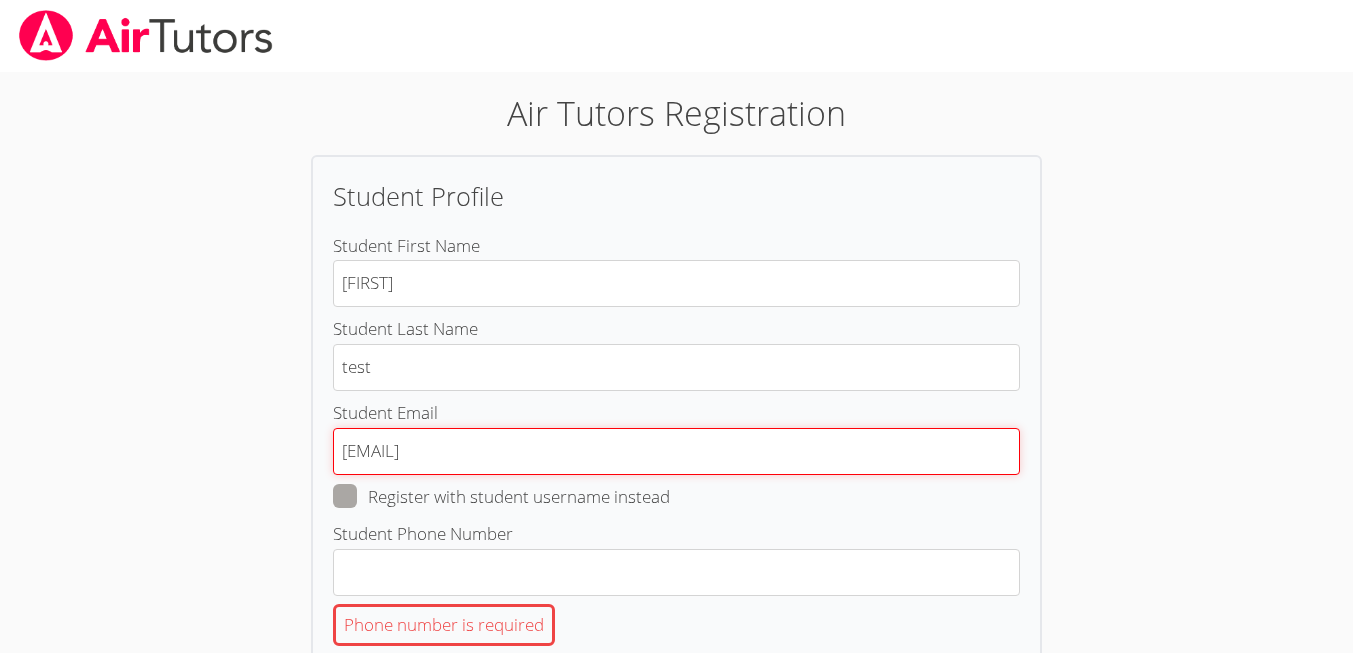 type on "[EMAIL]" 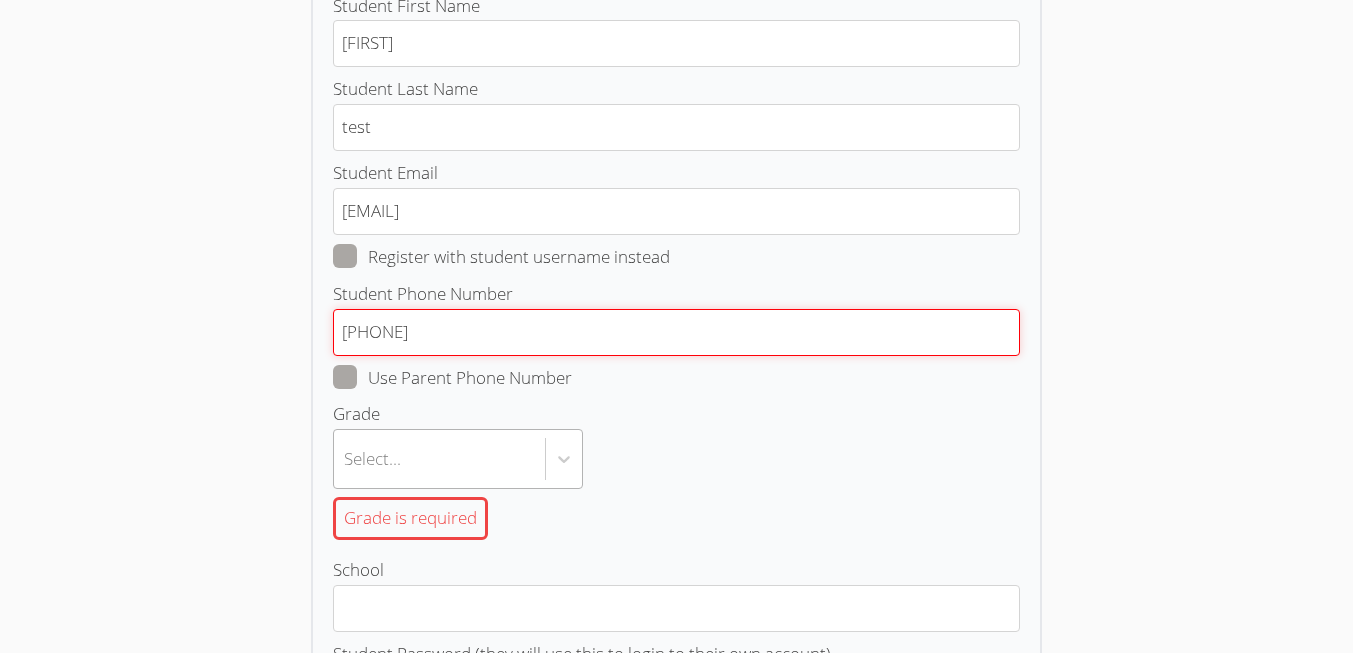 type on "[PHONE]" 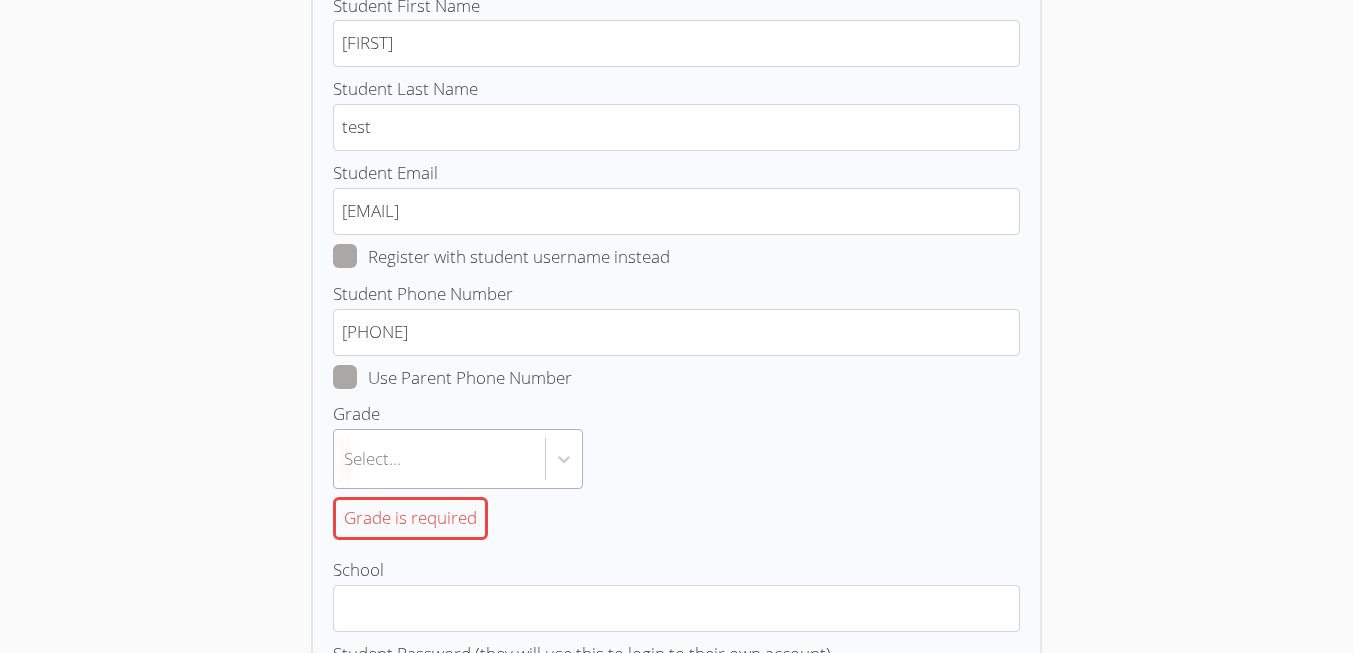 click on "Air Tutors Registration Student Profile Student First Name [FIRST] Student Last Name [LAST] Student Email [EMAIL] Register with student username instead Student Phone Number [PHONE] Use Parent Phone Number Grade Select... Grade is required School Student Password (they will use this to login to their own account) Password is required Student Password Confirmation Please confirm your password I am giving Air Tutors permission to contact my family regarding setting up tutoring services and agree to the Air Tutors privacy policy Back Complete Registration Already have an account? Click here to login" at bounding box center [676, 86] 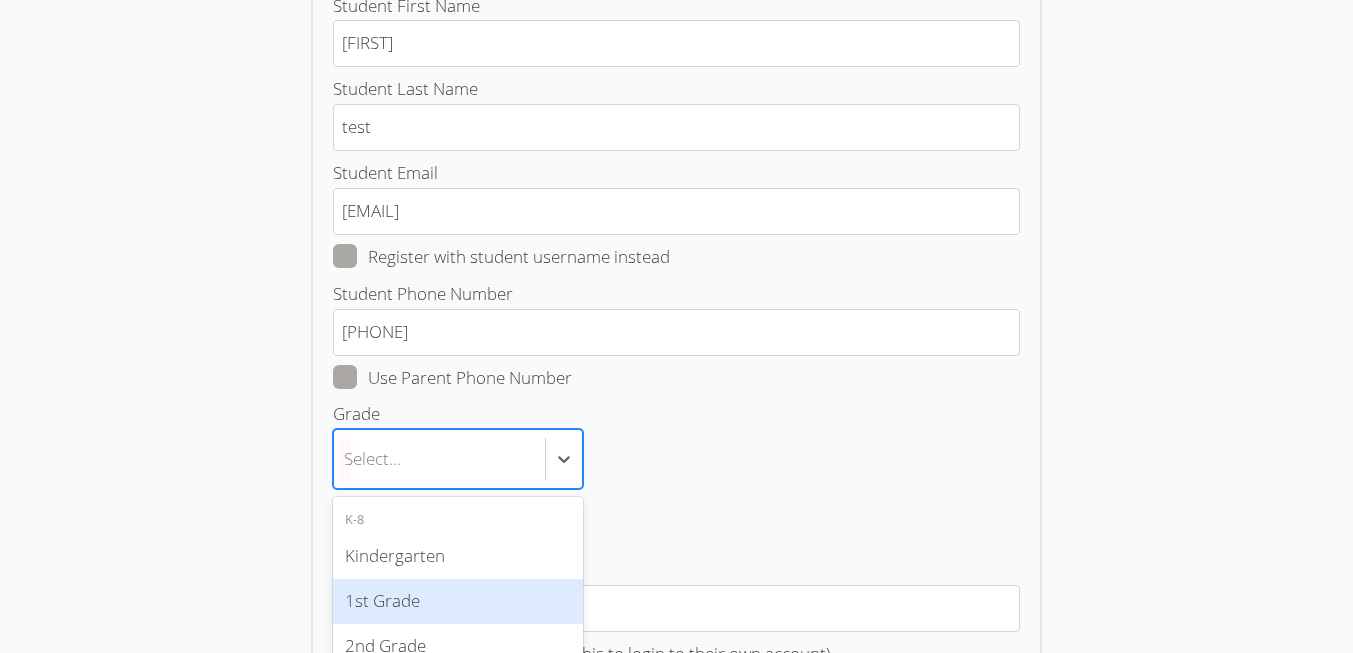 scroll, scrollTop: 392, scrollLeft: 0, axis: vertical 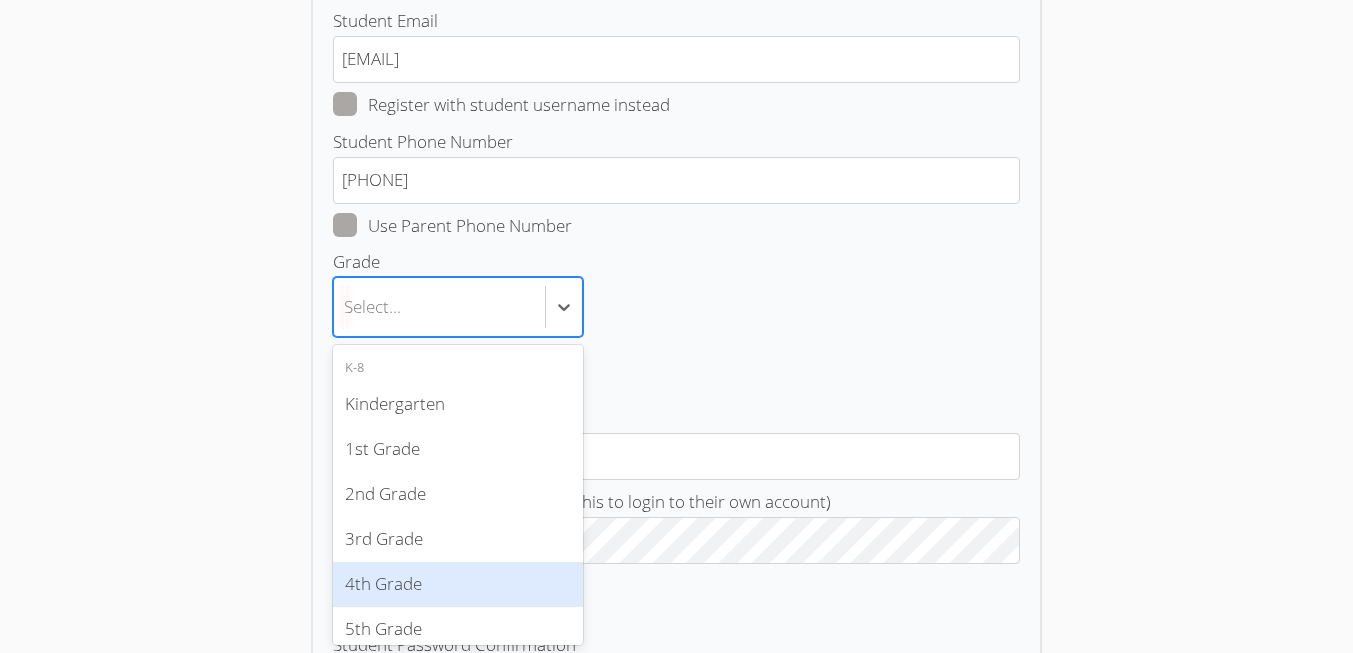 click on "4th Grade" at bounding box center [458, 584] 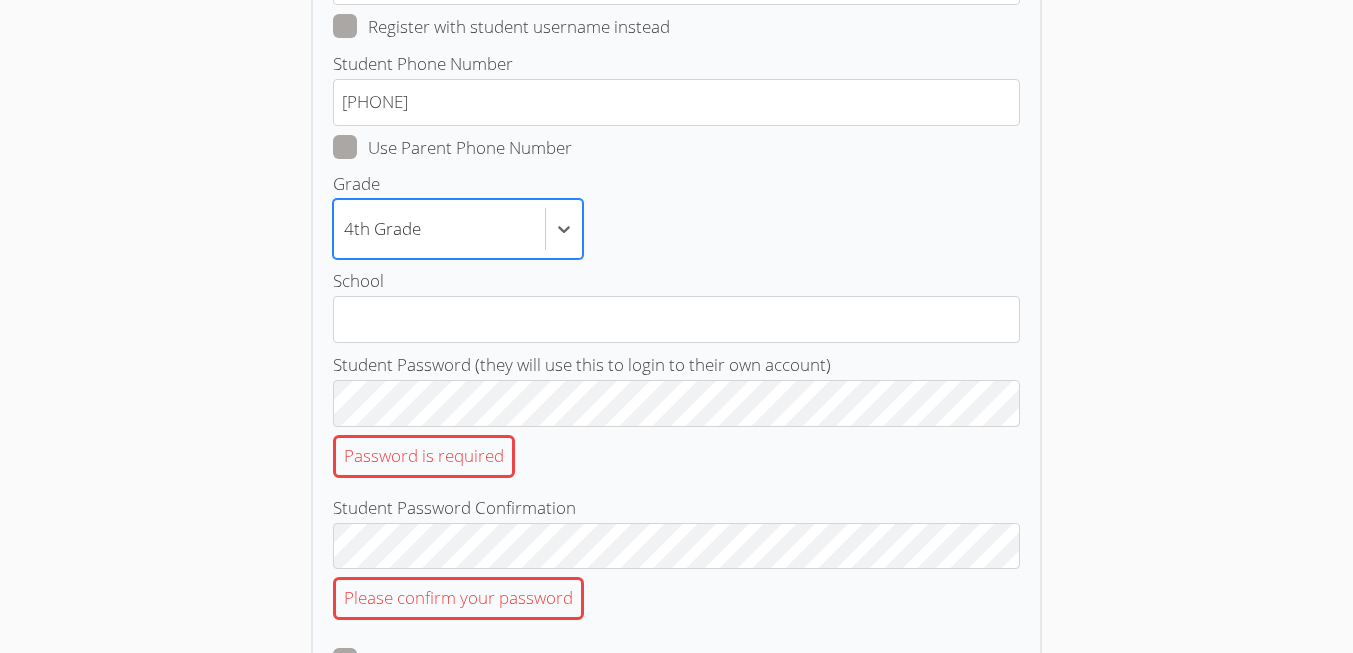 scroll, scrollTop: 512, scrollLeft: 0, axis: vertical 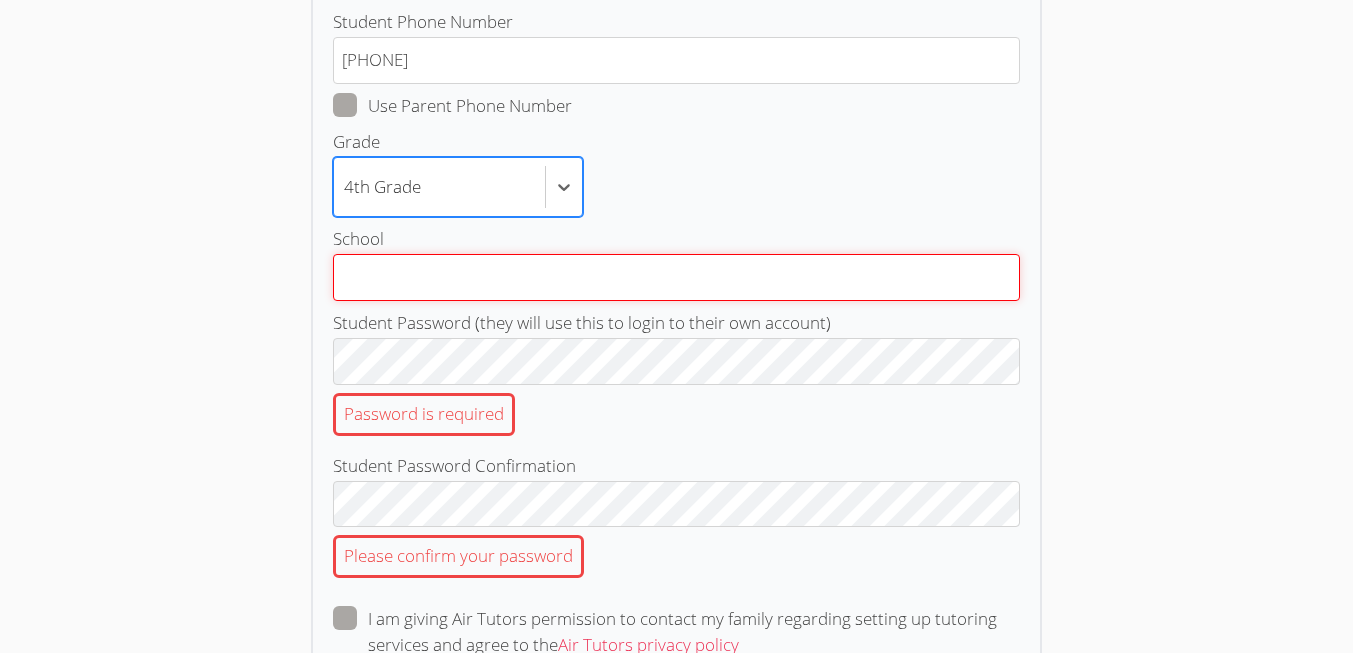 click on "School" at bounding box center [676, 277] 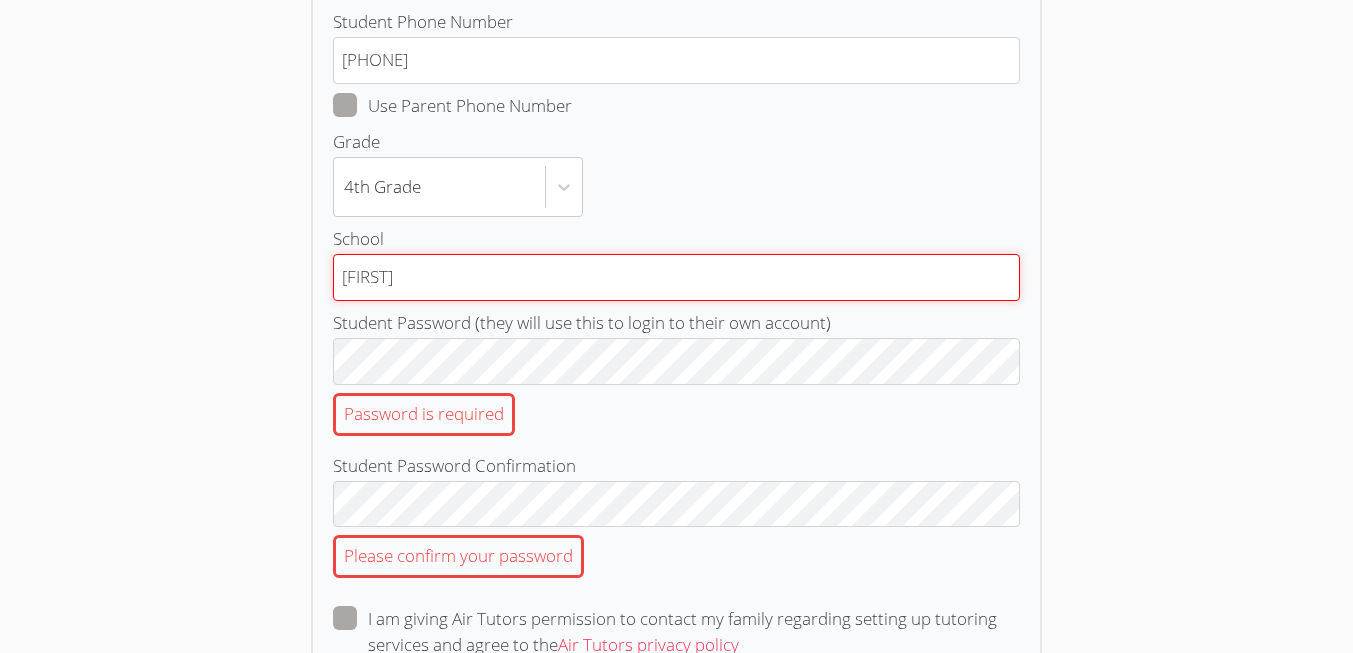 type on "[FIRST]" 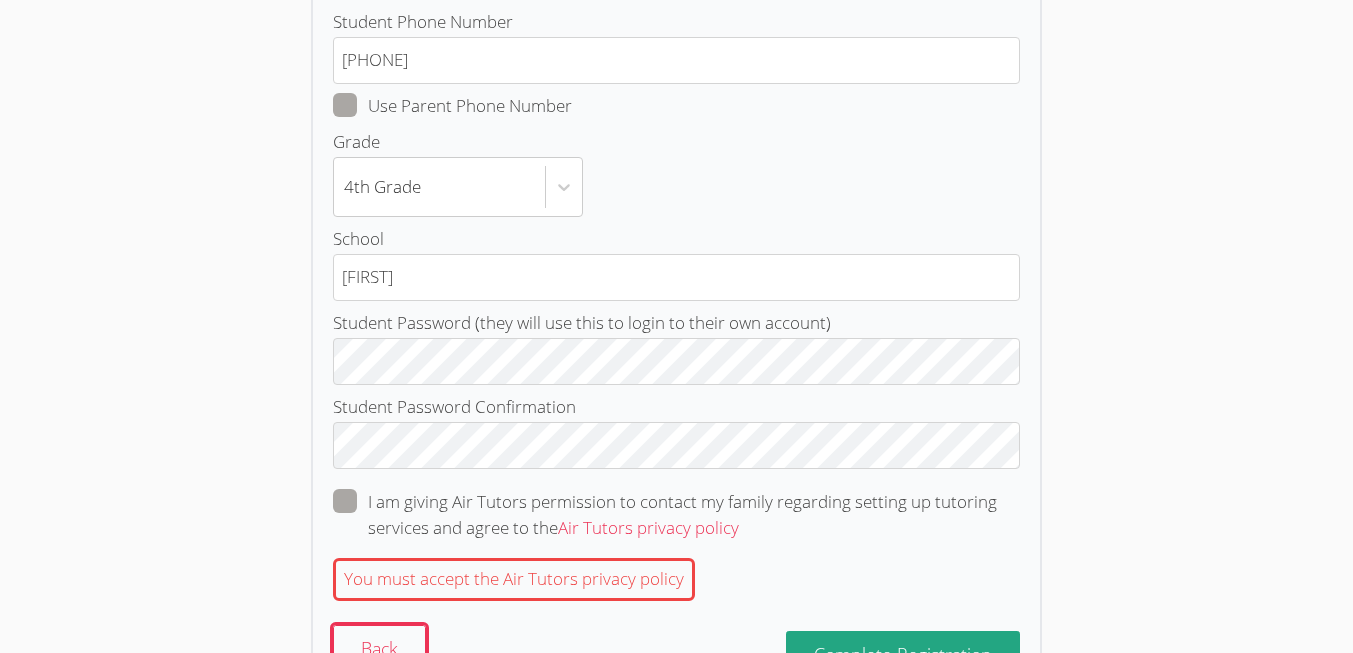 click at bounding box center (739, 527) 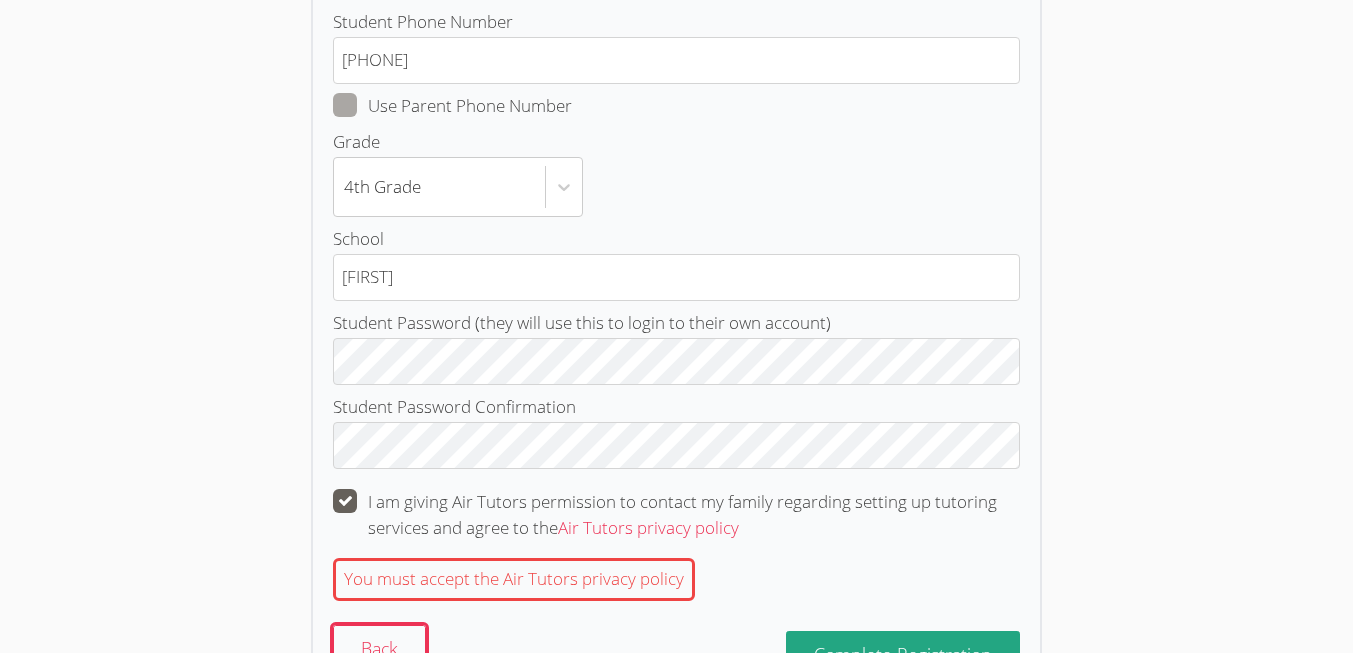 checkbox on "true" 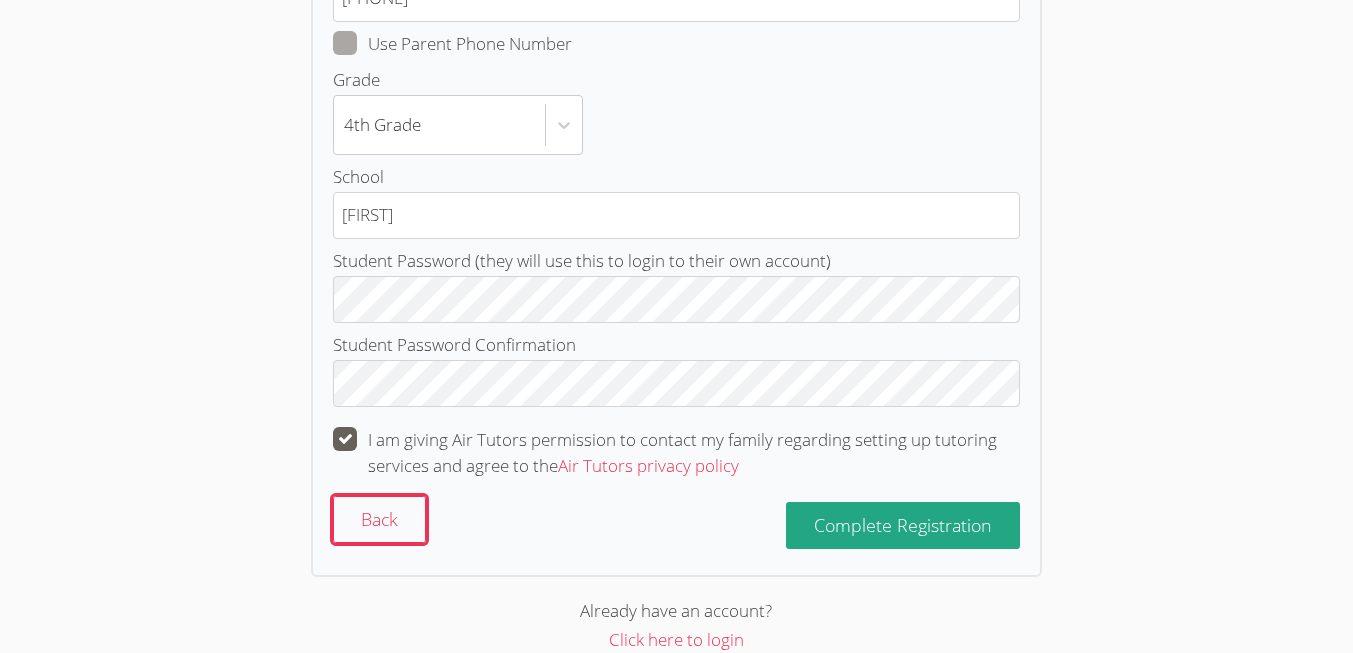 scroll, scrollTop: 606, scrollLeft: 0, axis: vertical 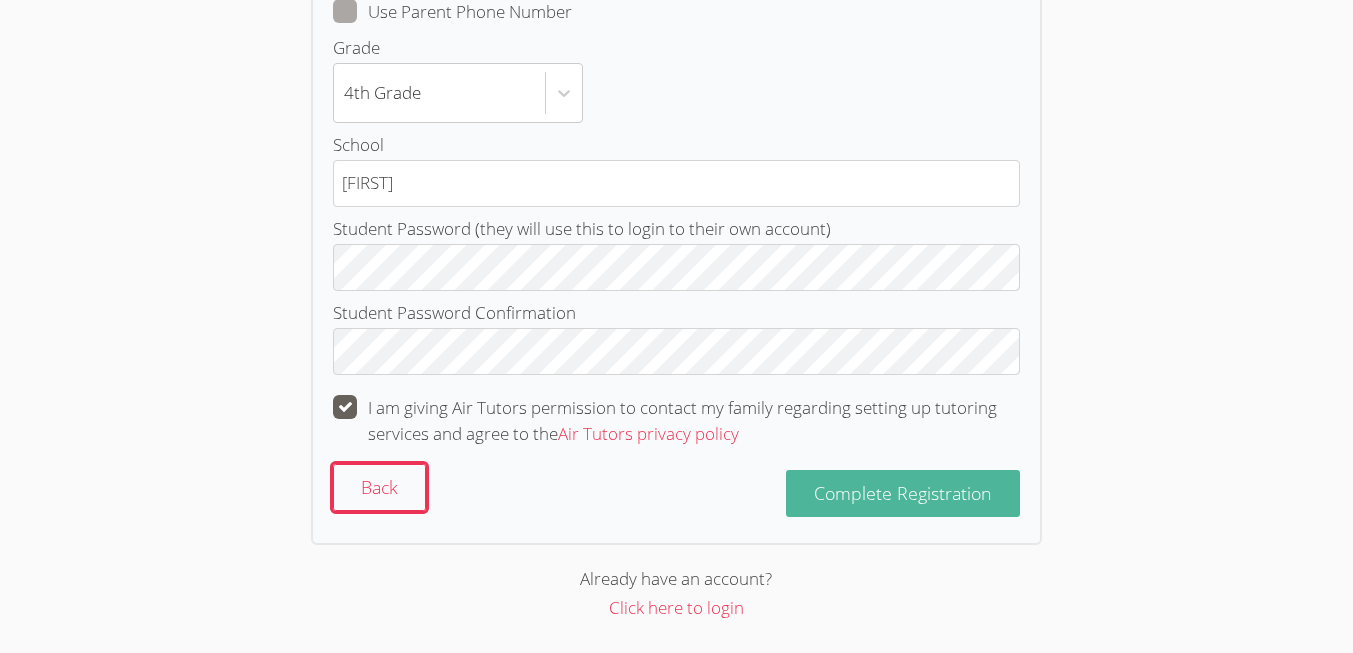 click on "Complete Registration" at bounding box center [903, 493] 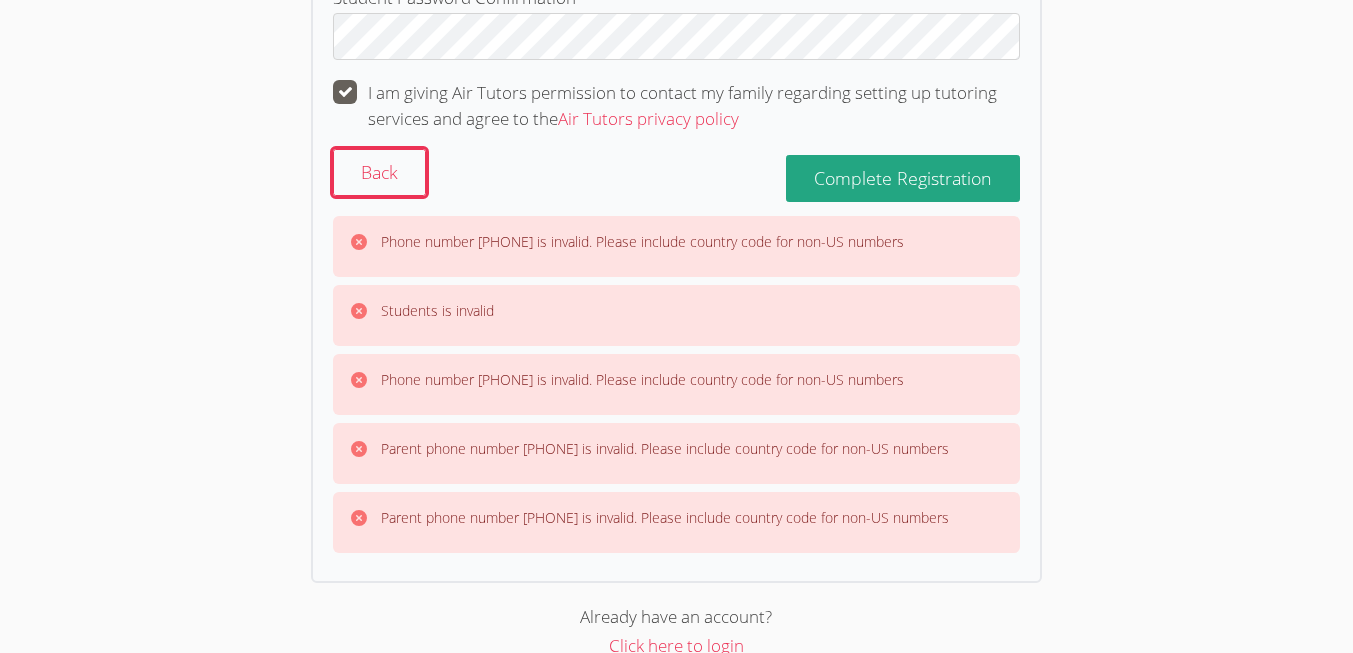 scroll, scrollTop: 959, scrollLeft: 0, axis: vertical 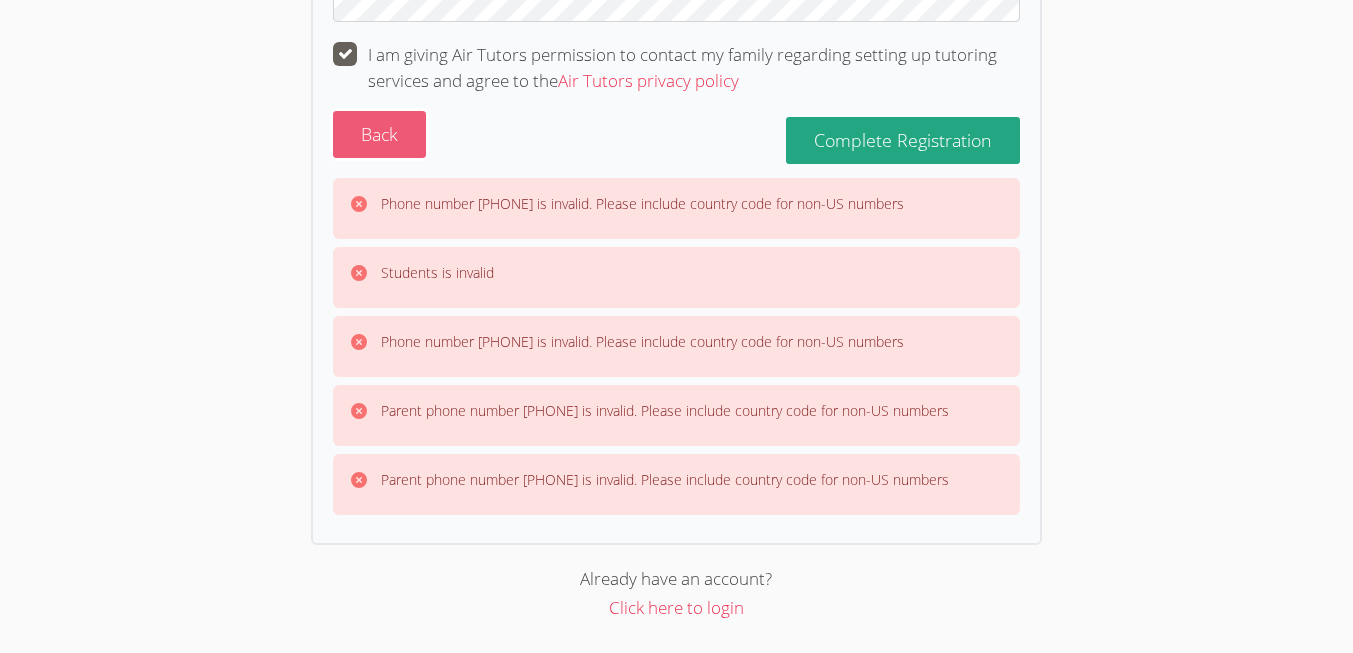 click on "Back" at bounding box center (379, 134) 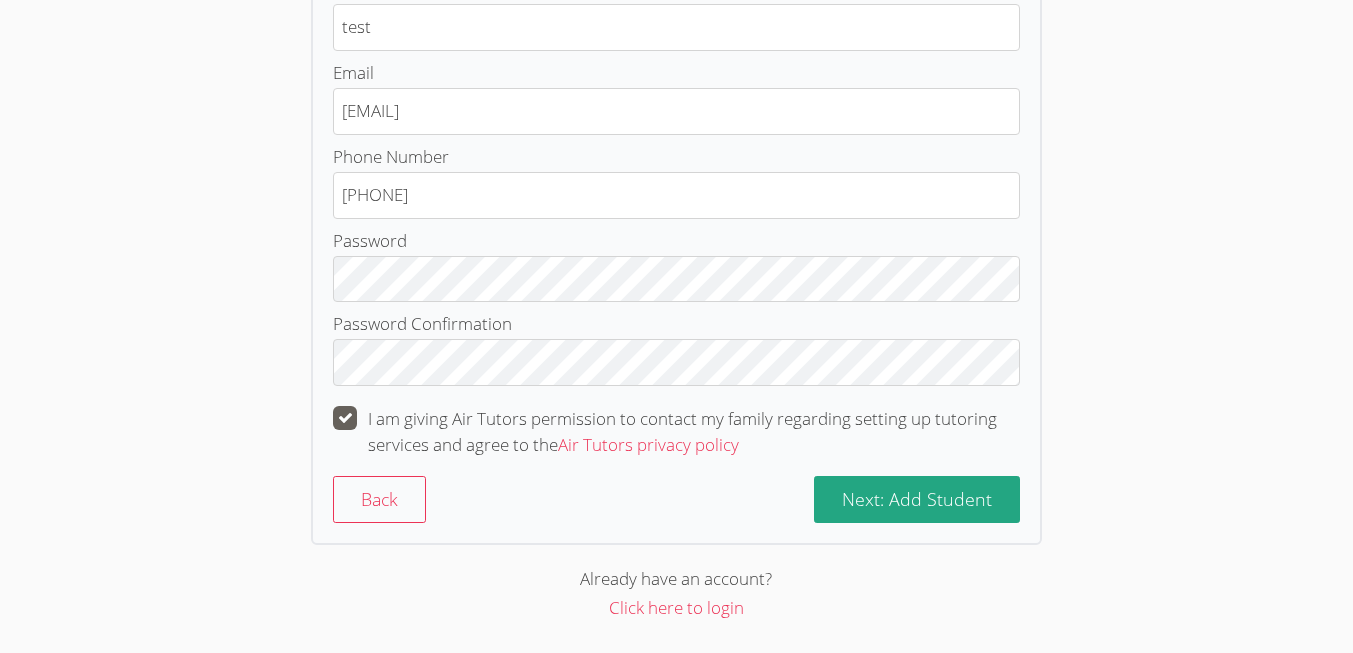scroll, scrollTop: 0, scrollLeft: 0, axis: both 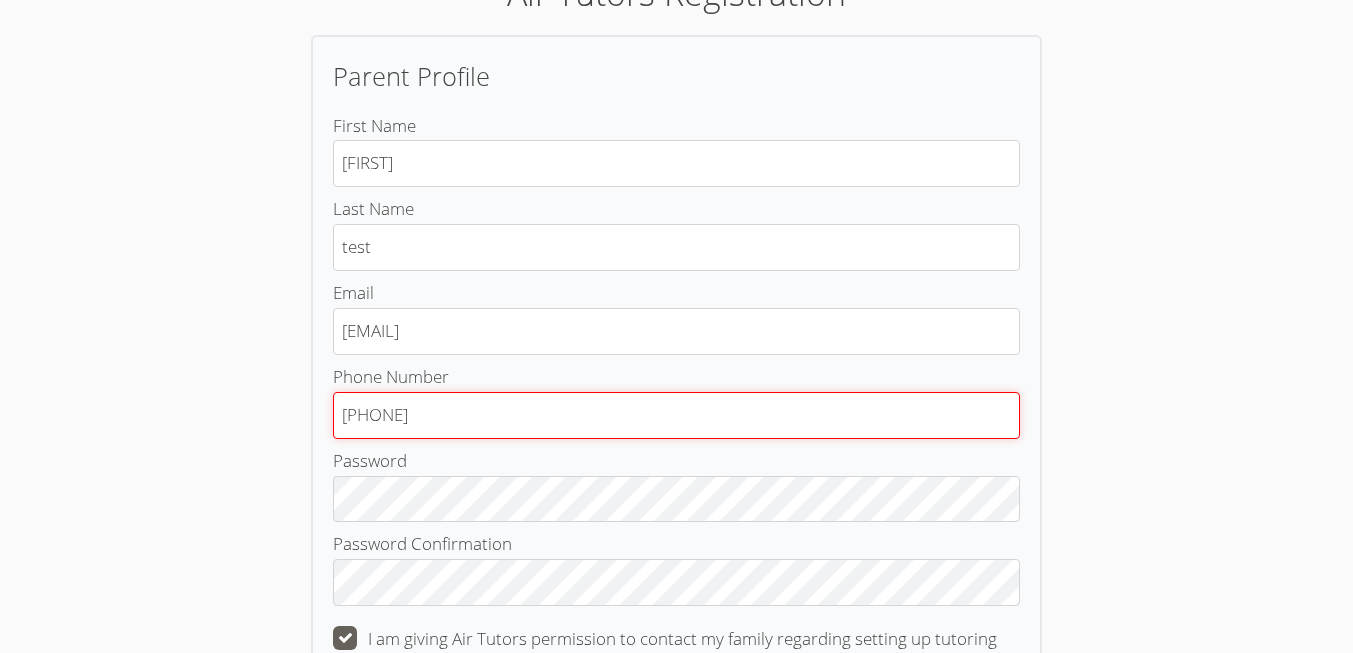 drag, startPoint x: 481, startPoint y: 418, endPoint x: 238, endPoint y: 384, distance: 245.36707 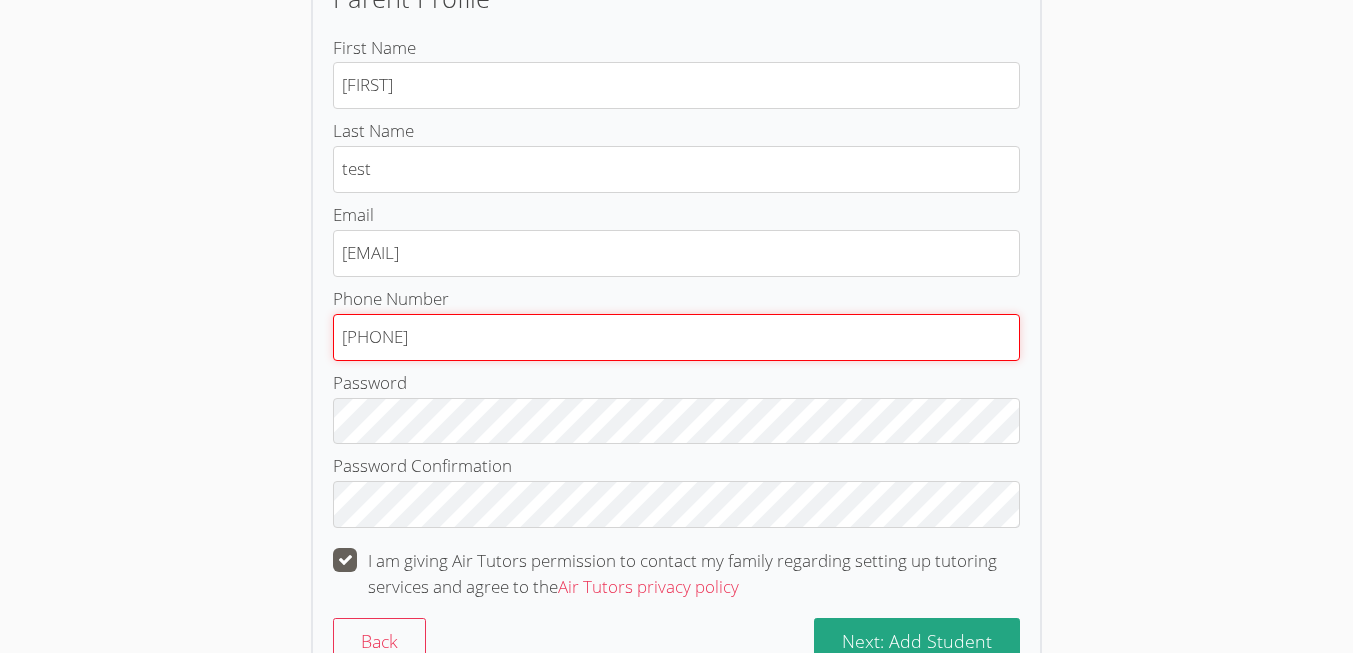 scroll, scrollTop: 240, scrollLeft: 0, axis: vertical 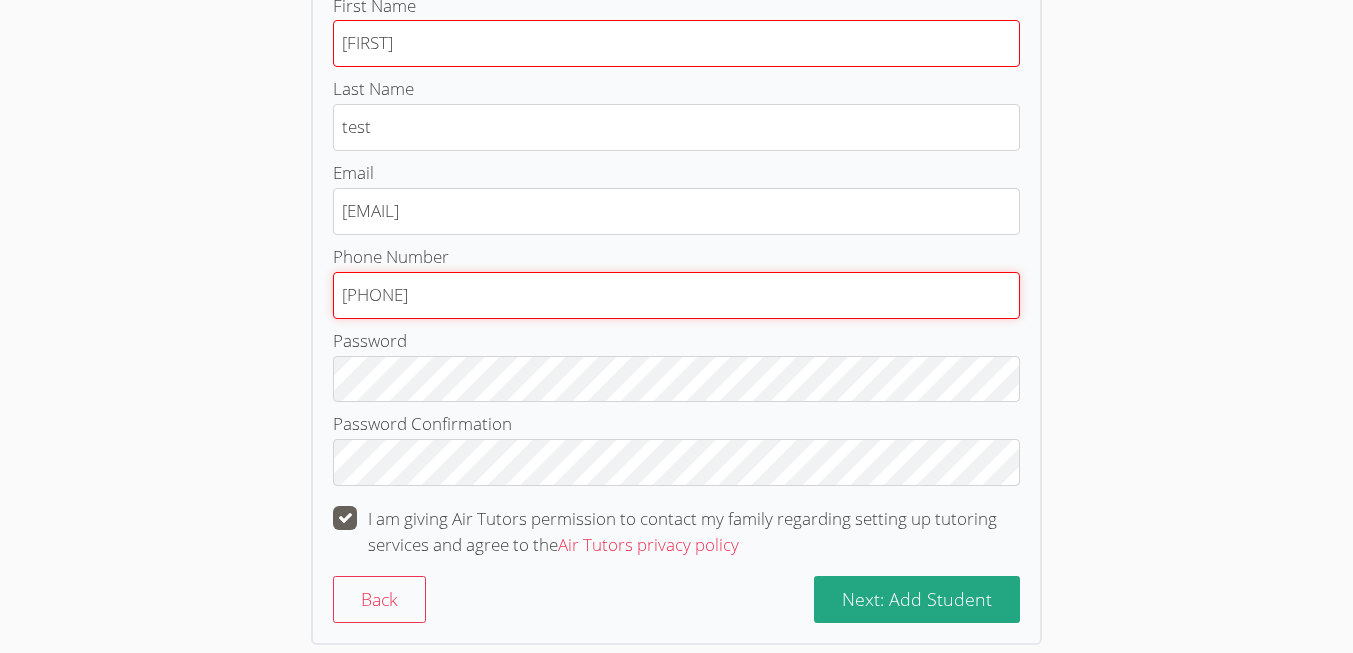 type on "[NUMBER]" 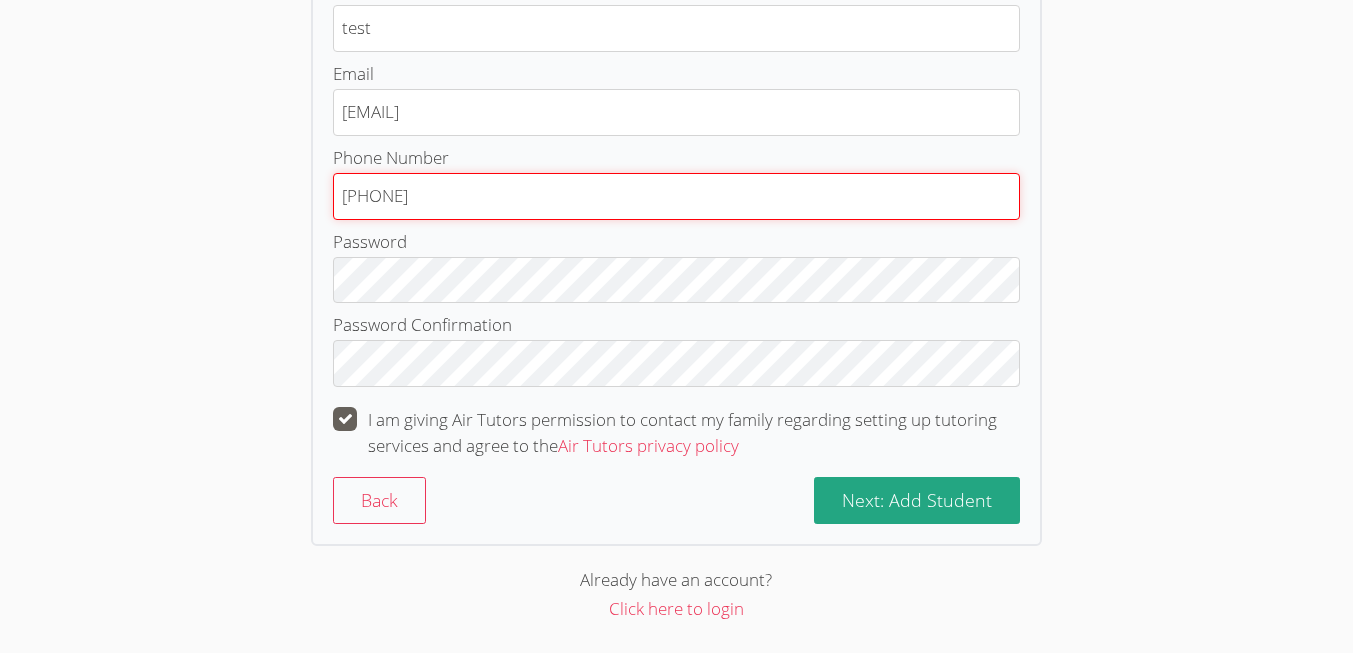 scroll, scrollTop: 340, scrollLeft: 0, axis: vertical 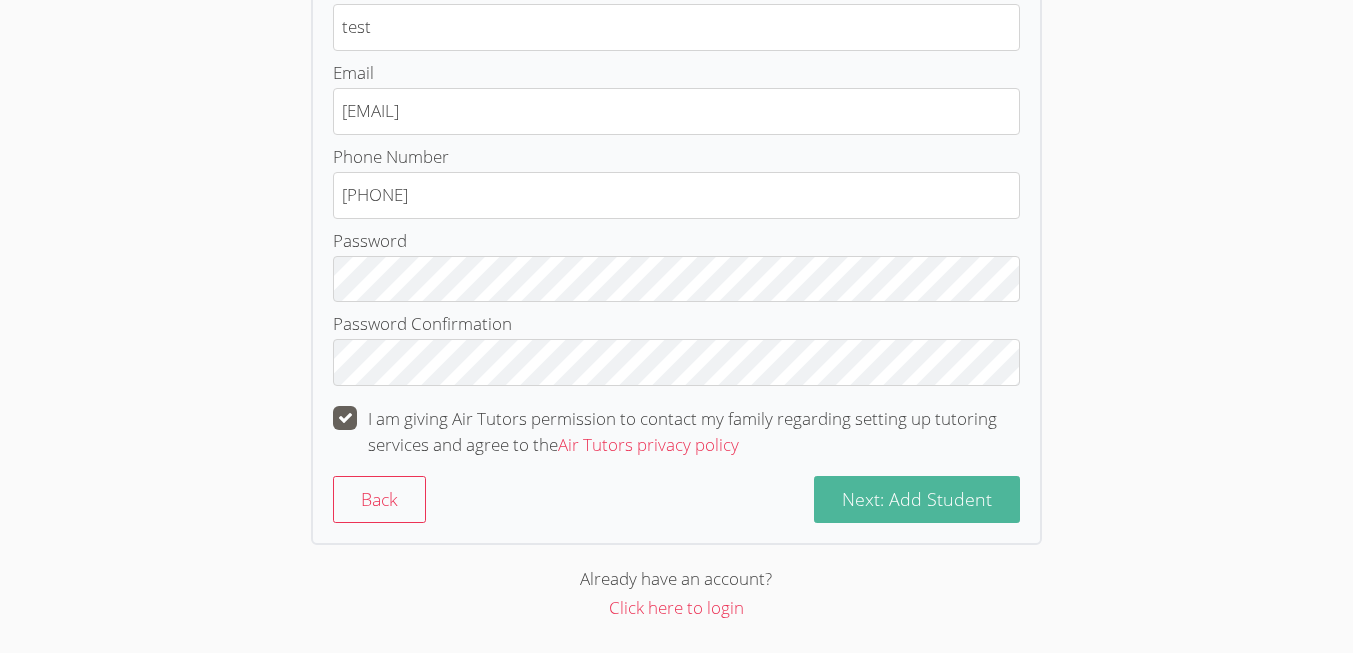 click on "Next: Add Student" at bounding box center [917, 499] 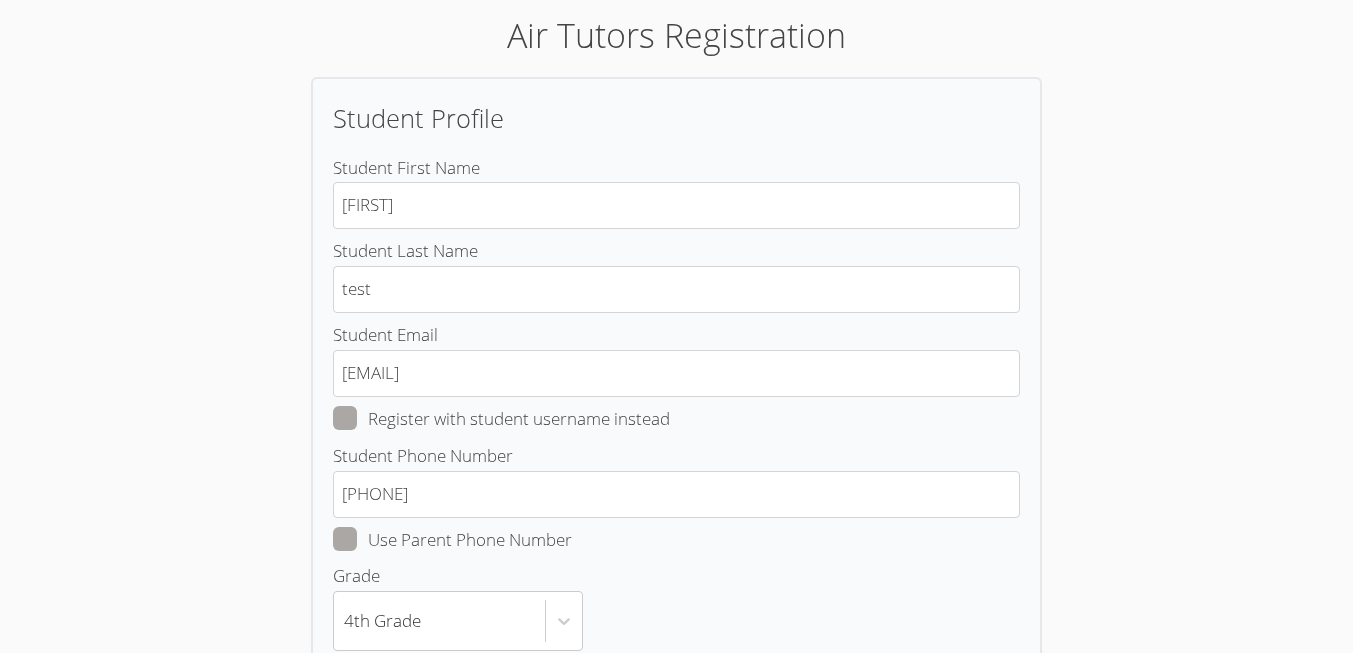 scroll, scrollTop: 120, scrollLeft: 0, axis: vertical 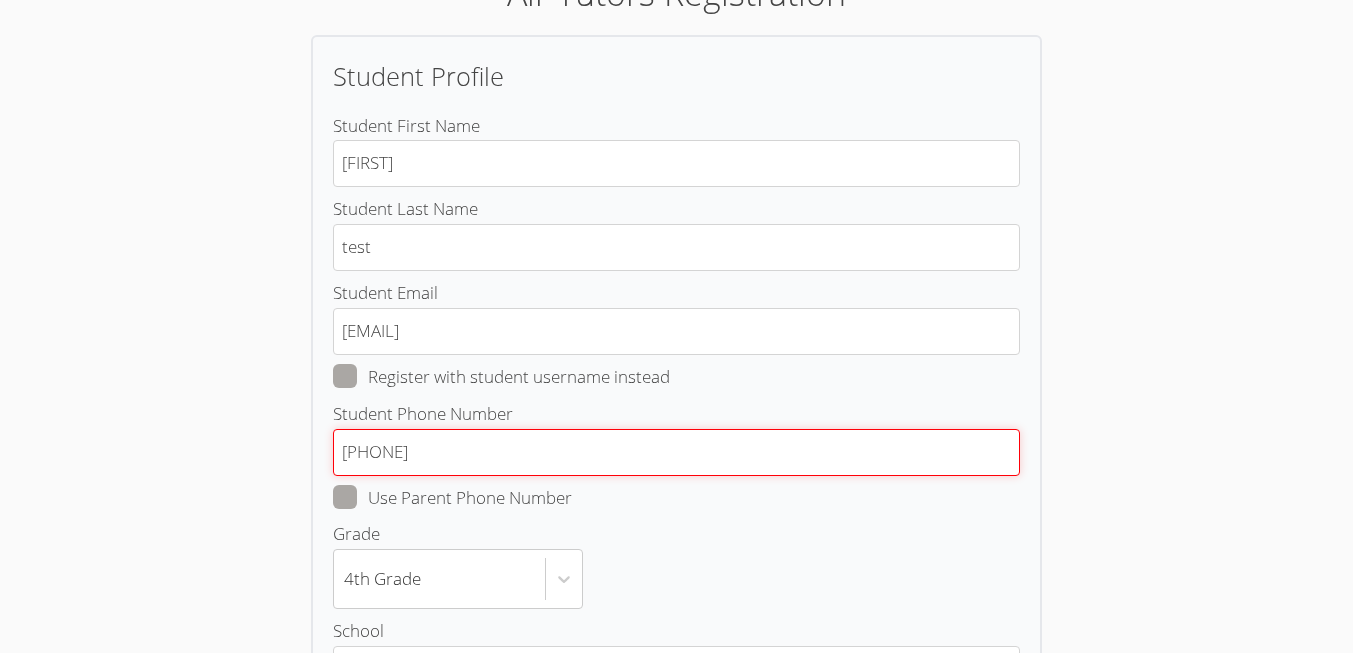 drag, startPoint x: 466, startPoint y: 460, endPoint x: 189, endPoint y: 411, distance: 281.30054 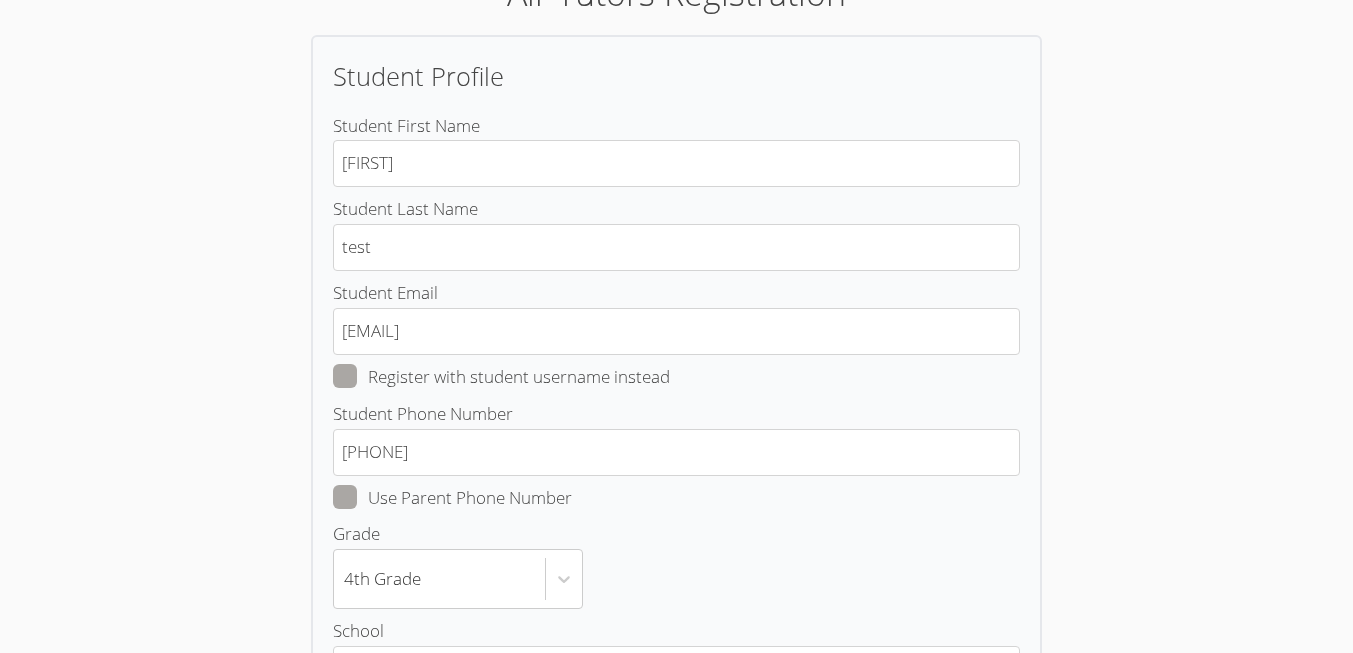 click on "Air Tutors Registration Student Profile Student First Name alice Student Last Name test Student Email alice07@yopmail.com Register with student username instead Student Phone Number 12262415650 Use Parent Phone Number Grade 4th Grade School alice Student Password (they will use this to login to their own account) Student Password Confirmation I am giving Air Tutors permission to contact my family regarding setting up tutoring services and agree to the  Air Tutors privacy policy Back Complete Registration Already have an account? Click here to login" at bounding box center (676, 538) 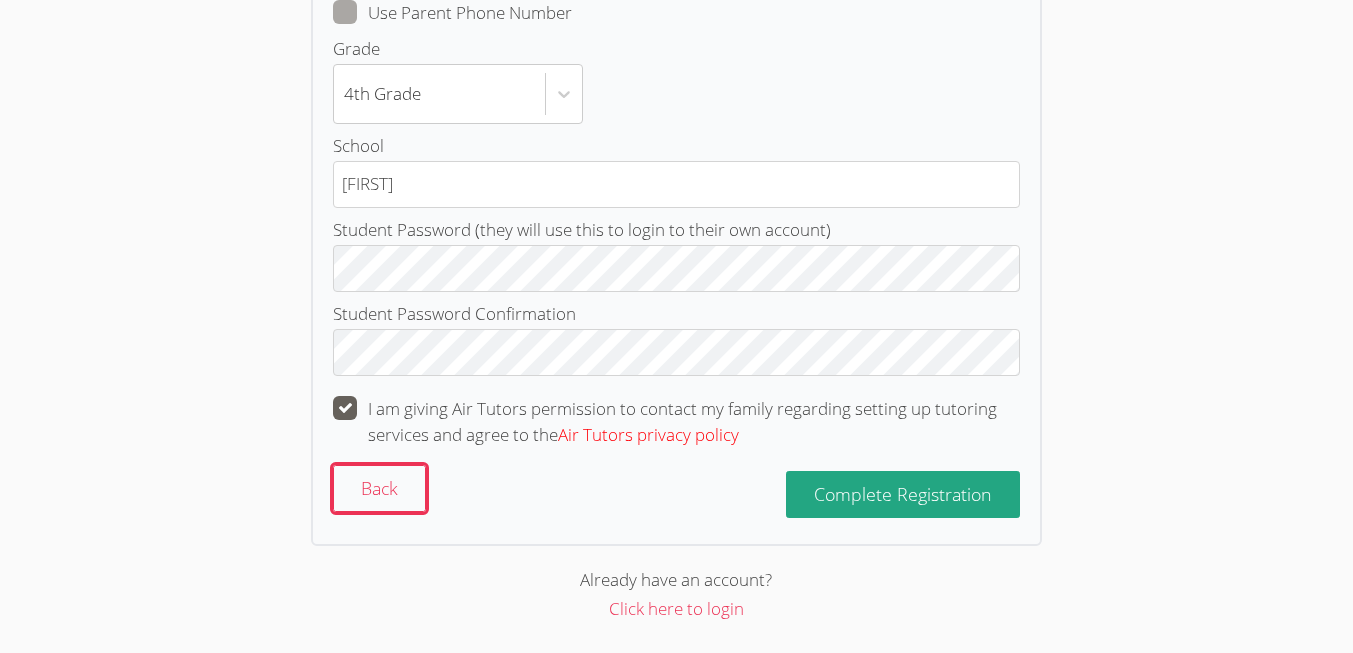 scroll, scrollTop: 606, scrollLeft: 0, axis: vertical 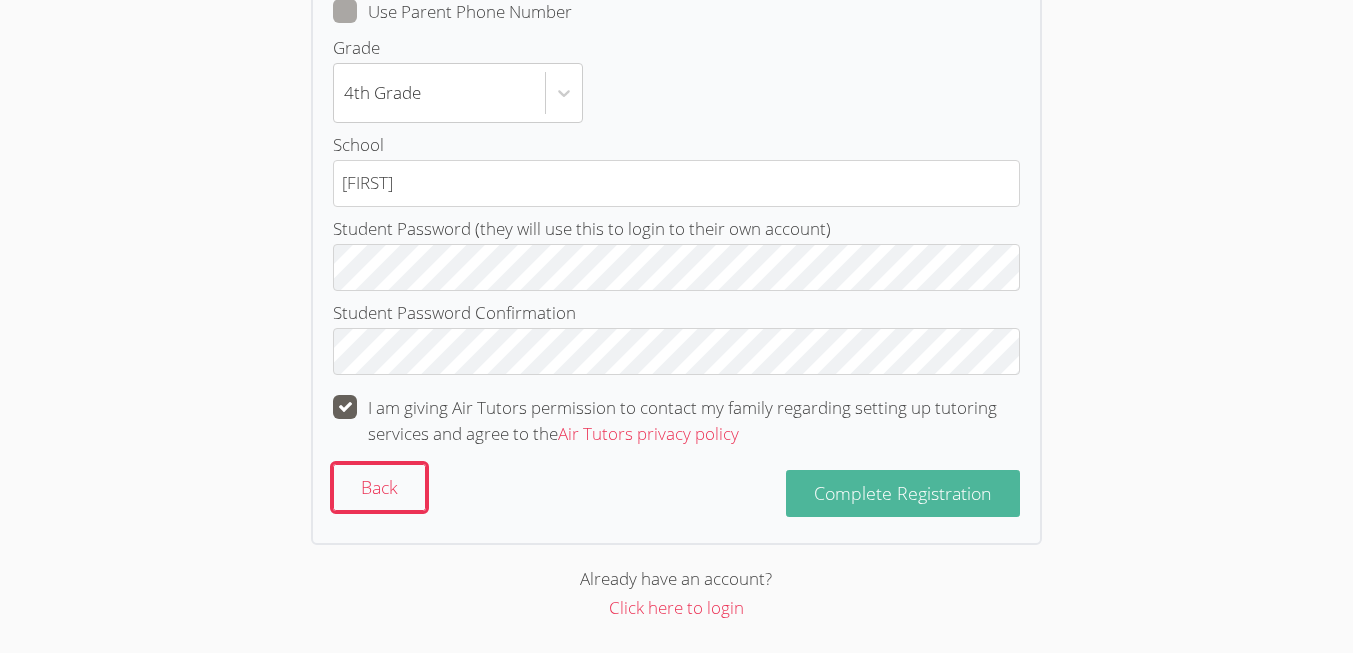 click on "Complete Registration" at bounding box center [903, 493] 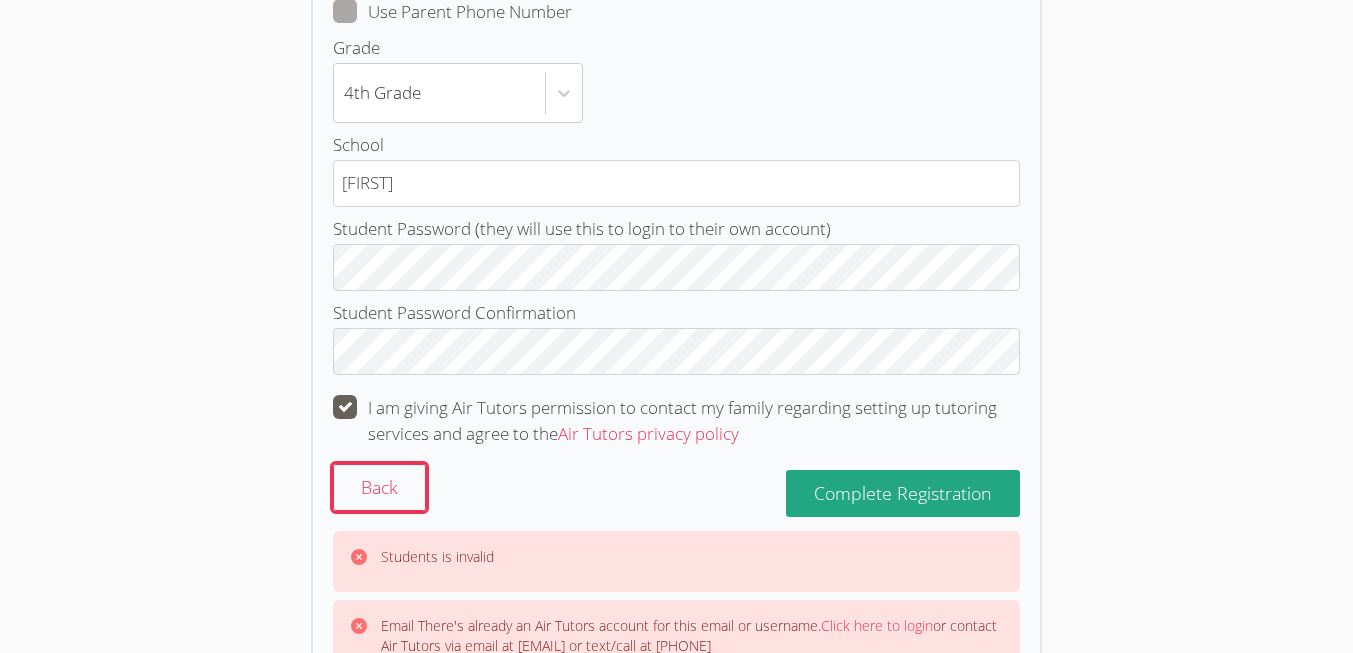 scroll, scrollTop: 726, scrollLeft: 0, axis: vertical 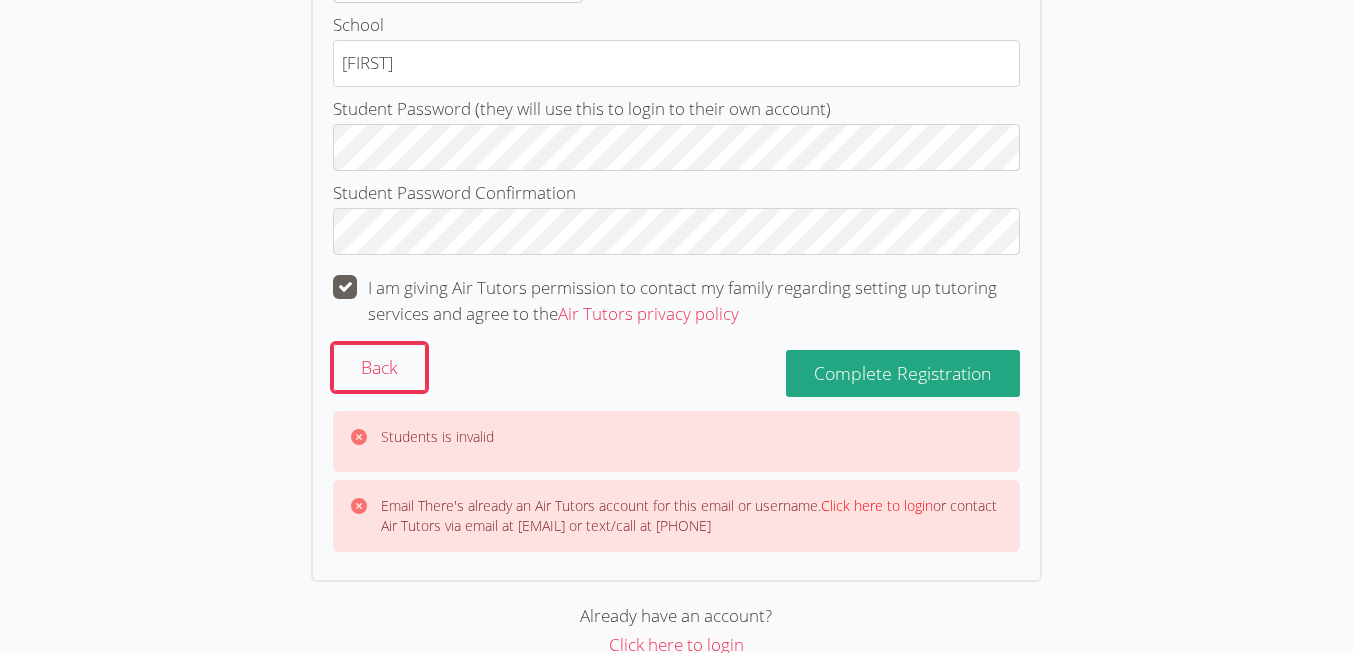 click on "Click here to login" at bounding box center [877, 505] 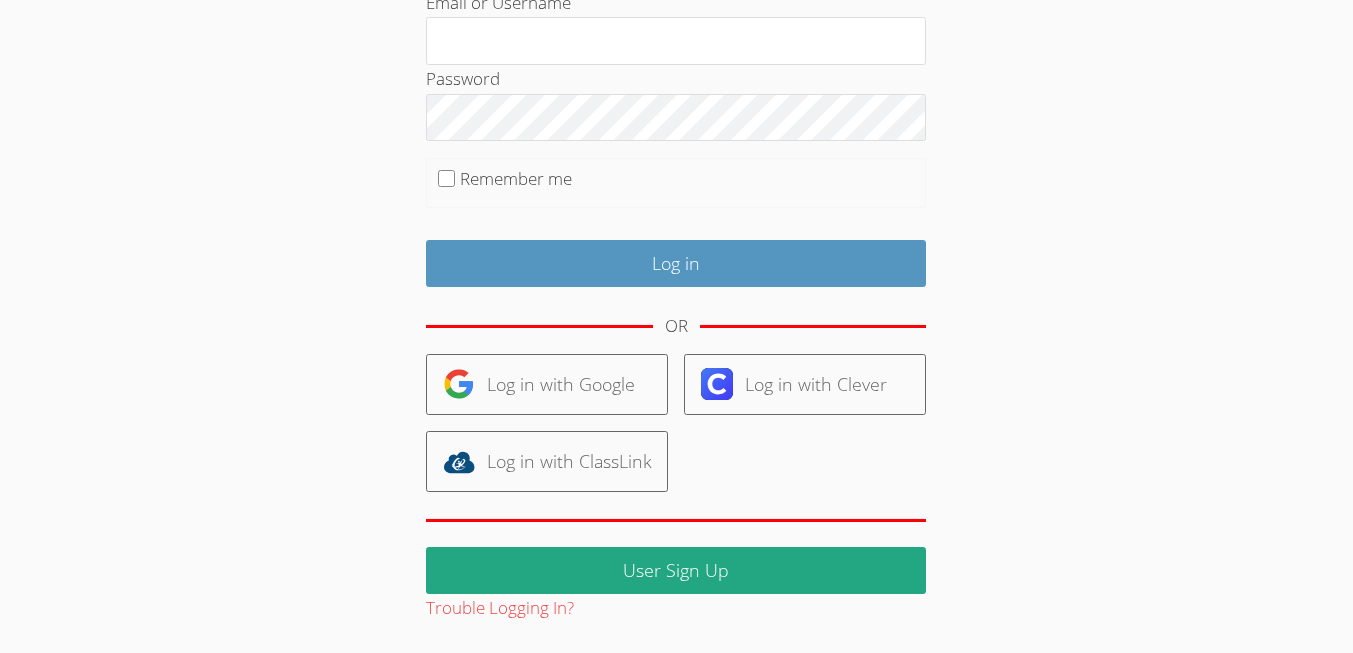 scroll, scrollTop: 0, scrollLeft: 0, axis: both 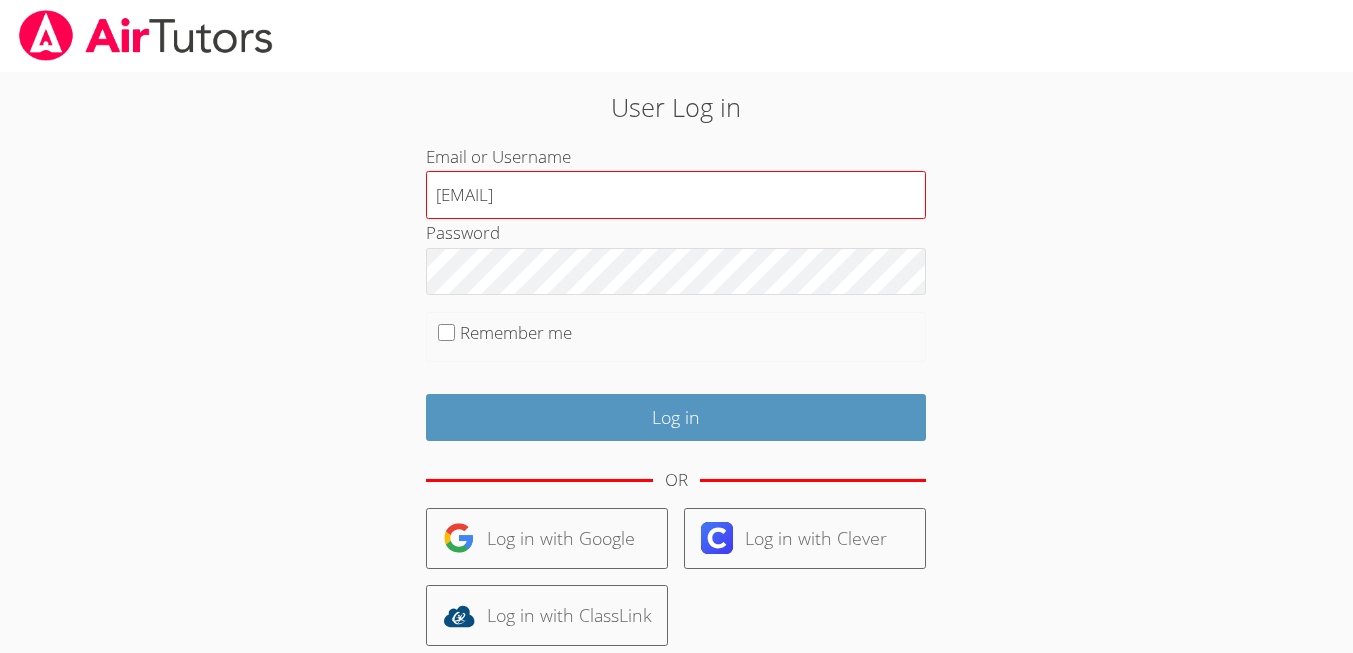 type on "alice07@yopmail.com" 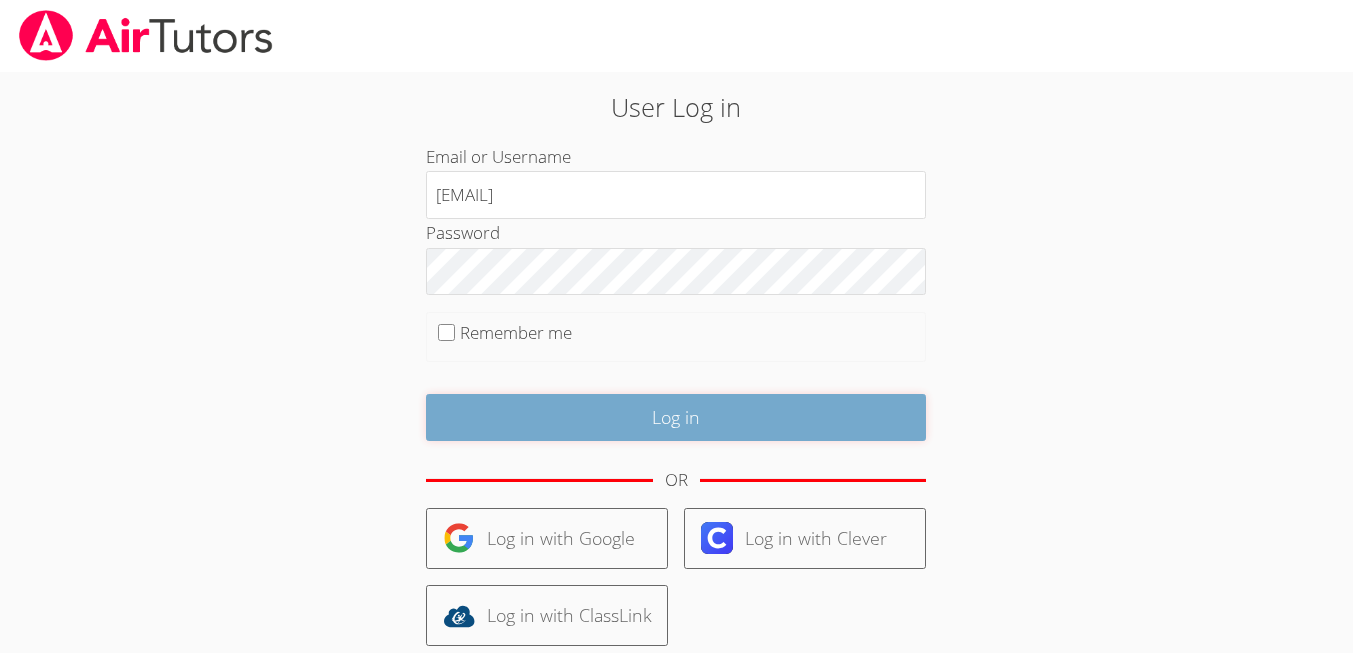 click on "Log in" at bounding box center [676, 417] 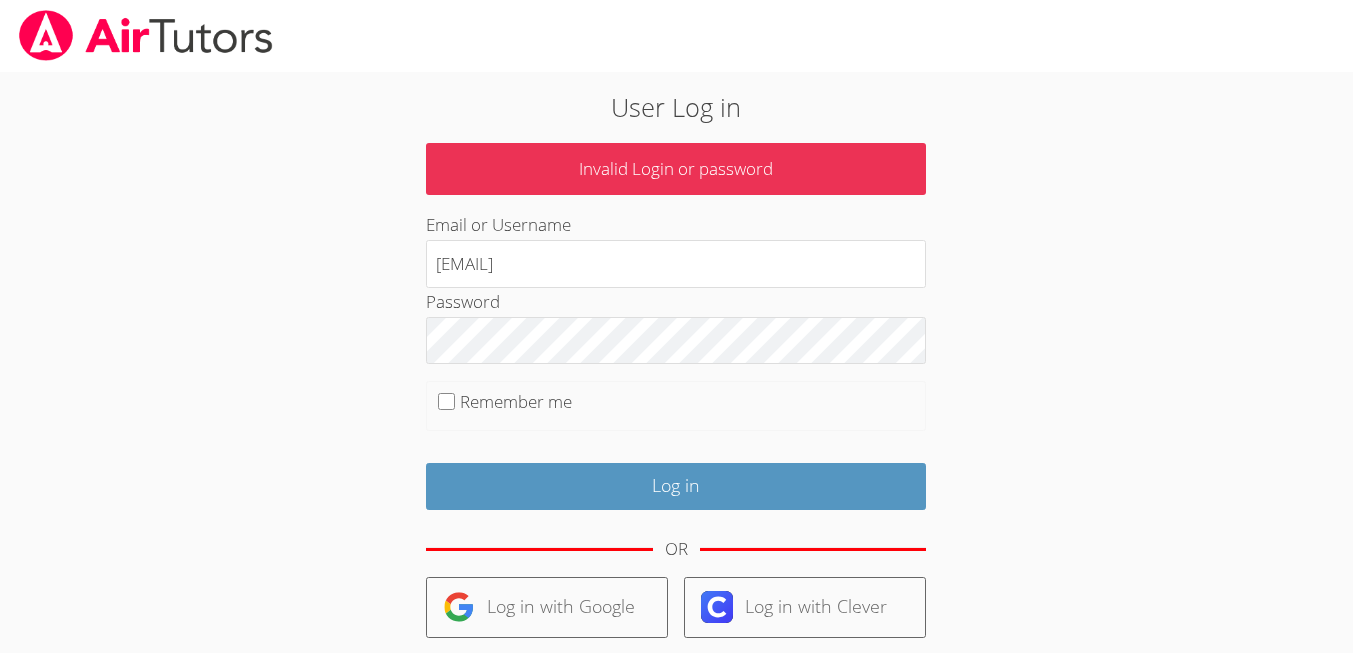 scroll, scrollTop: 0, scrollLeft: 0, axis: both 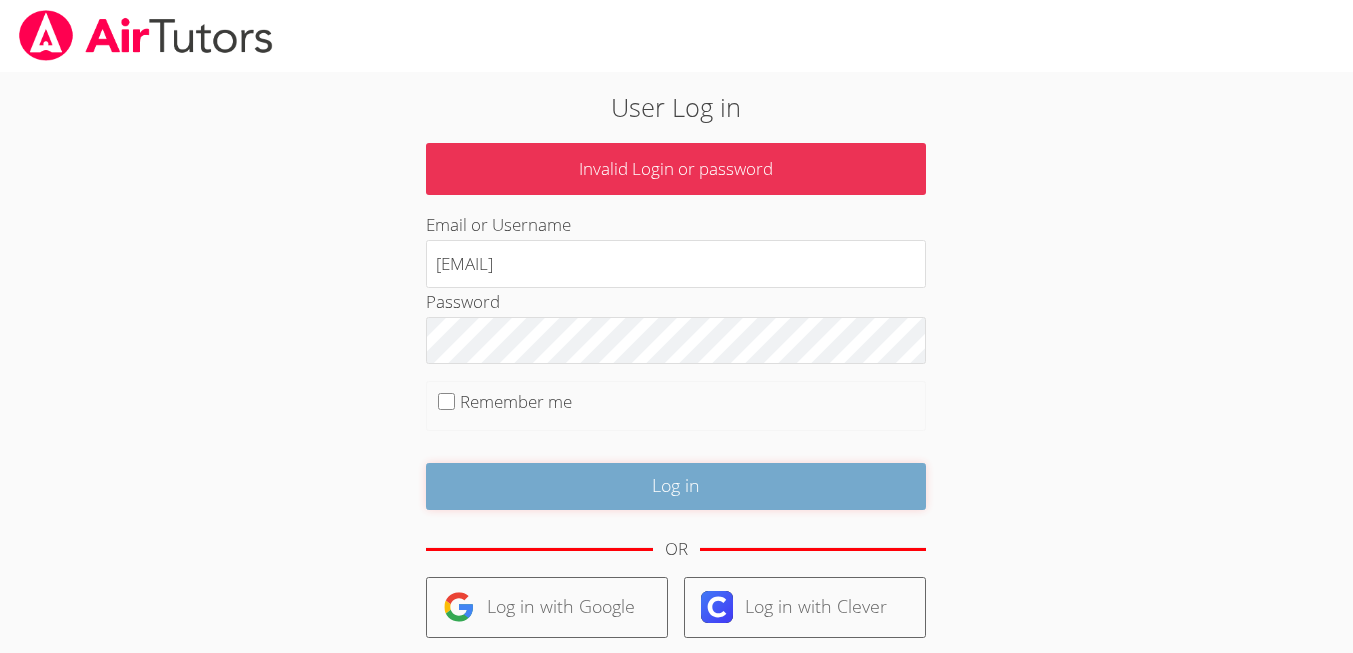 click on "Log in" at bounding box center (676, 486) 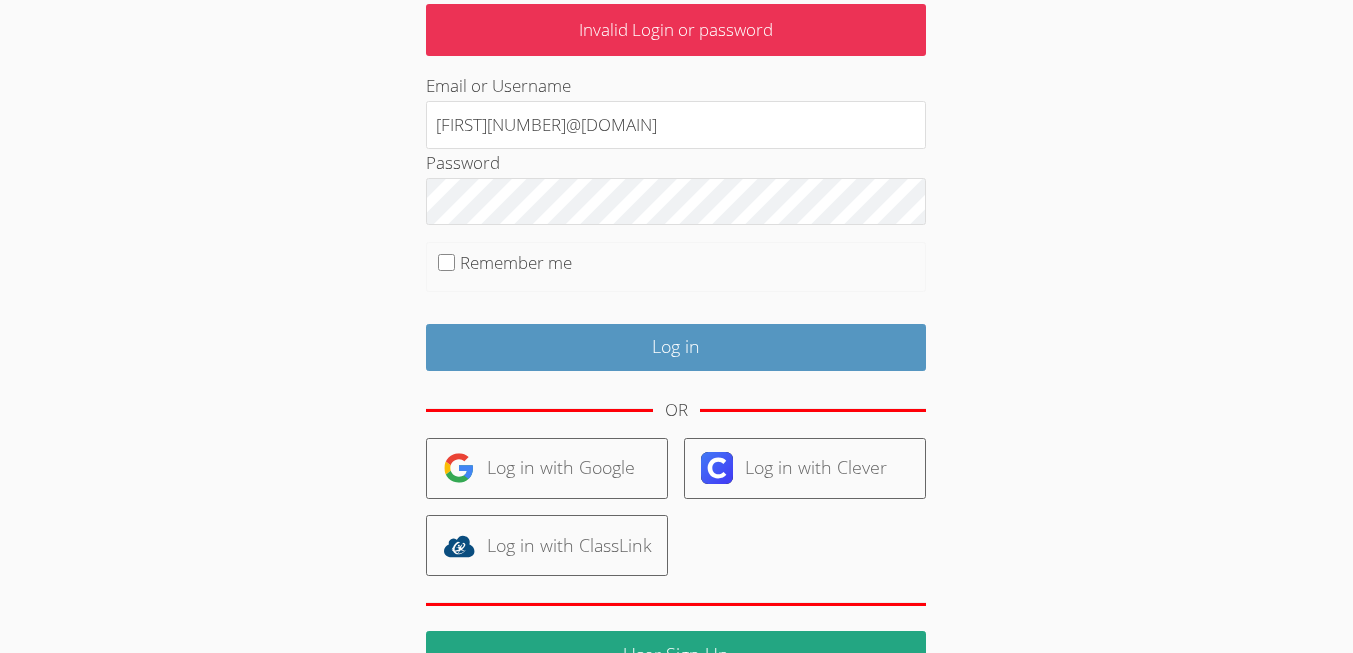 scroll, scrollTop: 223, scrollLeft: 0, axis: vertical 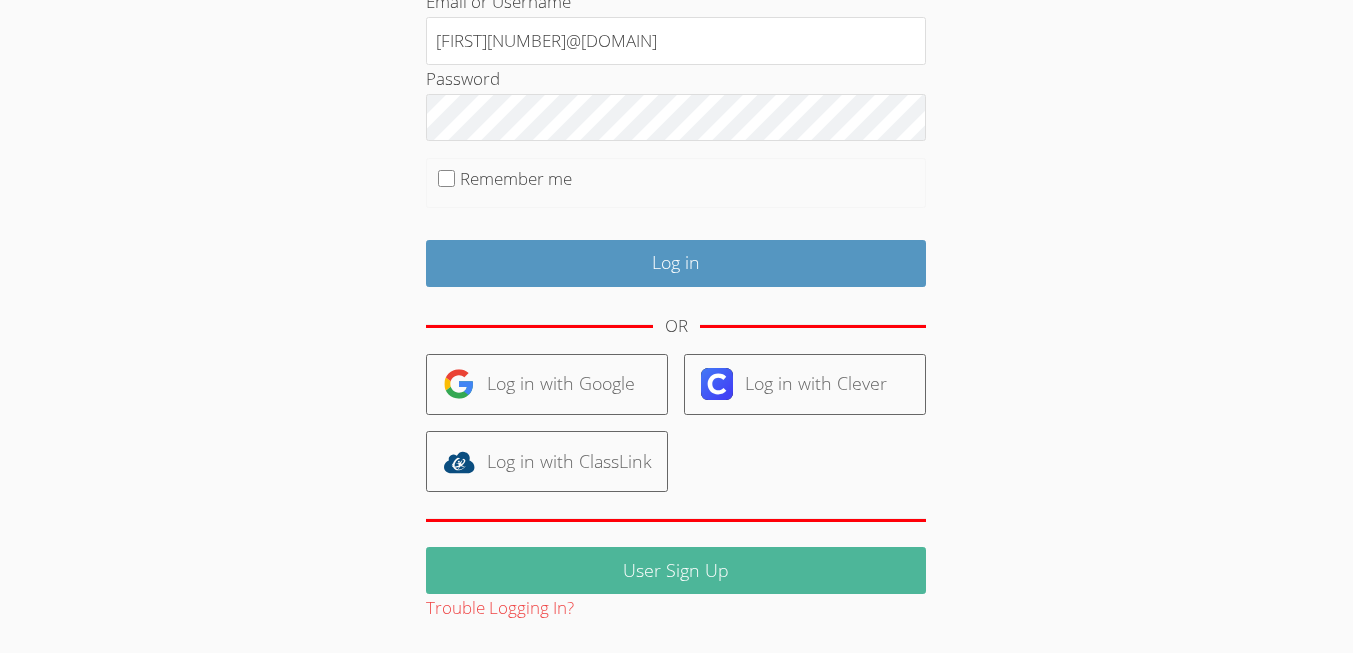 click on "User Sign Up" at bounding box center (676, 570) 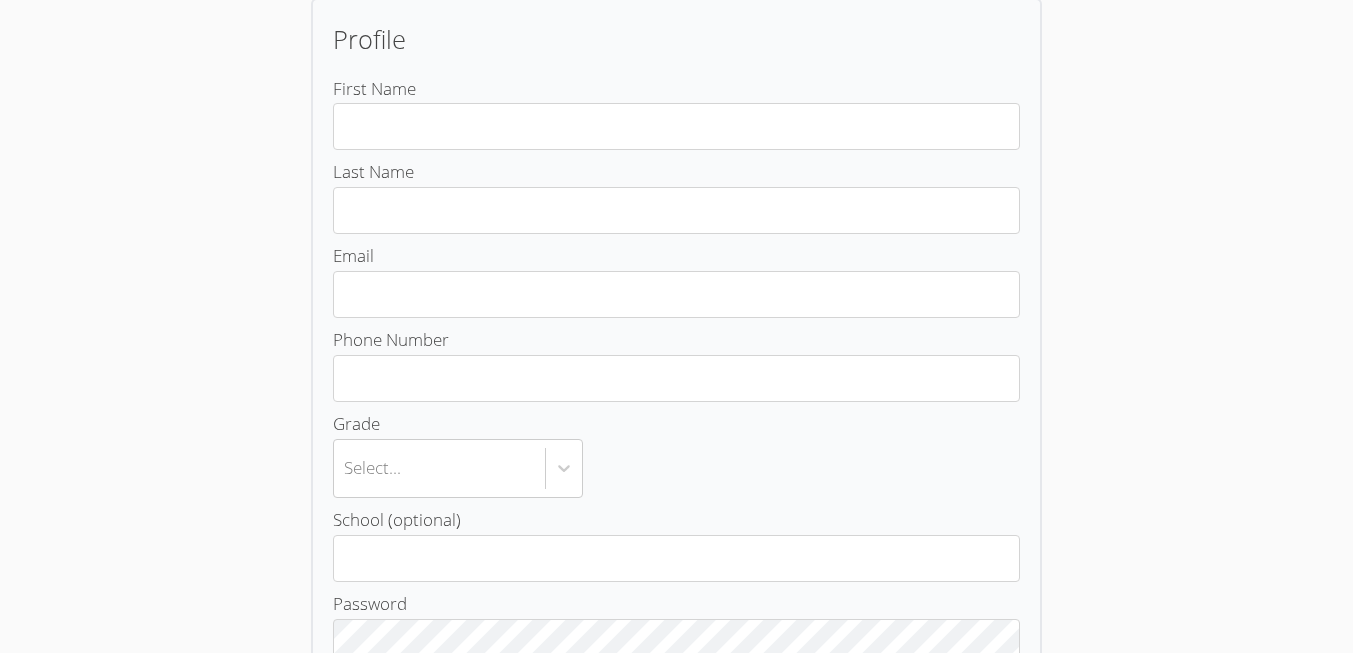 scroll, scrollTop: 120, scrollLeft: 0, axis: vertical 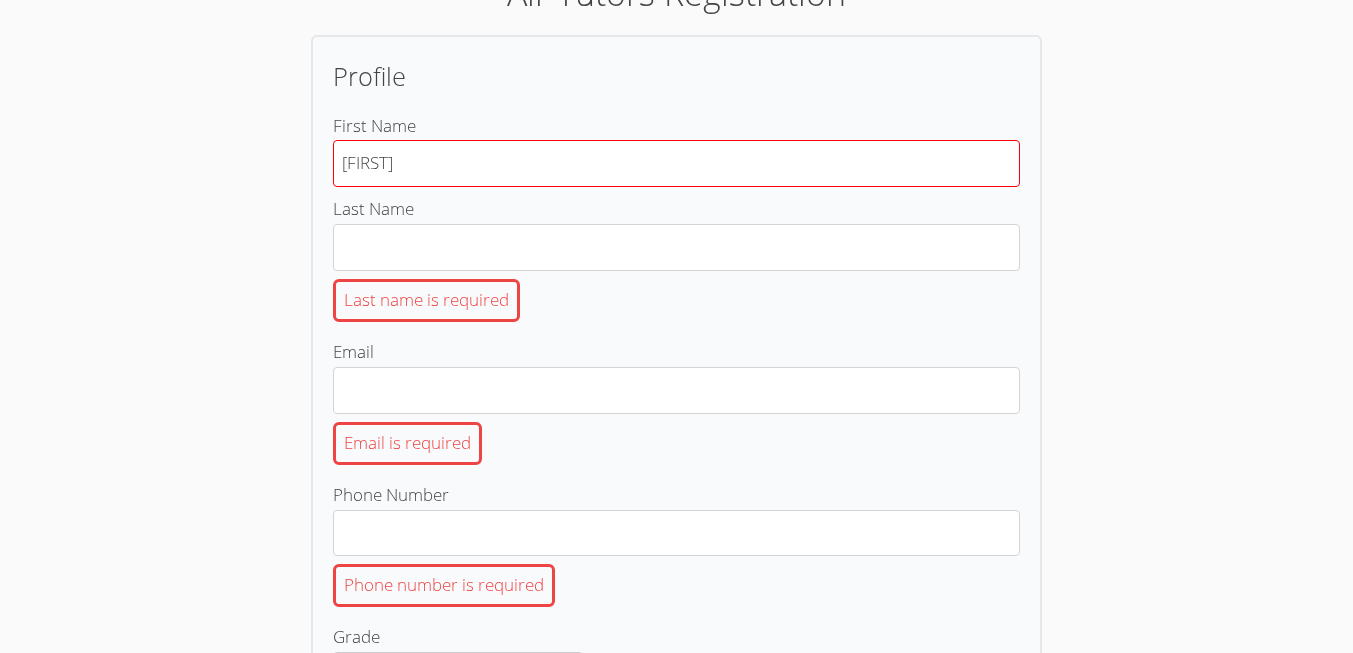 type on "[FIRST]" 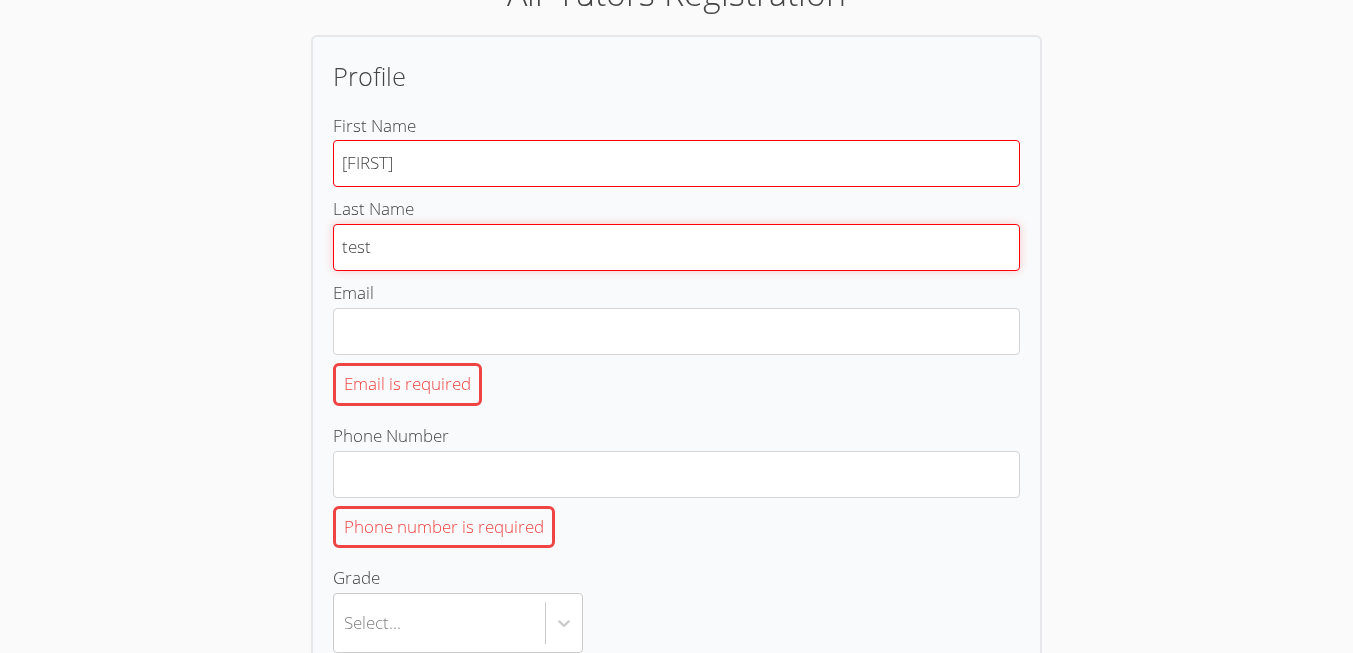 type on "test" 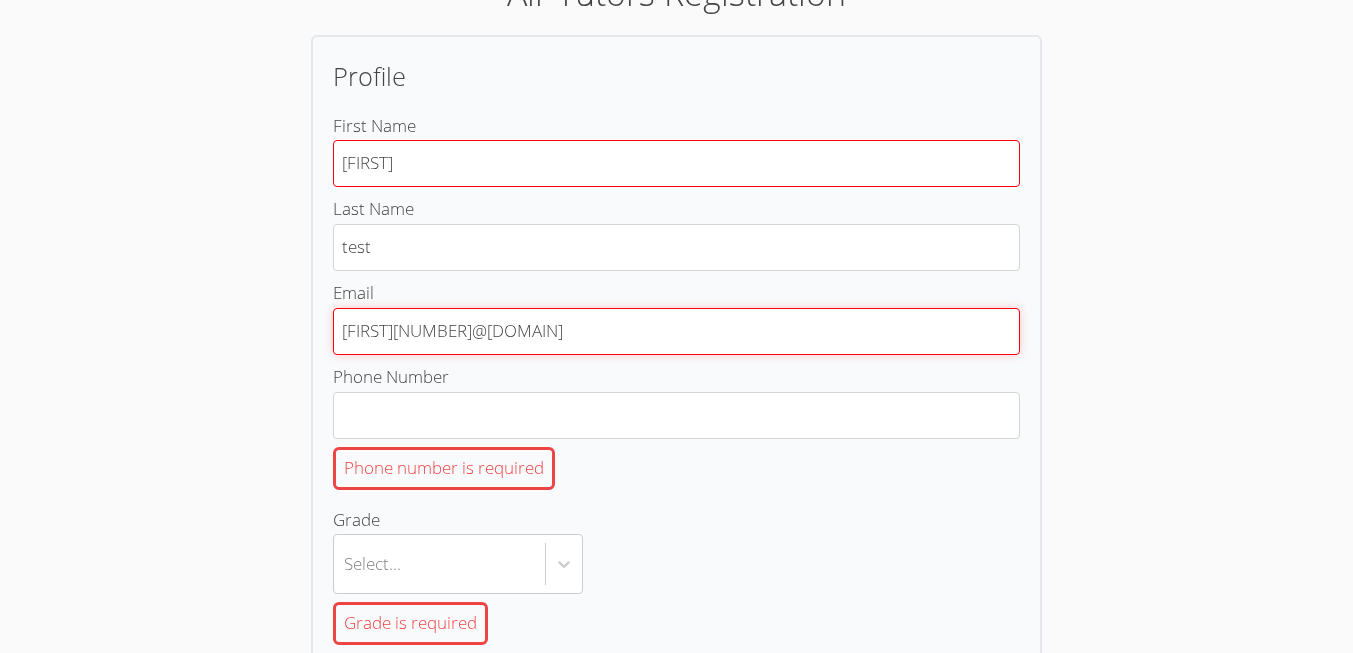 type on "[FIRST][NUMBER]@[DOMAIN]" 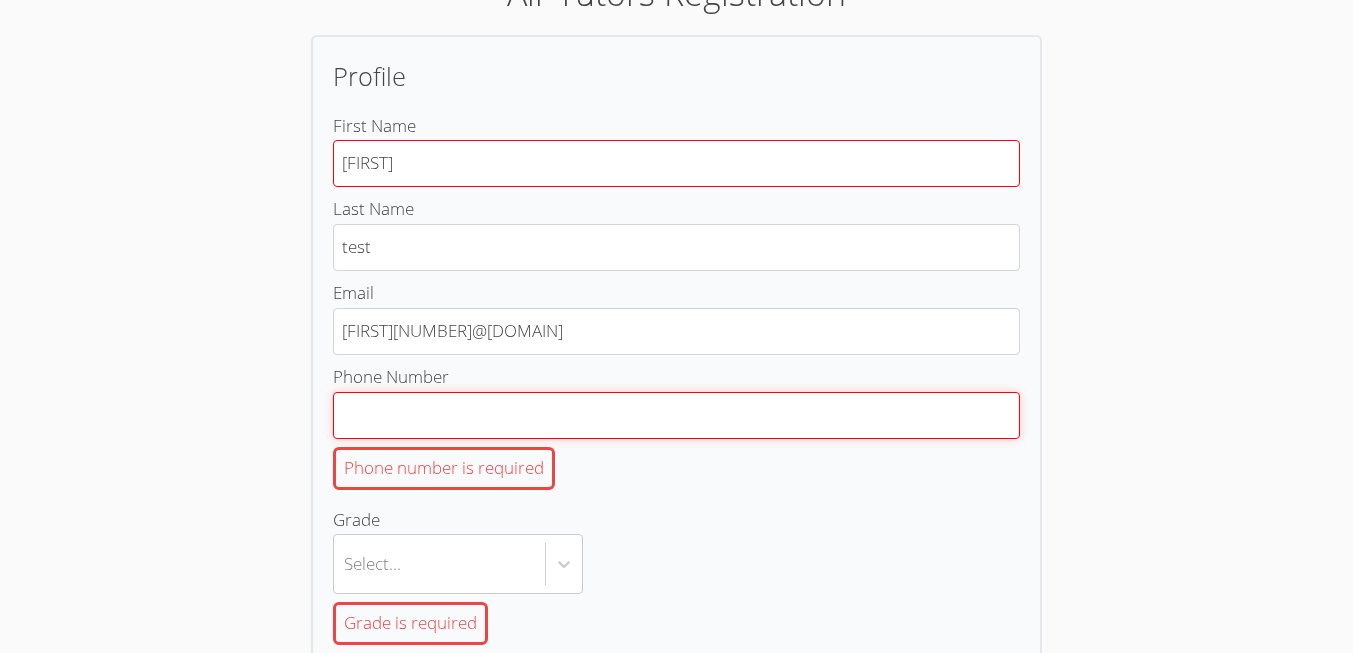 paste on "[PHONE]" 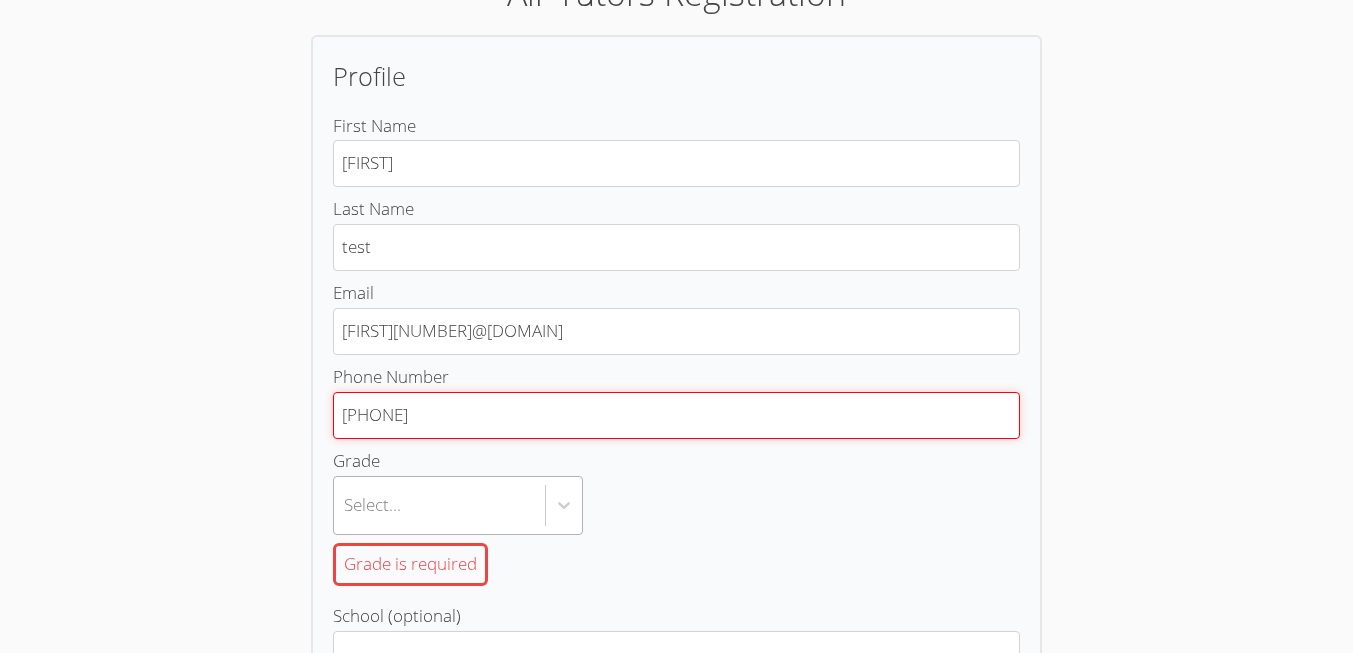 type on "[PHONE]" 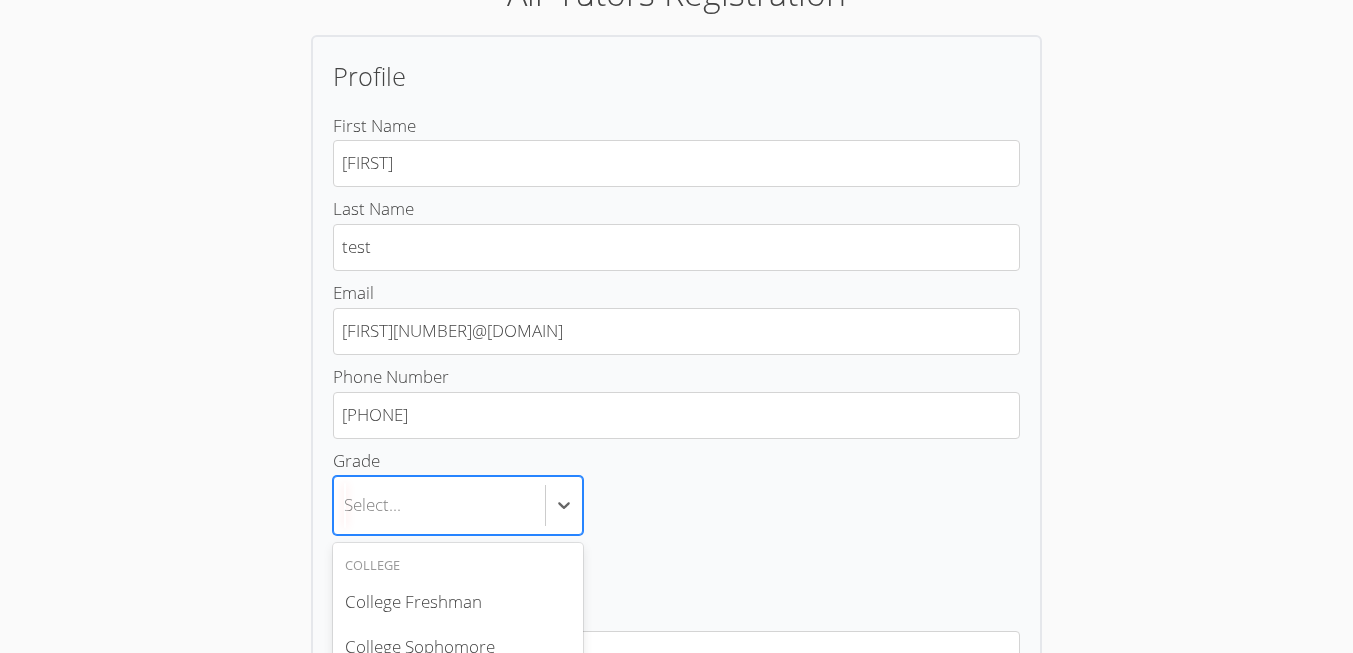 scroll, scrollTop: 318, scrollLeft: 0, axis: vertical 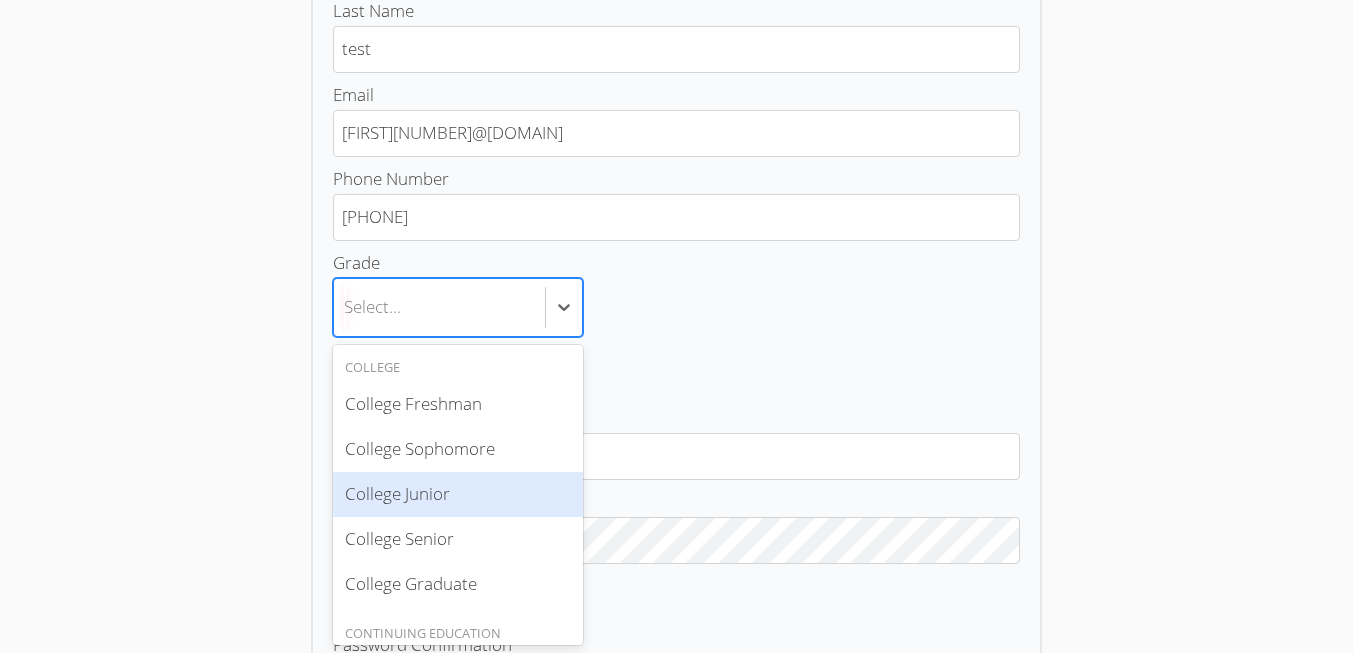 click on "Air Tutors Registration Profile First Name alice Last Name test Email alice89@yopmail.com Phone Number 12262415650 Grade option College Junior focused, 0 of 2. 6 results available. Use Up and Down to choose options, press Enter to select the currently focused option, press Escape to exit the menu, press Tab to select the option and exit the menu. Select... Grade is required School (optional) Password Password is required Password Confirmation Please confirm your password I accept the terms and conditions of the  Air Tutors privacy policy You must accept the Air Tutors privacy policy Back Next: Wrap-up Already have an account? Click here to login College College Freshman College Sophomore College Junior College Senior College Graduate Continuing Education Adult Learner" at bounding box center (676, 8) 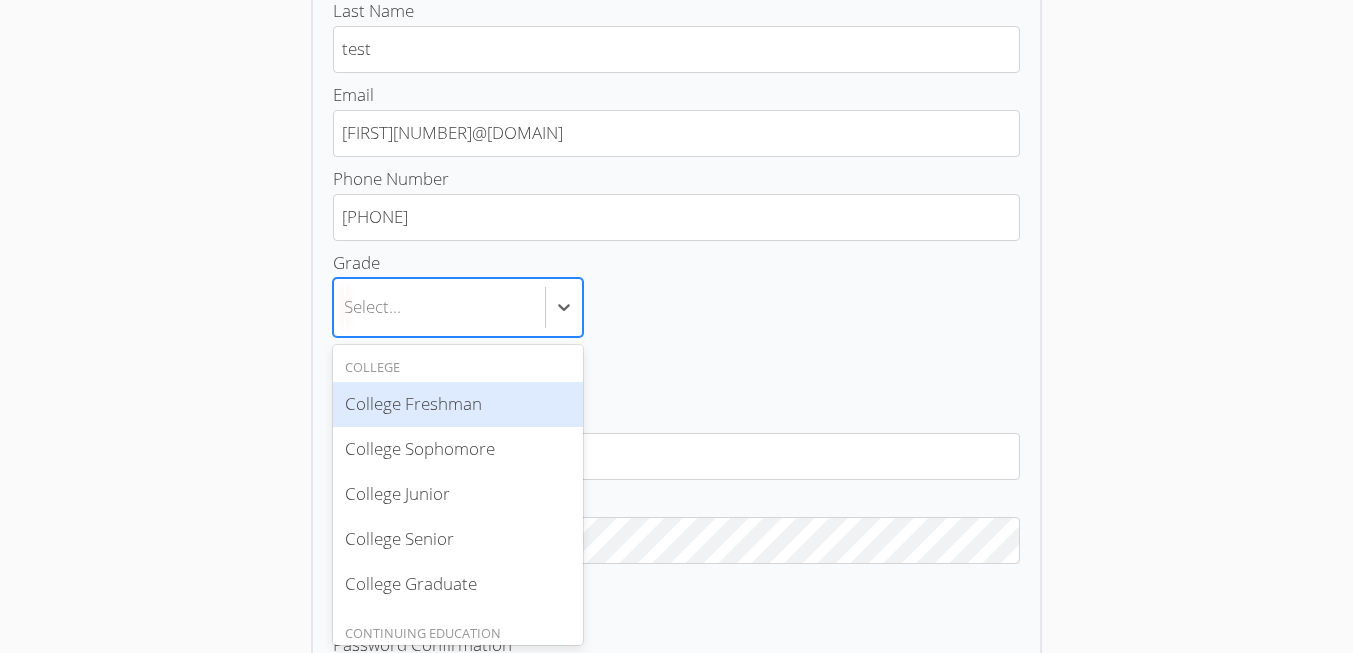 click on "College Freshman" at bounding box center (458, 404) 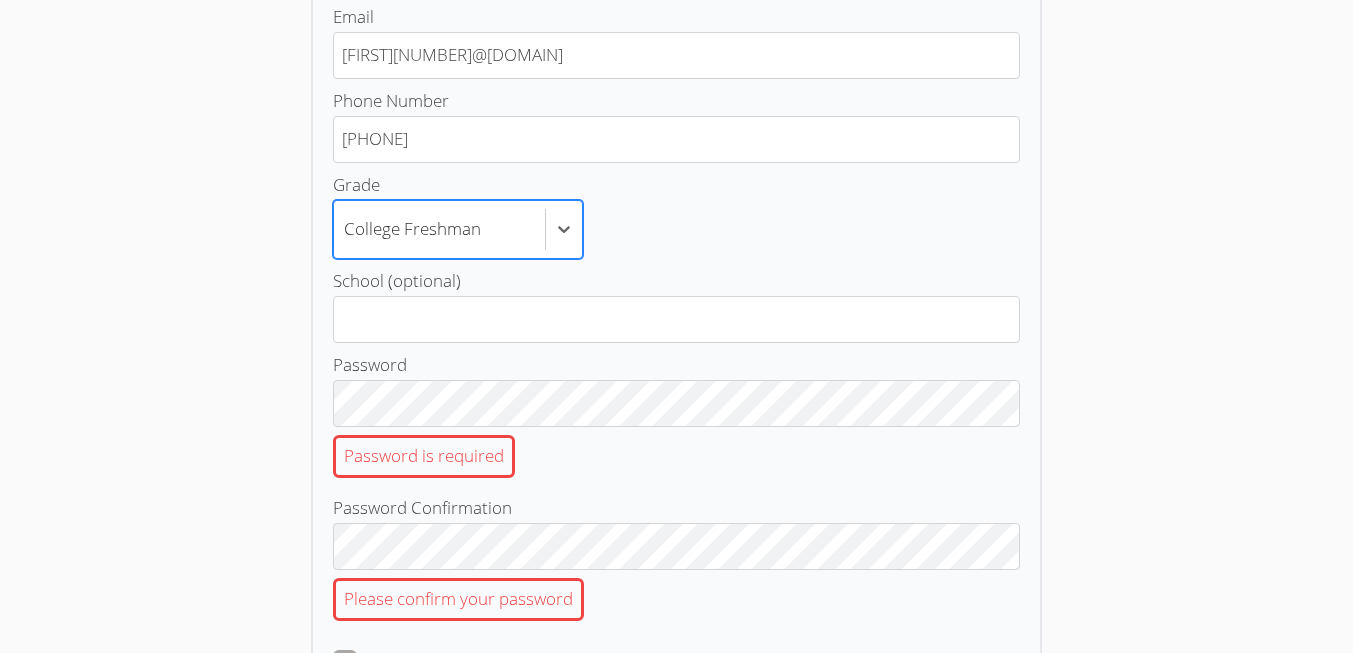 scroll, scrollTop: 438, scrollLeft: 0, axis: vertical 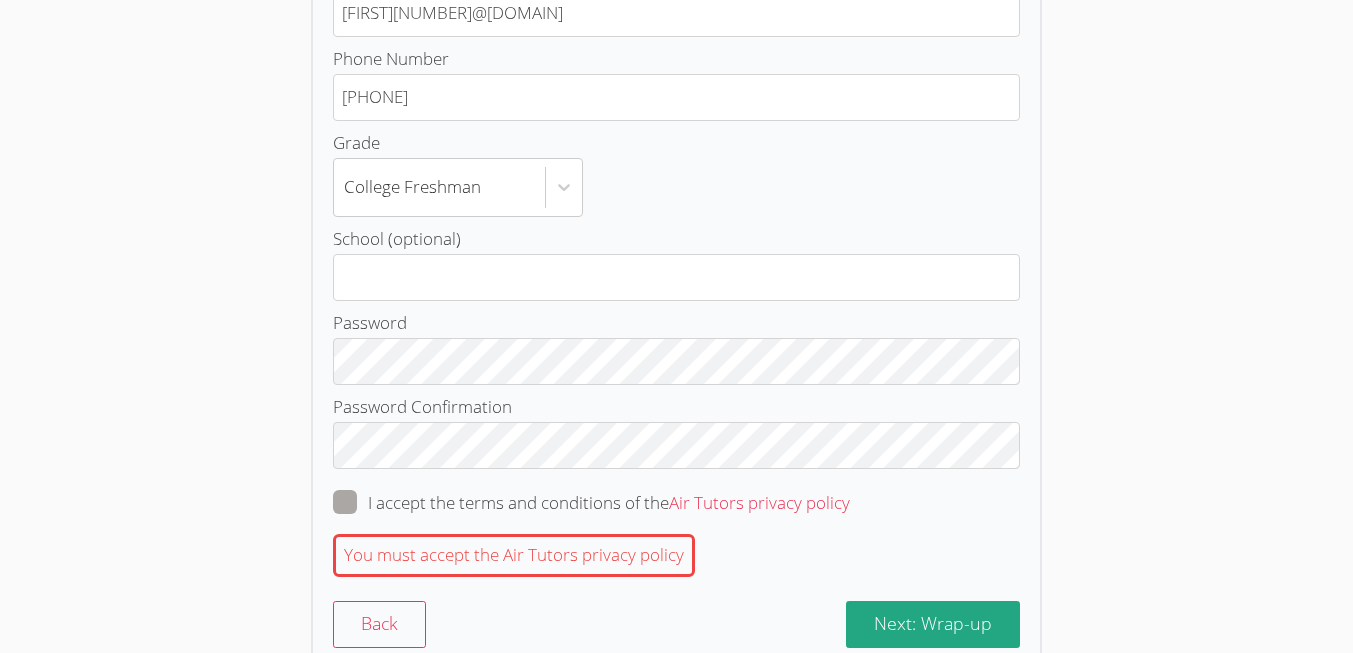 click at bounding box center (850, 502) 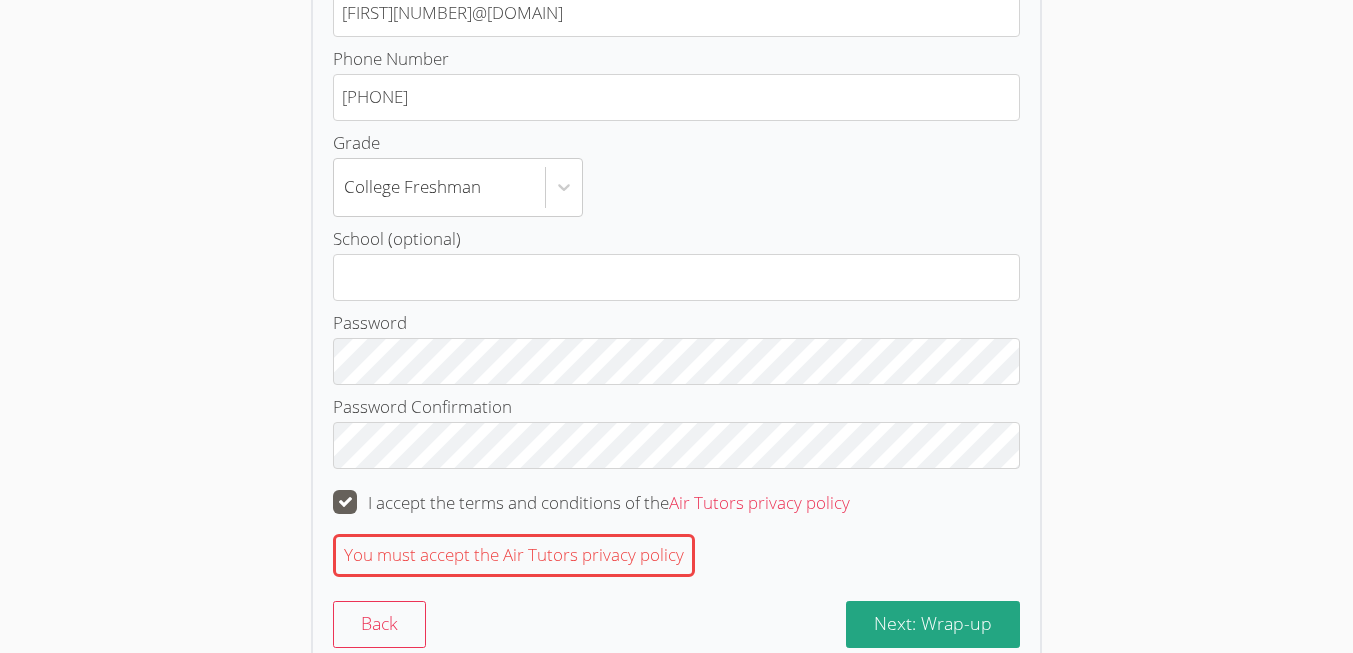 checkbox on "true" 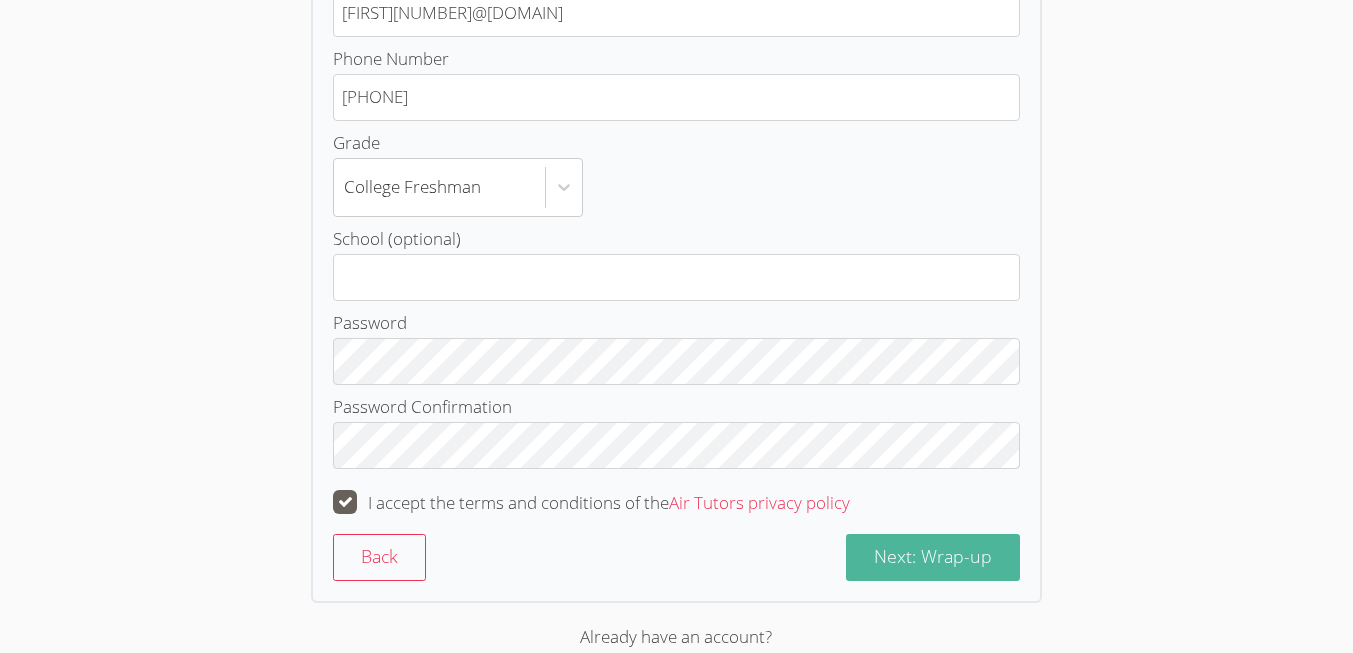 click on "Next: Wrap-up" at bounding box center (933, 556) 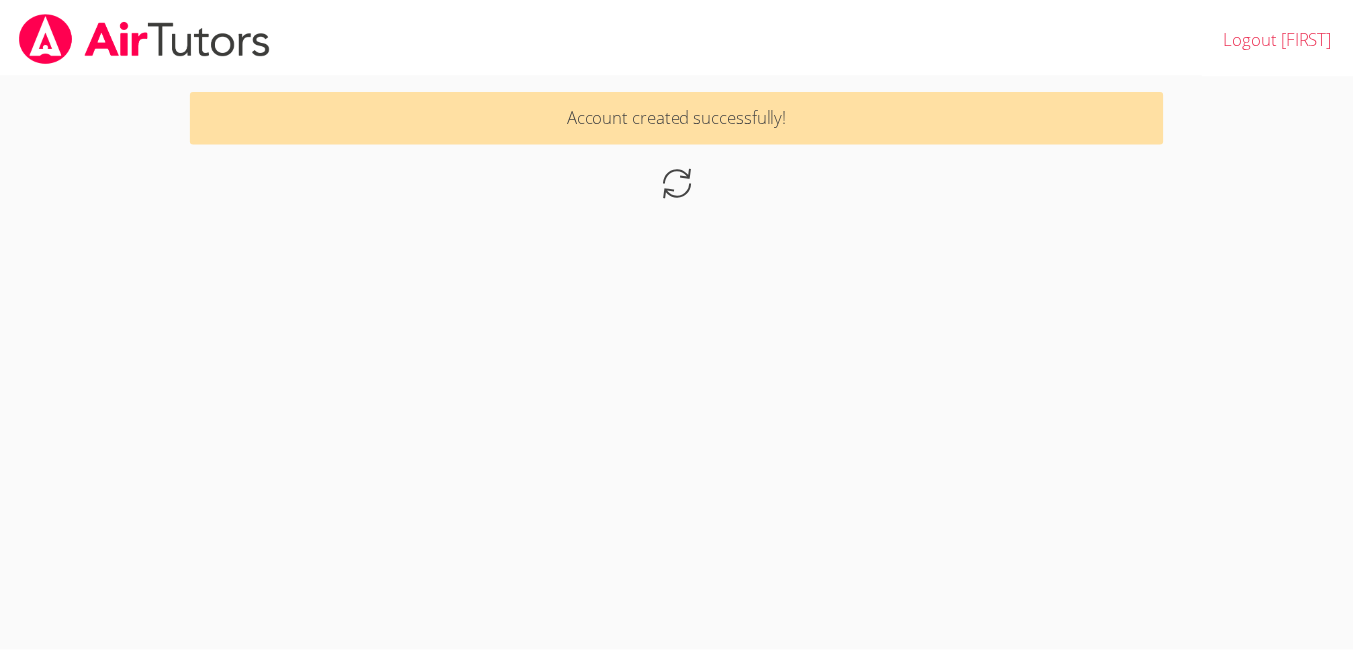 scroll, scrollTop: 0, scrollLeft: 0, axis: both 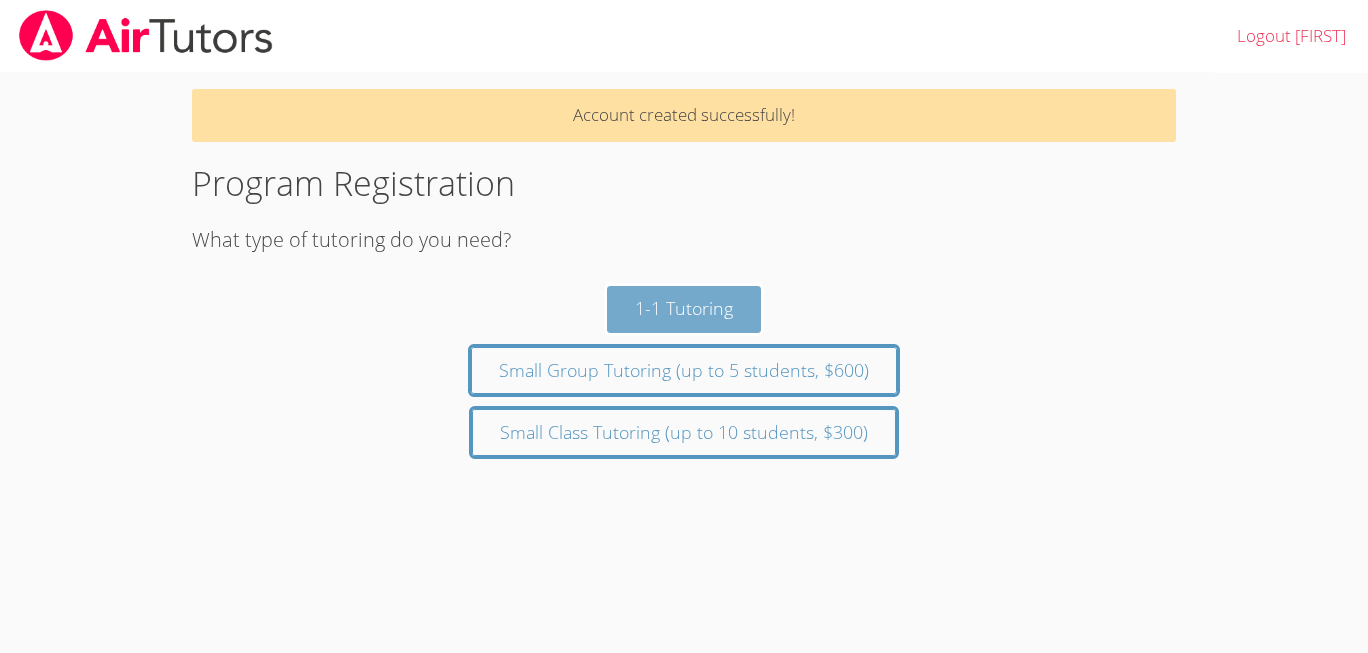 click on "1-1 Tutoring" at bounding box center [684, 309] 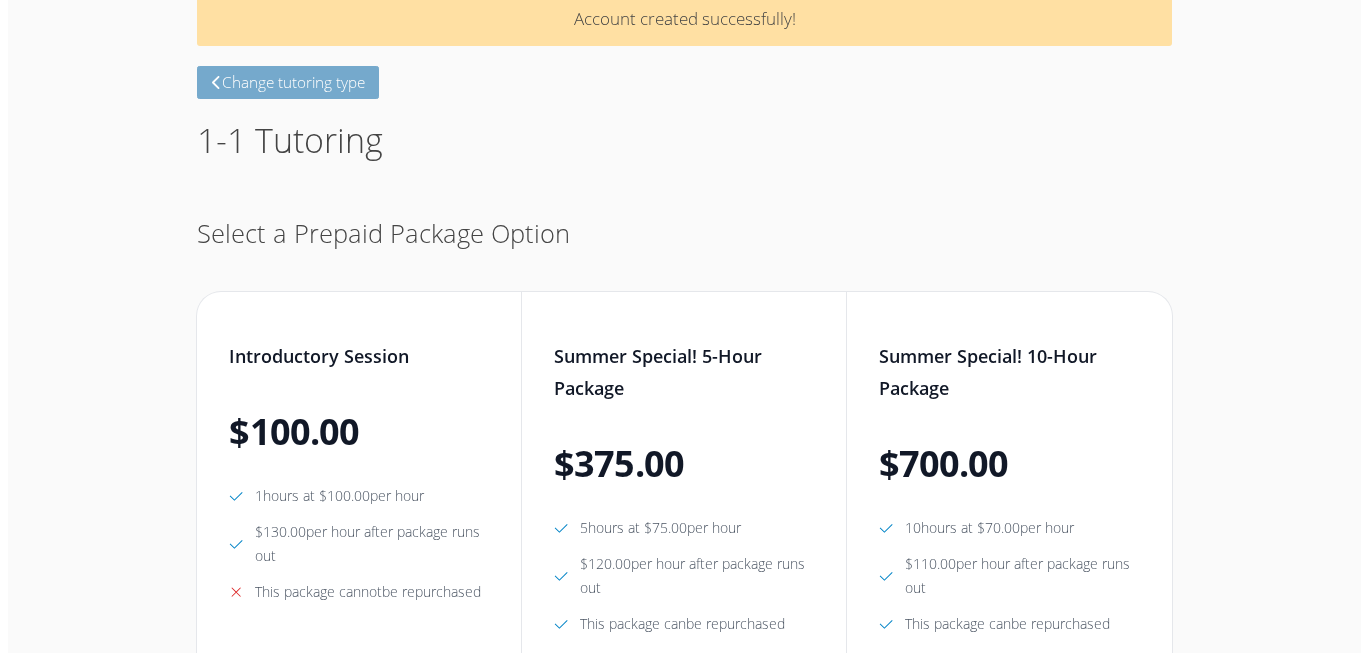 scroll, scrollTop: 0, scrollLeft: 0, axis: both 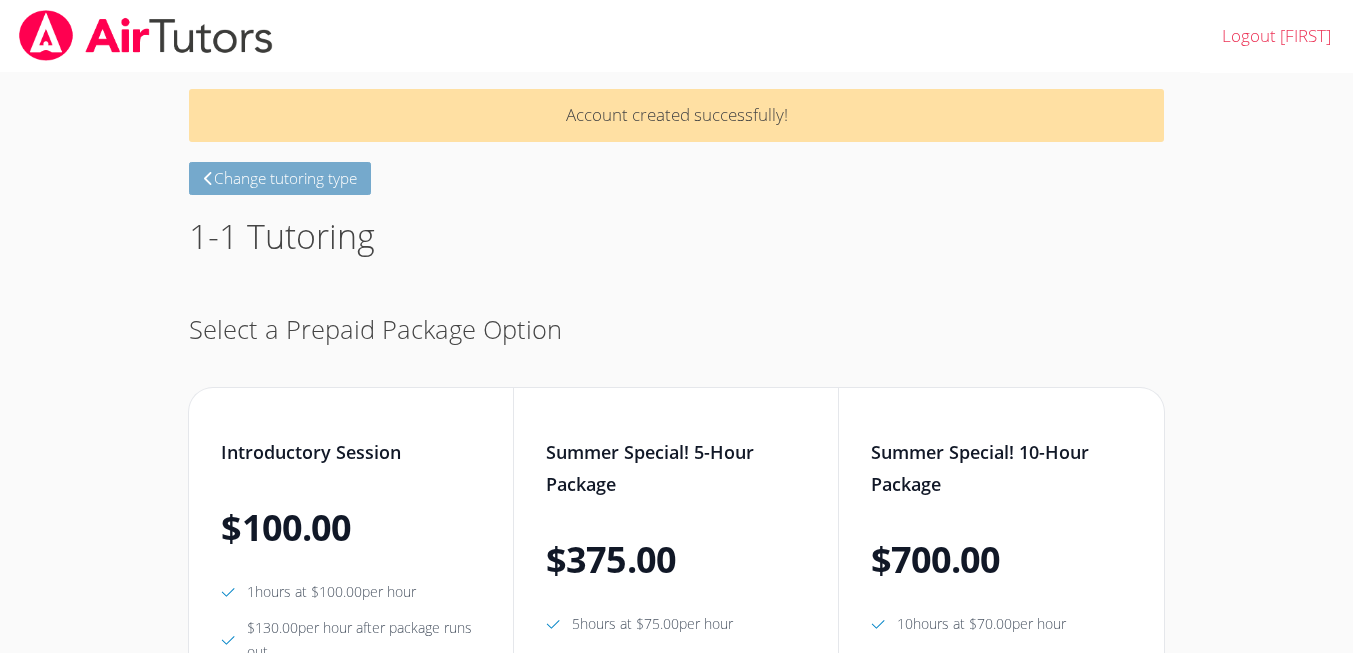 click on "Change tutoring type" at bounding box center [280, 178] 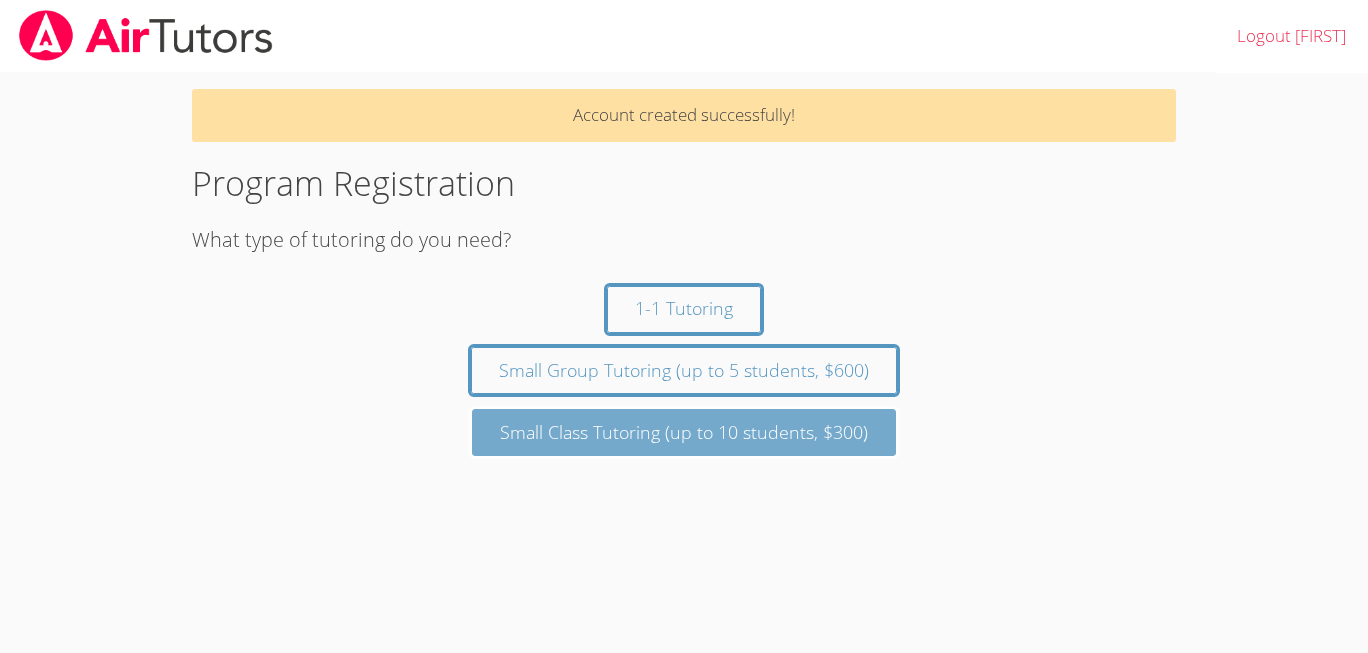 click on "Small Class Tutoring (up to 10 students, $300)" at bounding box center (684, 432) 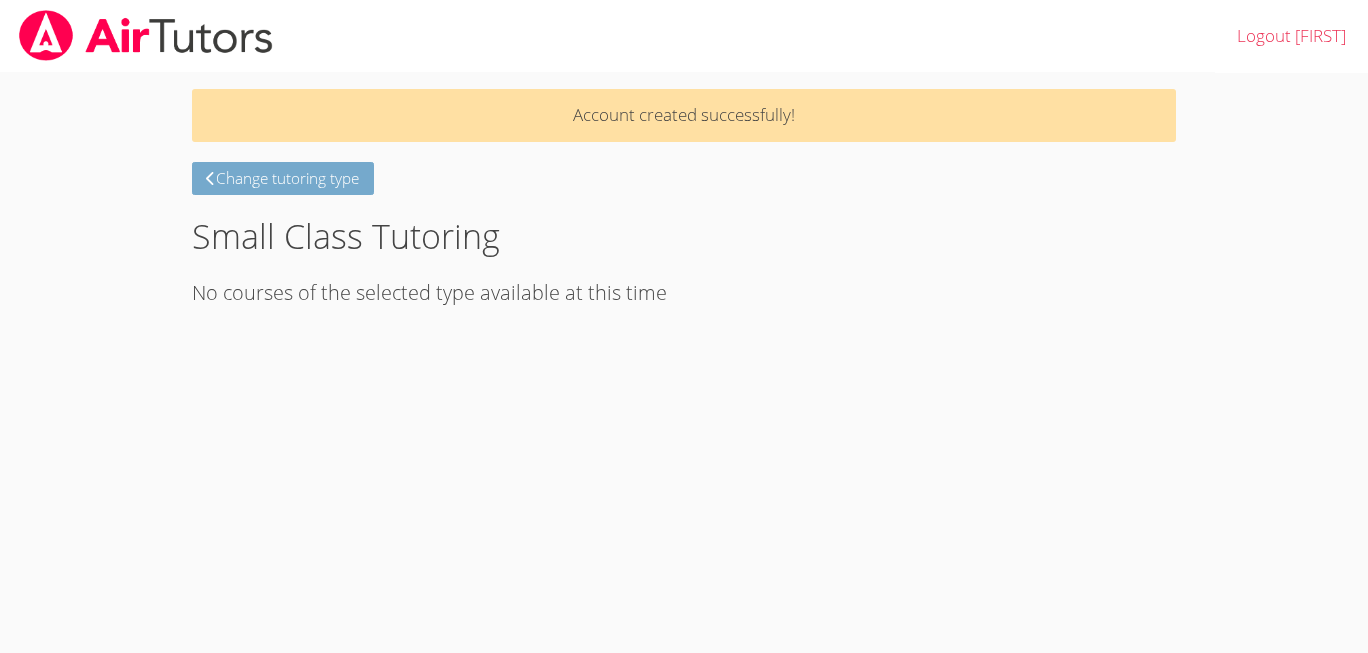 click on "Change tutoring type" at bounding box center [283, 178] 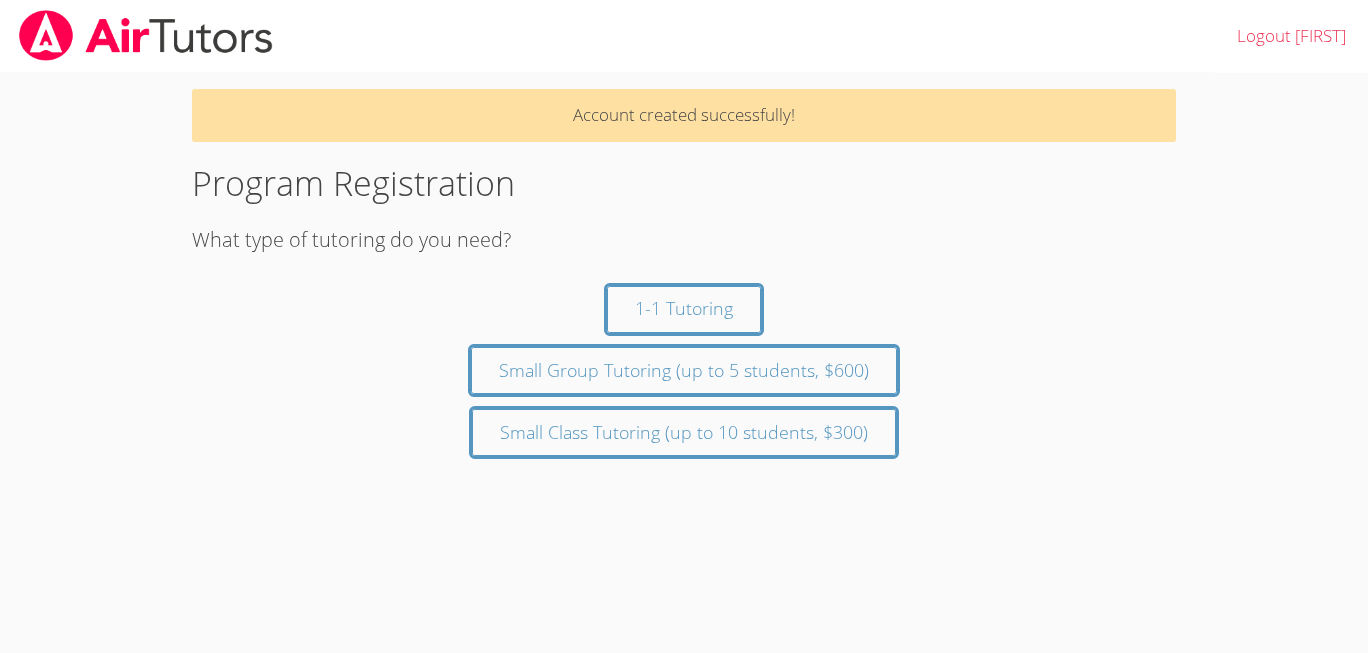 click at bounding box center [146, 35] 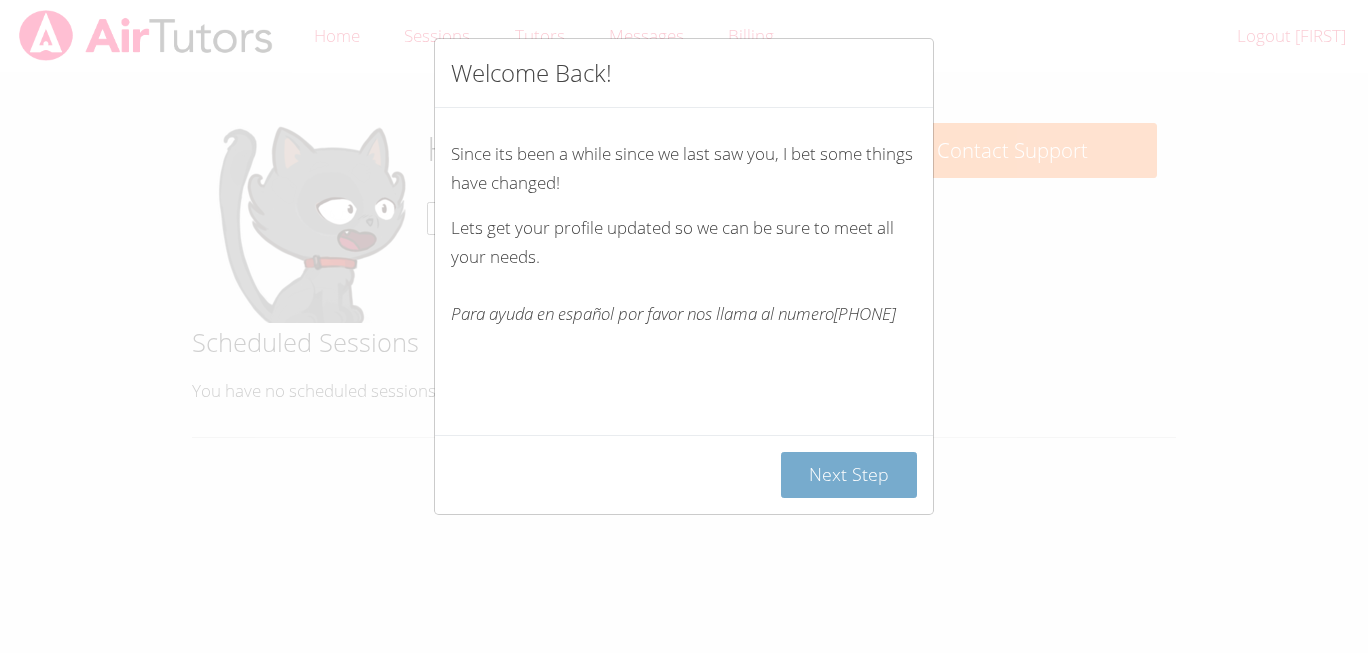 click on "Next Step" at bounding box center [849, 475] 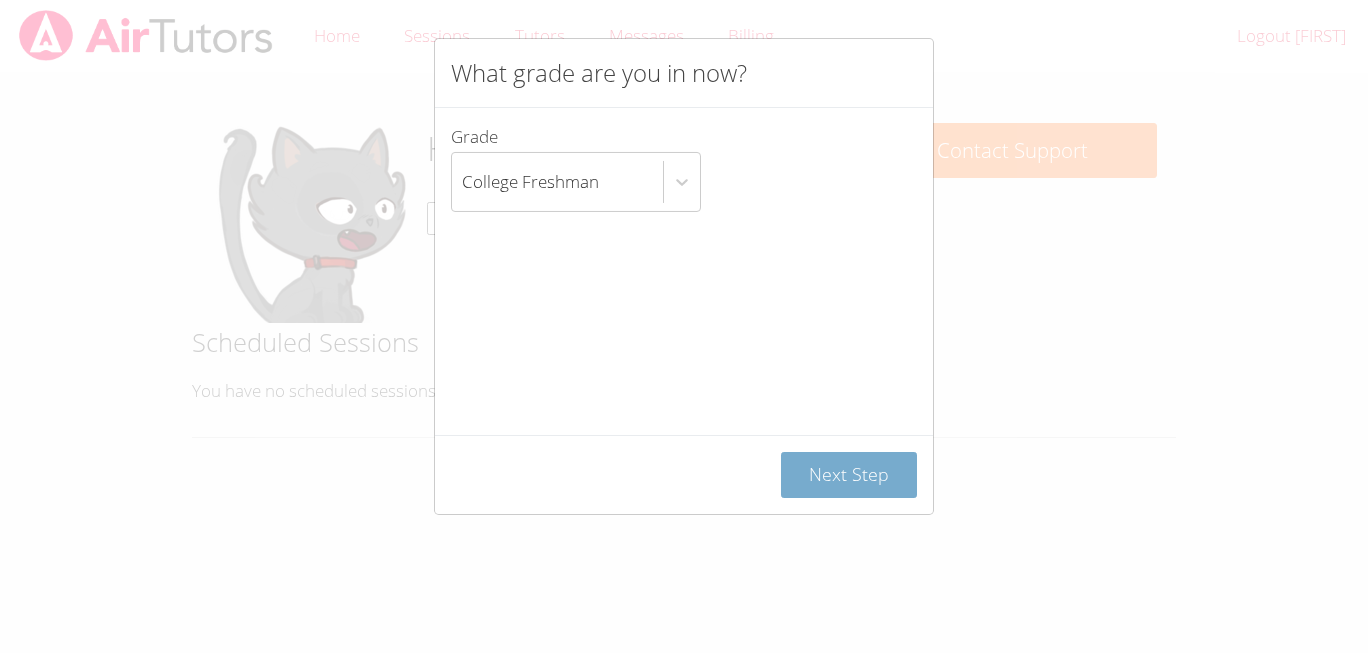 click on "Next Step" at bounding box center (849, 475) 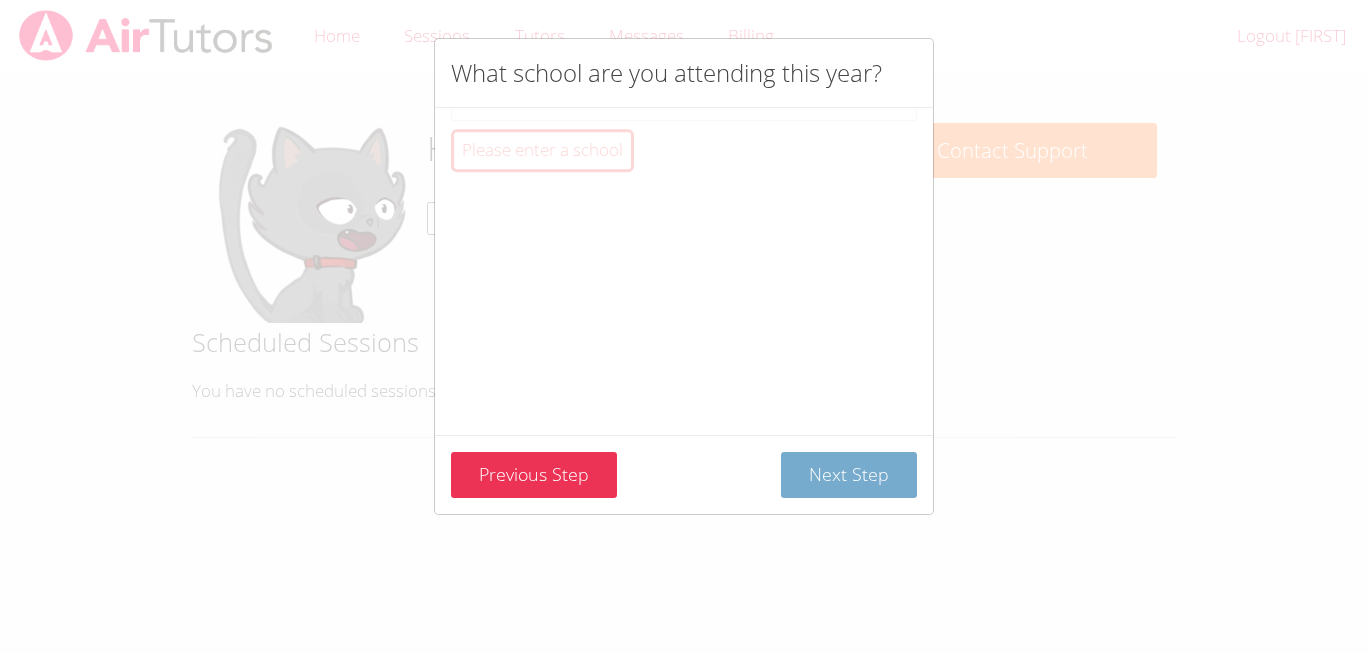 click on "Next Step" at bounding box center [849, 475] 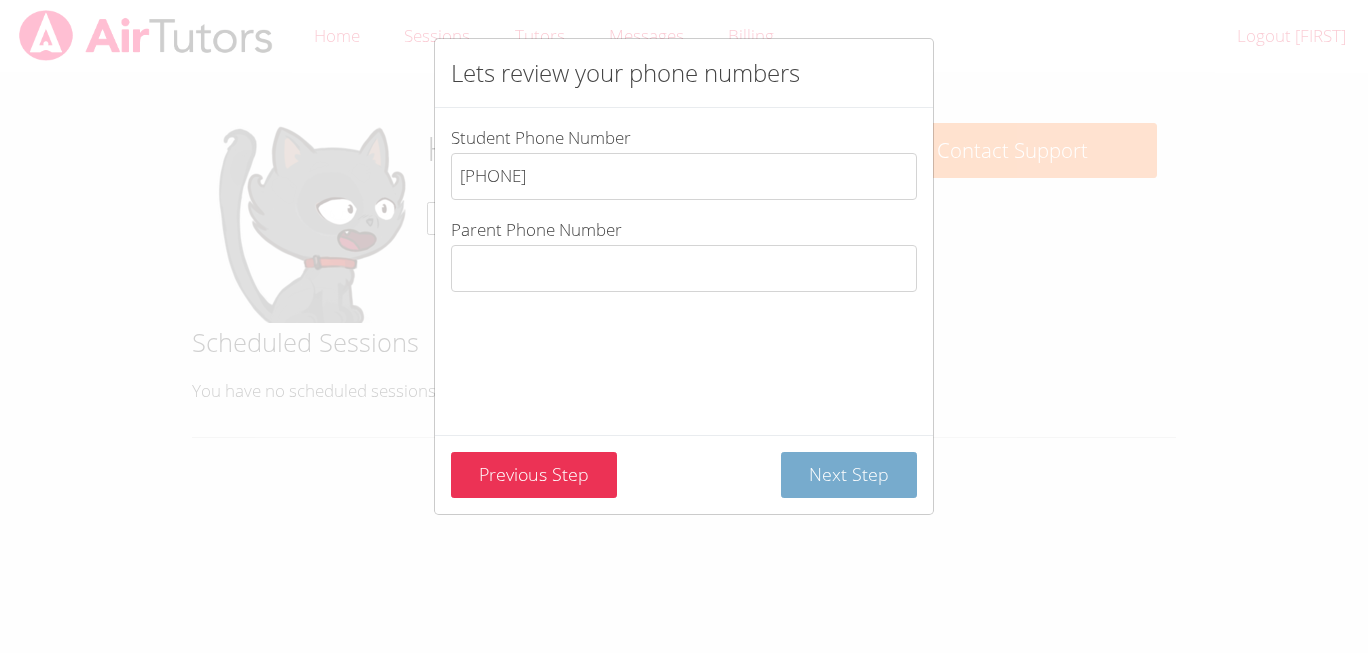 click on "Next Step" at bounding box center [849, 475] 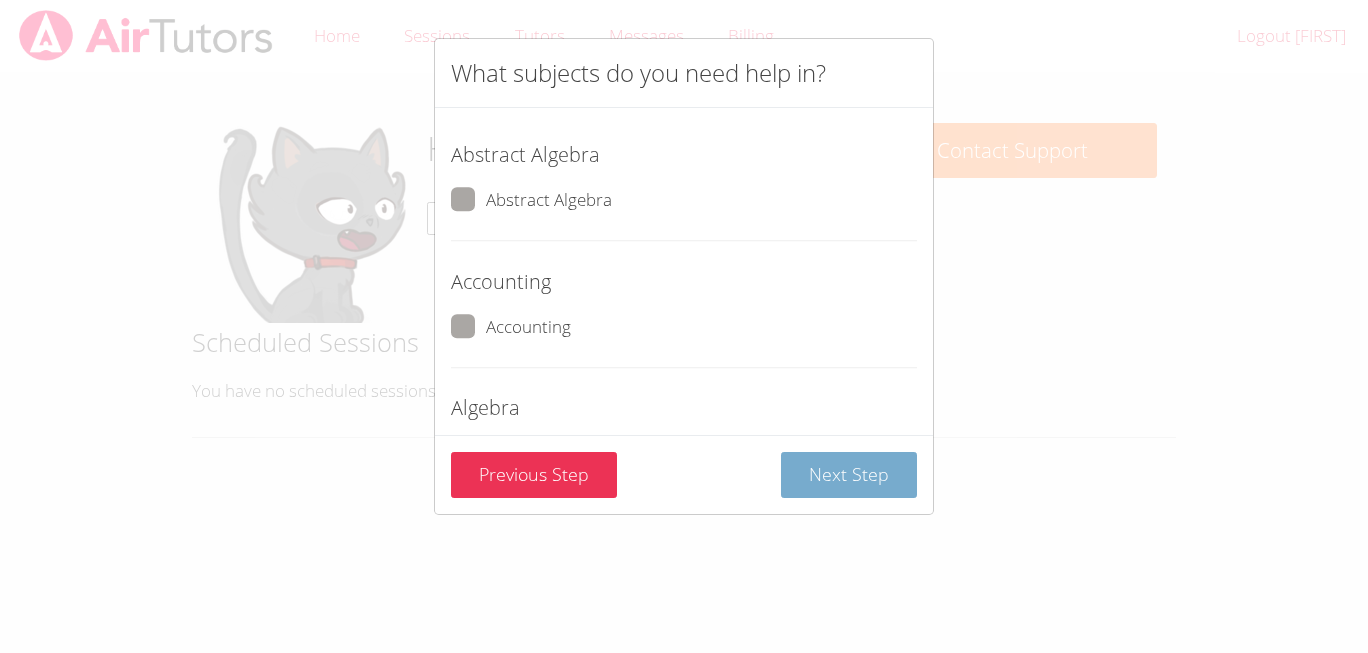 click on "Next Step" at bounding box center (849, 475) 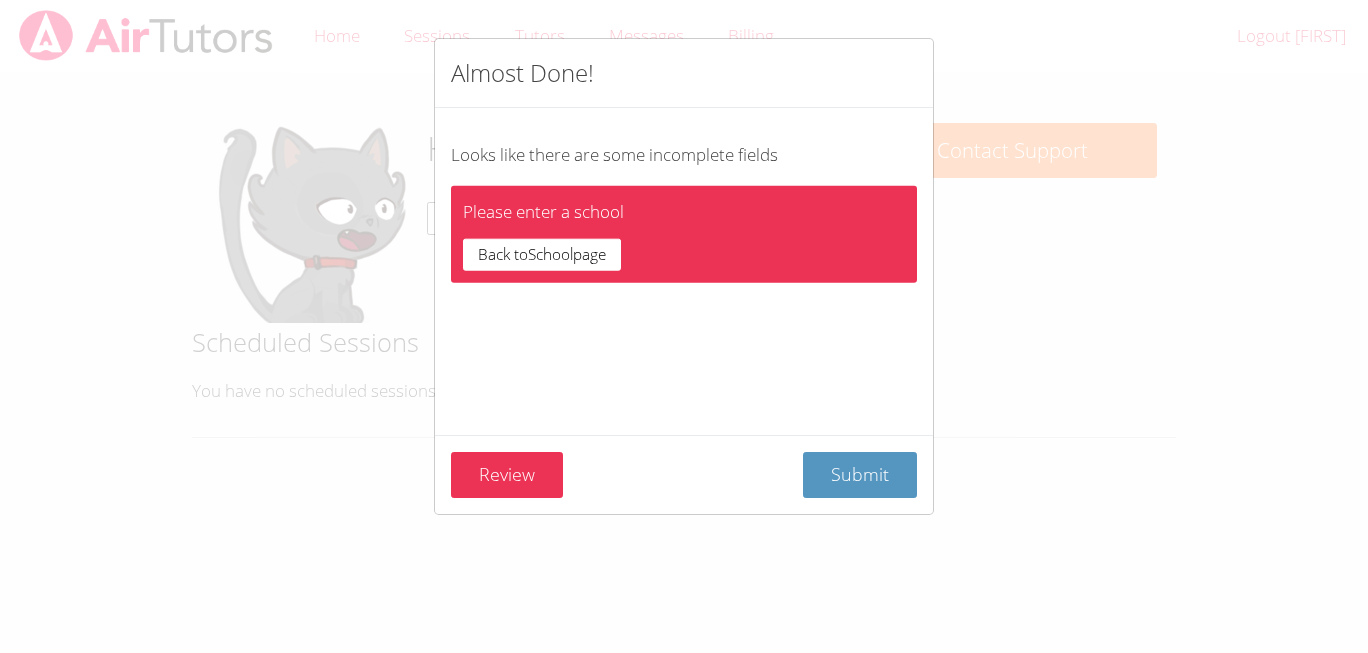 click on "Submit" at bounding box center [860, 474] 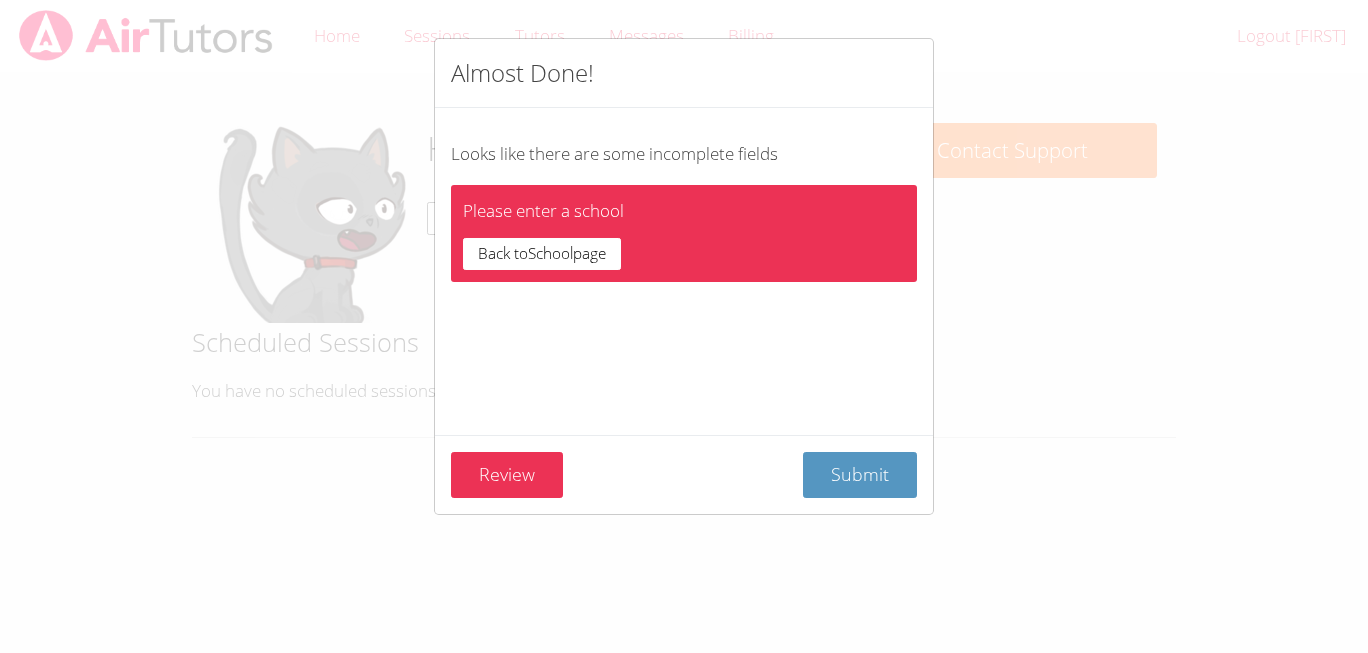click on "Submit" at bounding box center (860, 474) 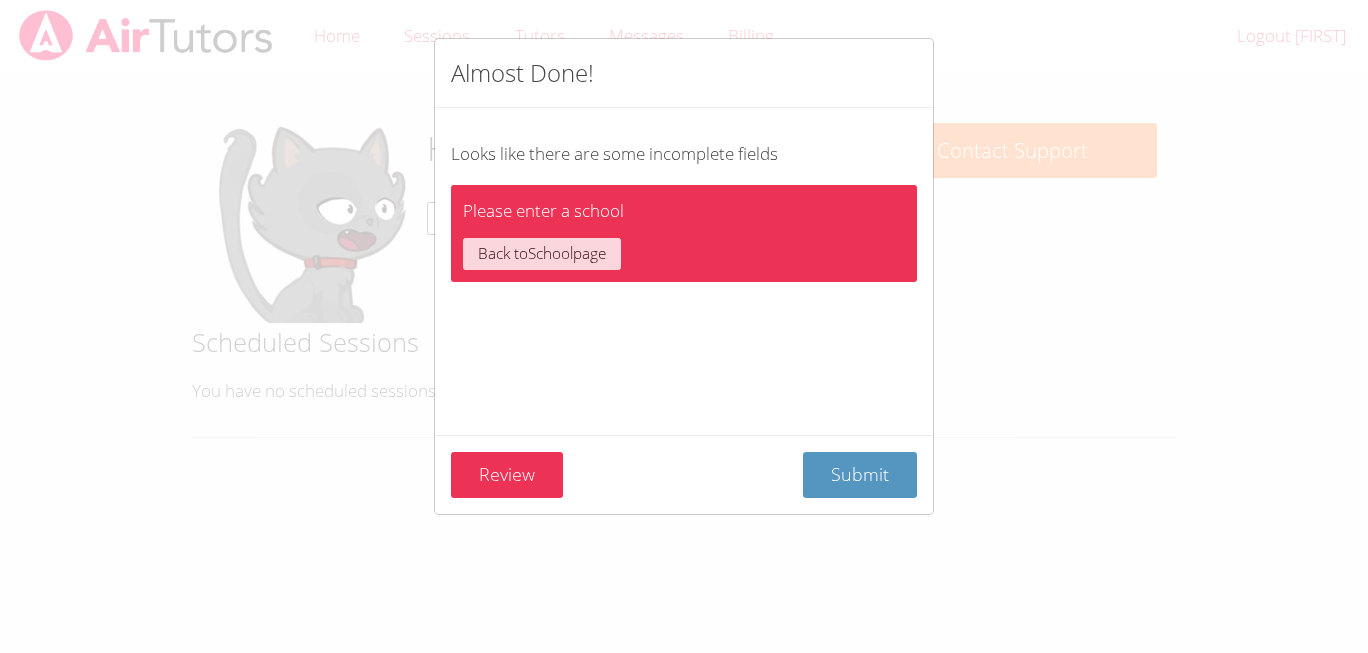 click on "Back to  School  page" at bounding box center (542, 254) 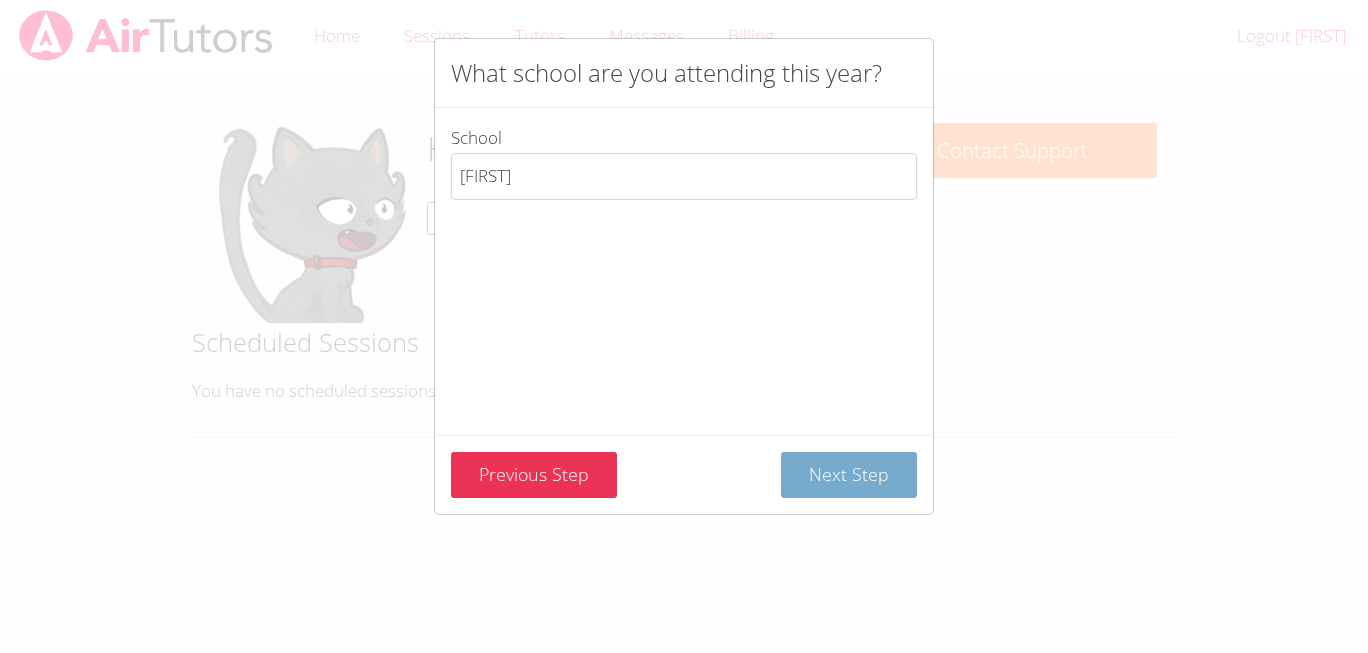 type on "[FIRST]" 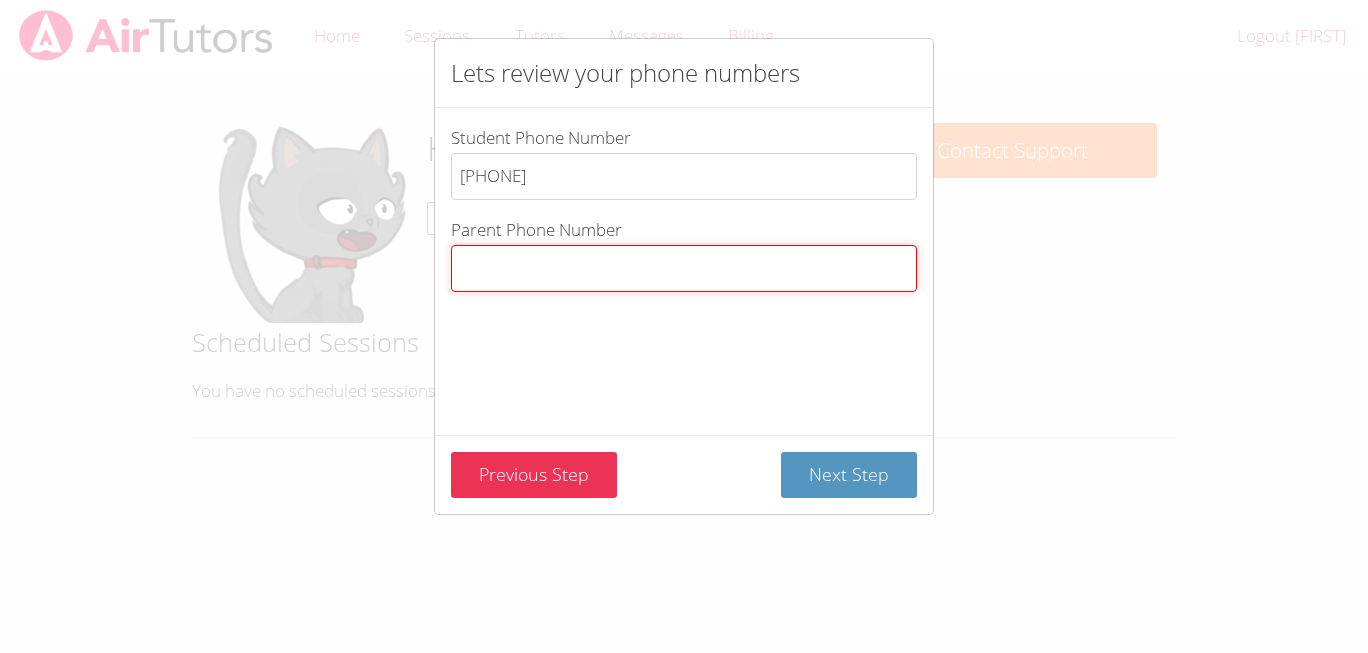 click on "Parent Phone Number" at bounding box center [684, 268] 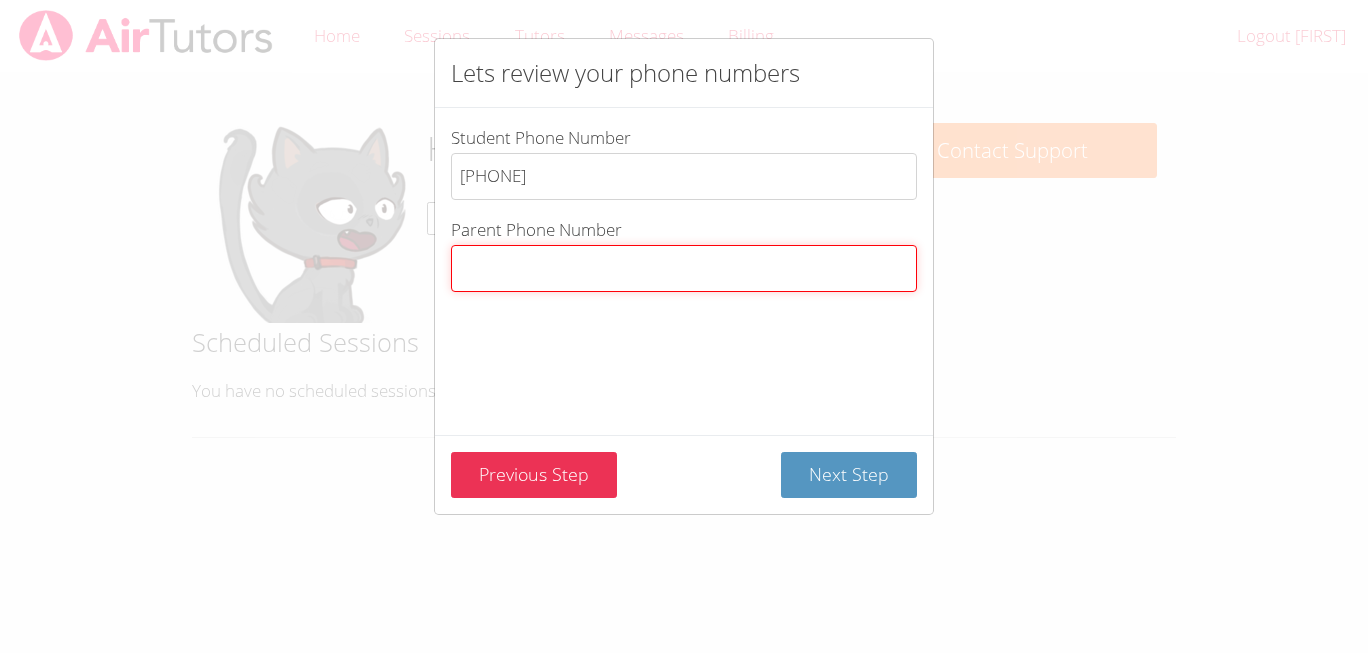 paste on "[NUMBER]" 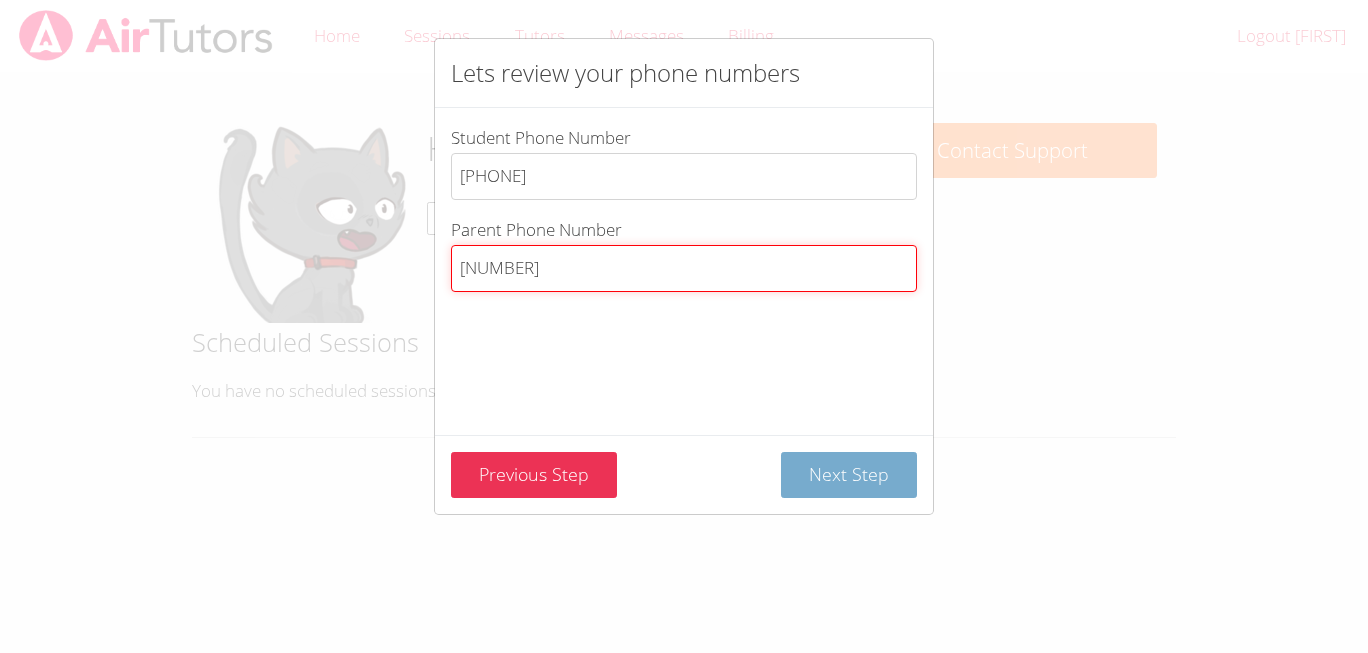 type on "[NUMBER]" 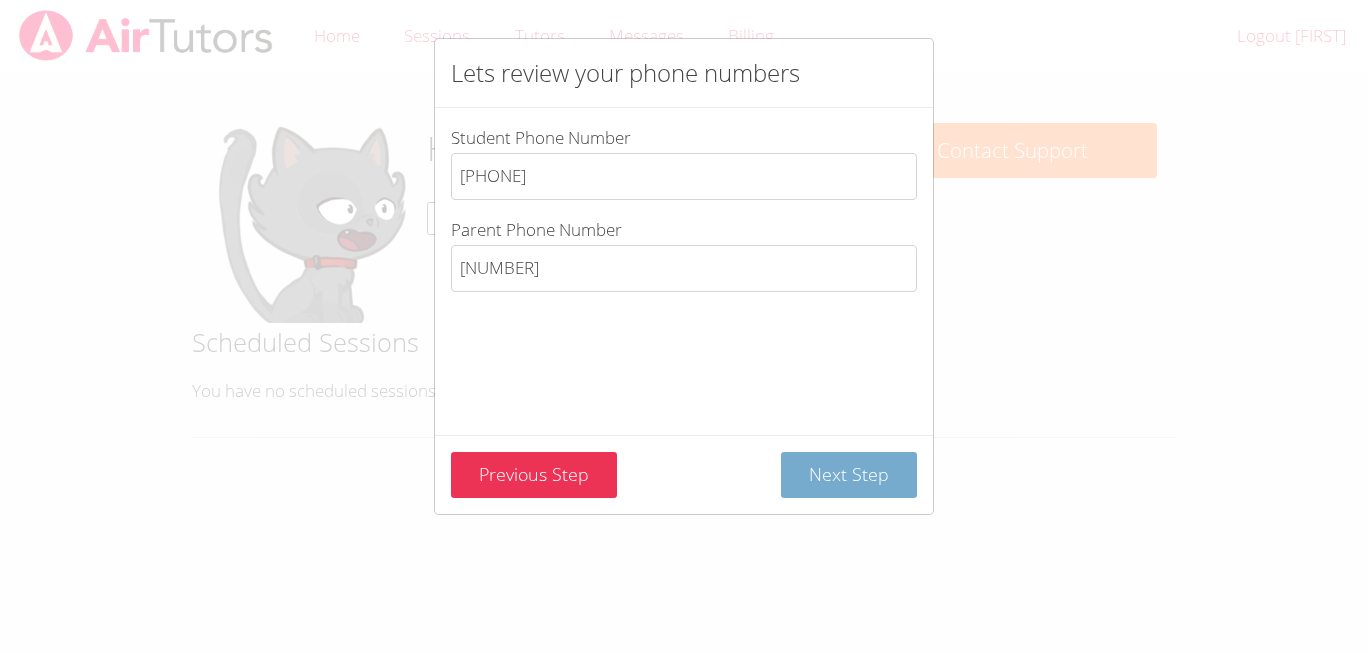 click on "Next Step" at bounding box center [849, 475] 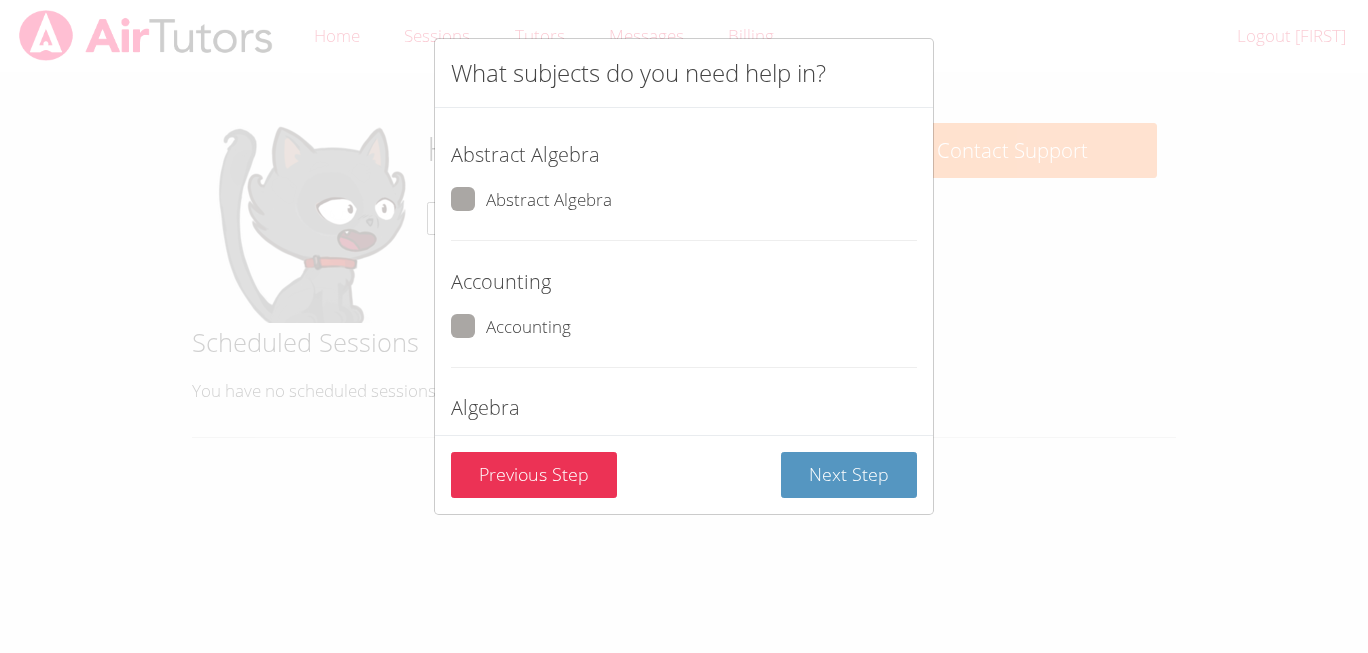 click on "Abstract Algebra" at bounding box center [531, 200] 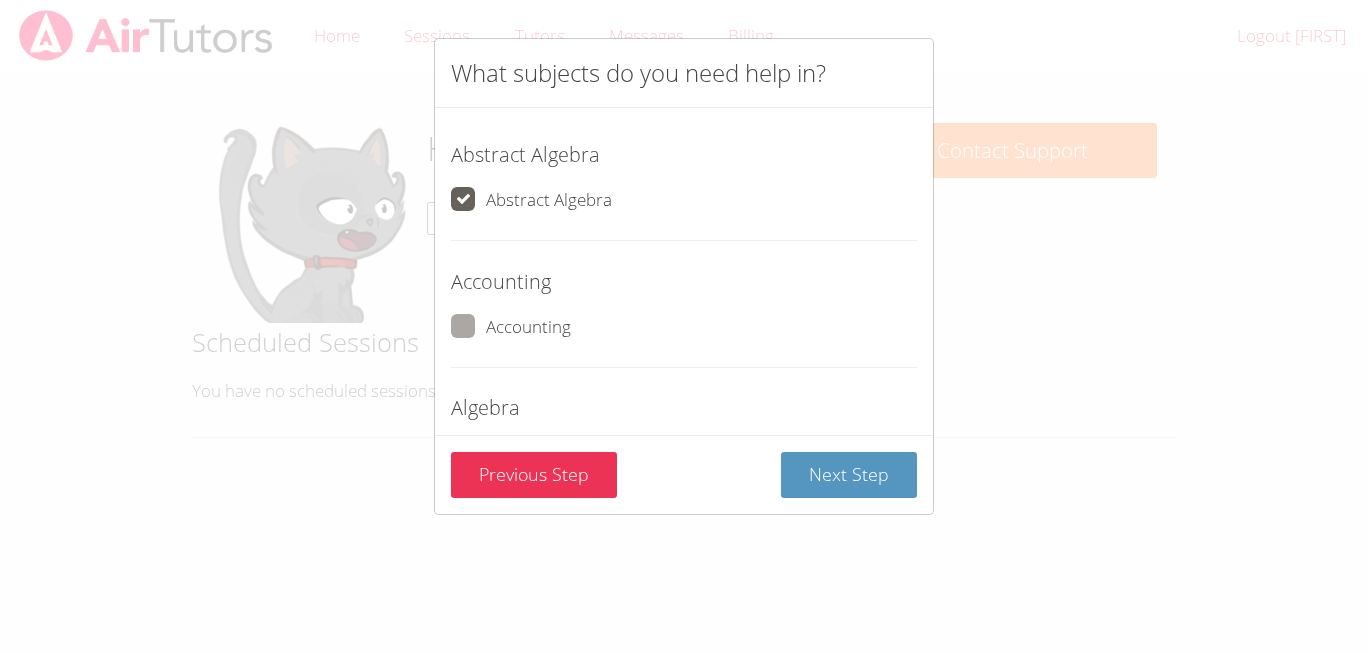 checkbox on "true" 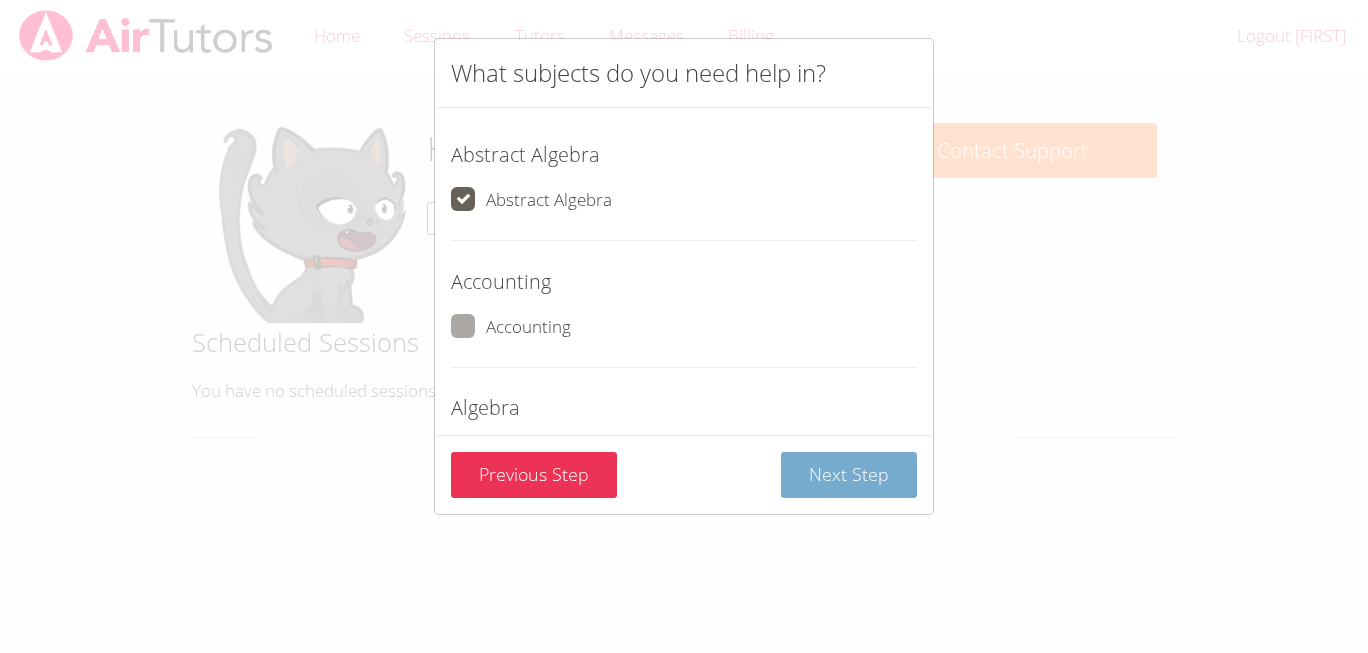click on "Next Step" at bounding box center (849, 475) 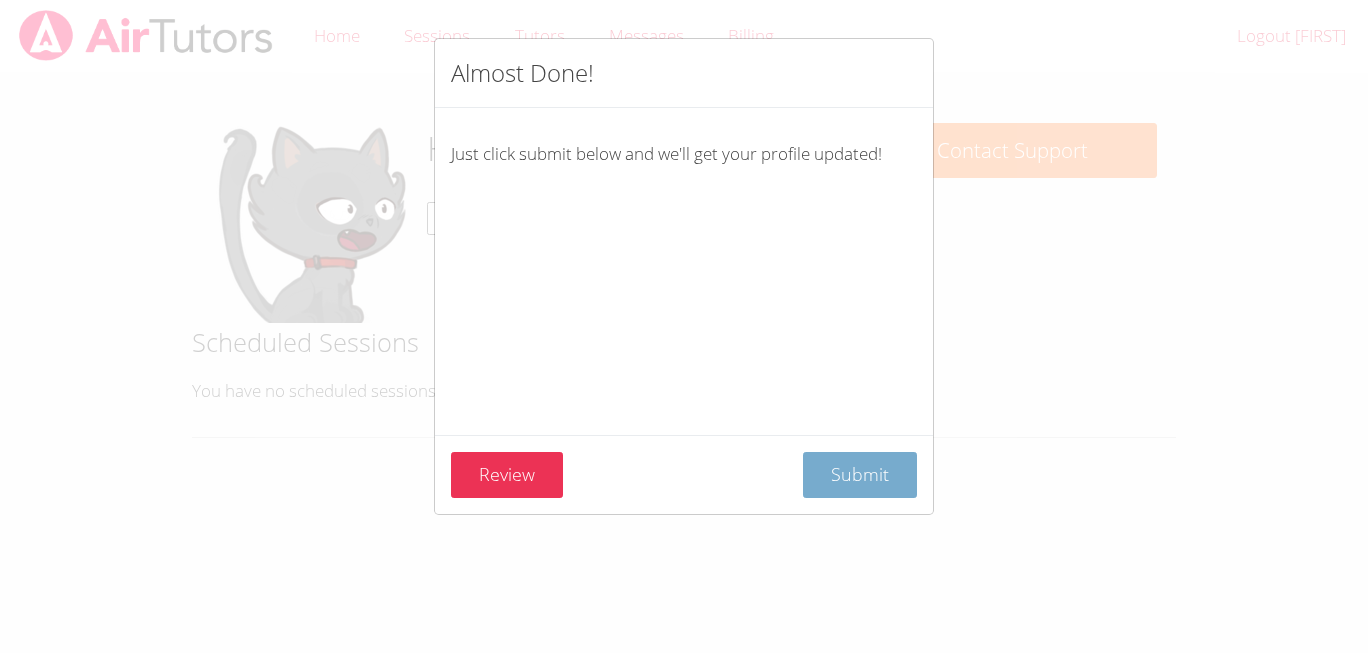 click on "Submit" at bounding box center [860, 474] 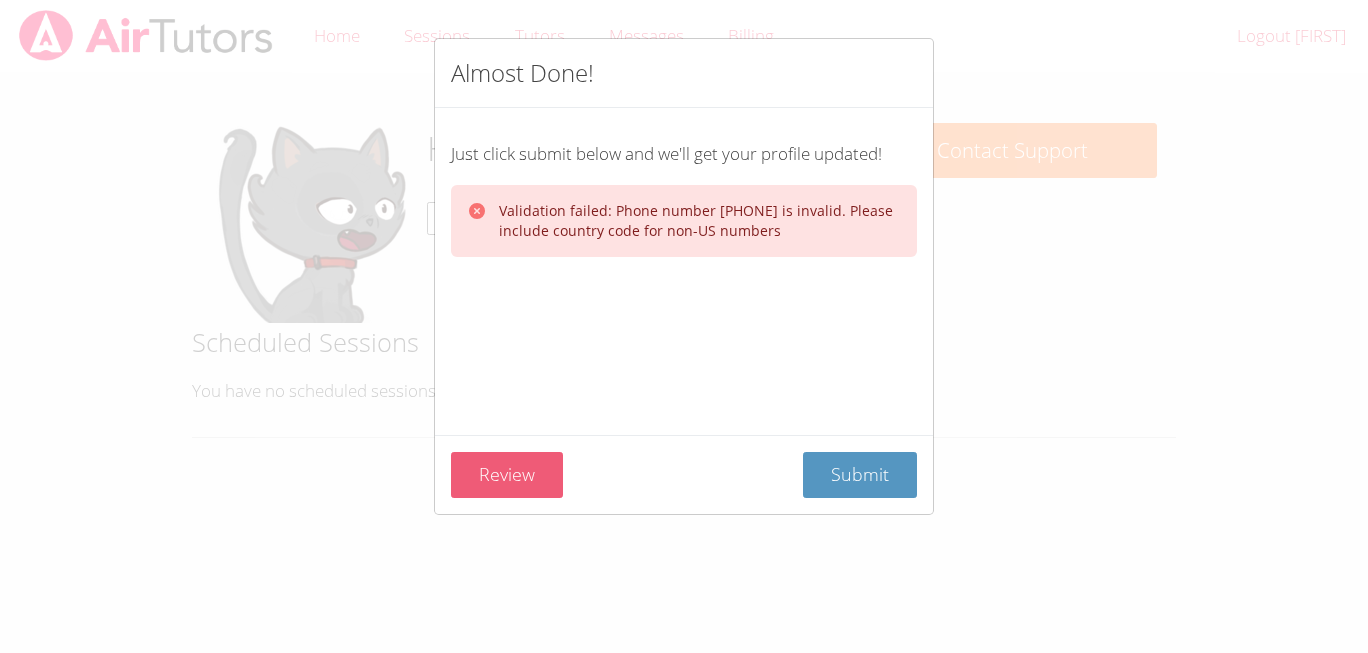 click on "Review" at bounding box center (507, 475) 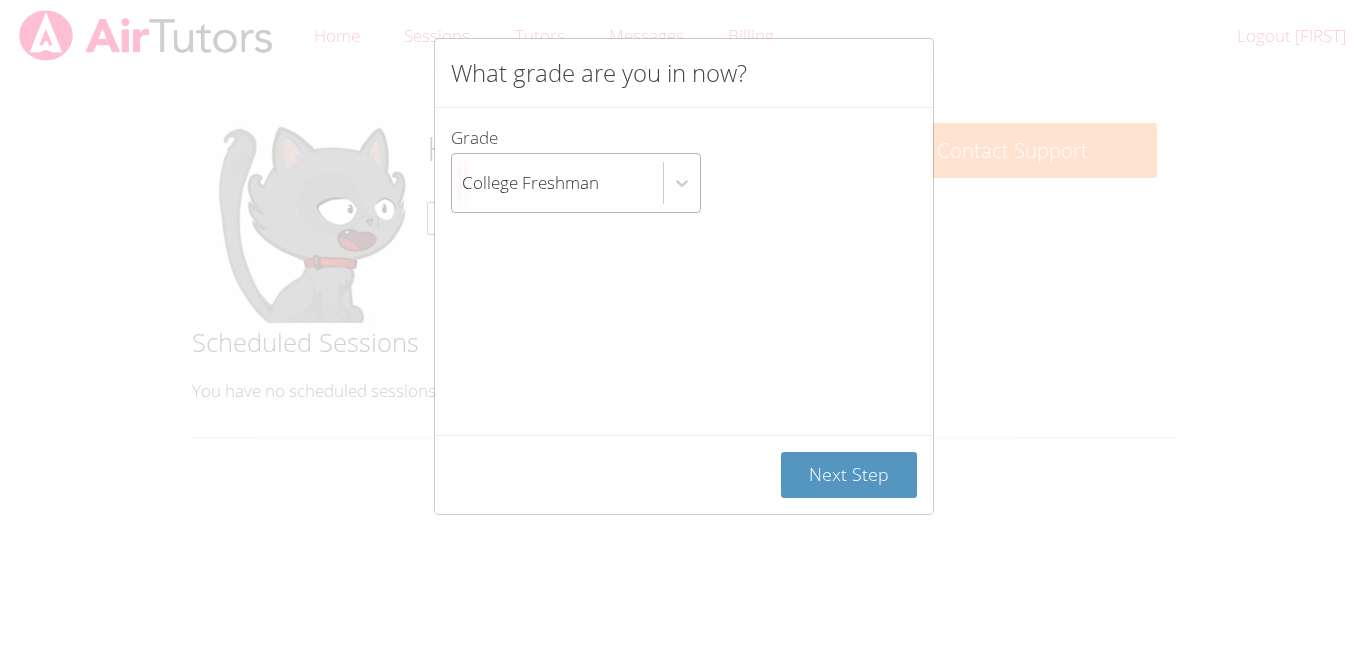 click on "College Freshman" at bounding box center (557, 183) 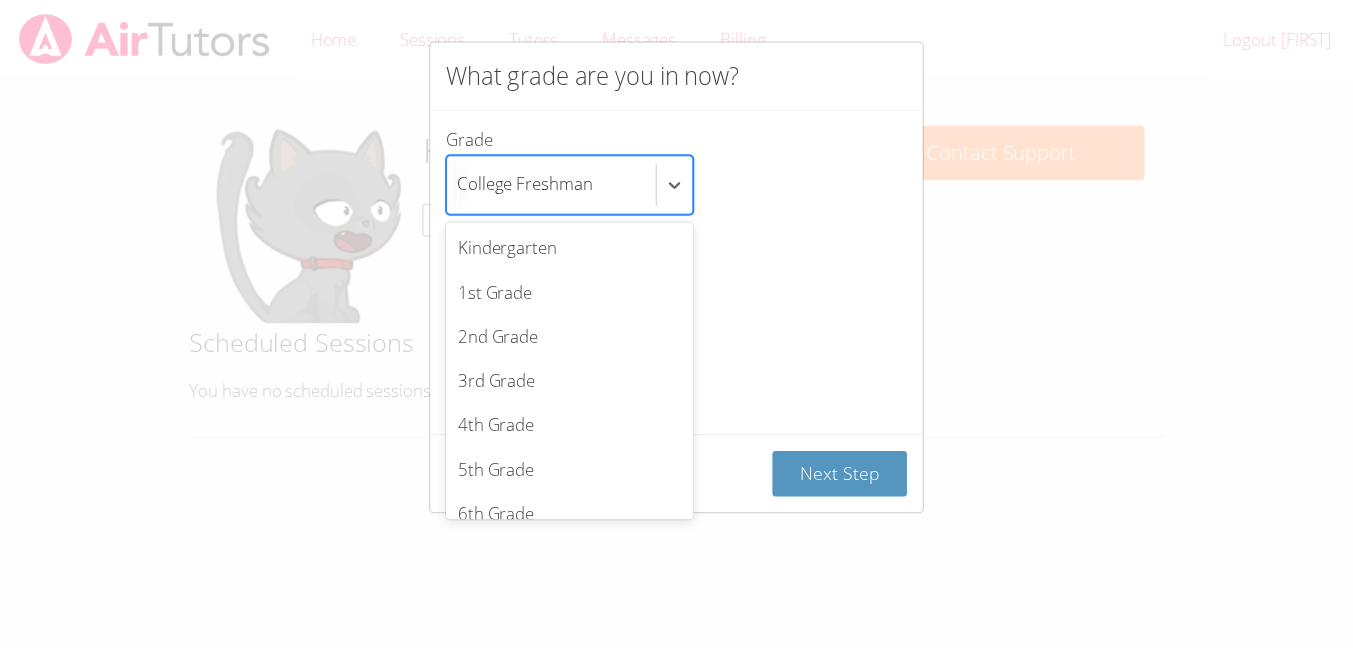 scroll, scrollTop: 348, scrollLeft: 0, axis: vertical 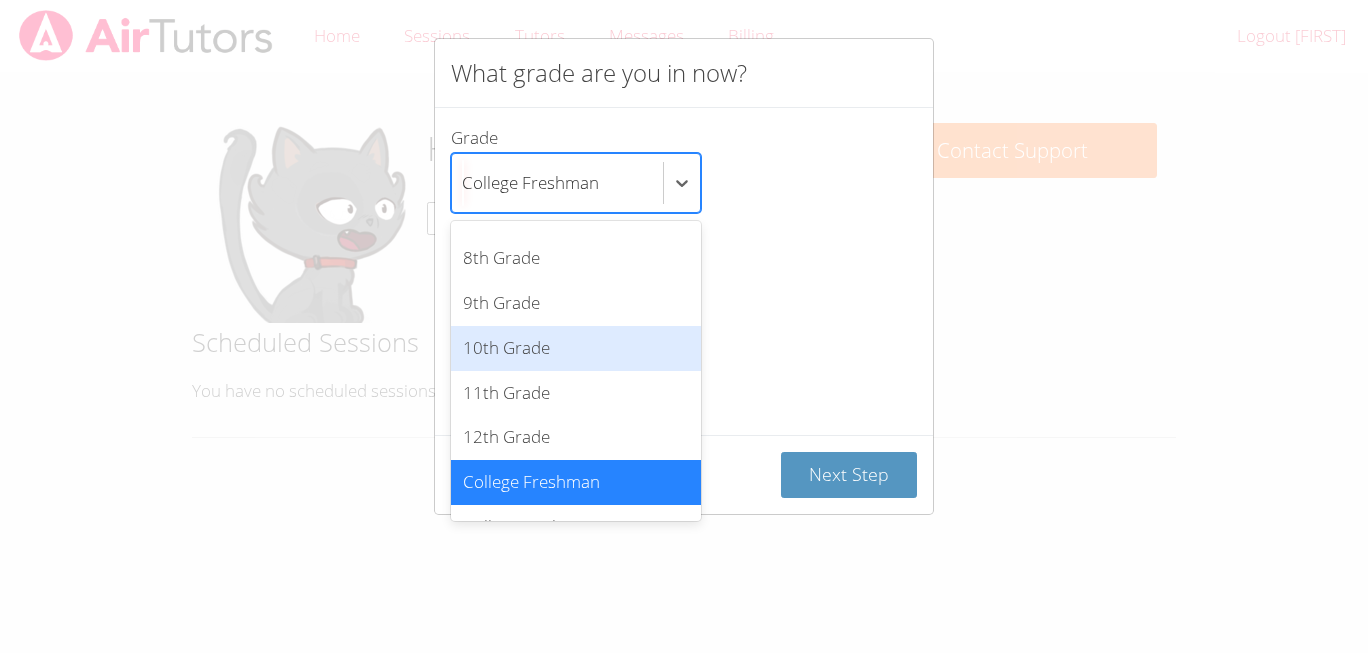 click on "10th Grade" at bounding box center [576, 348] 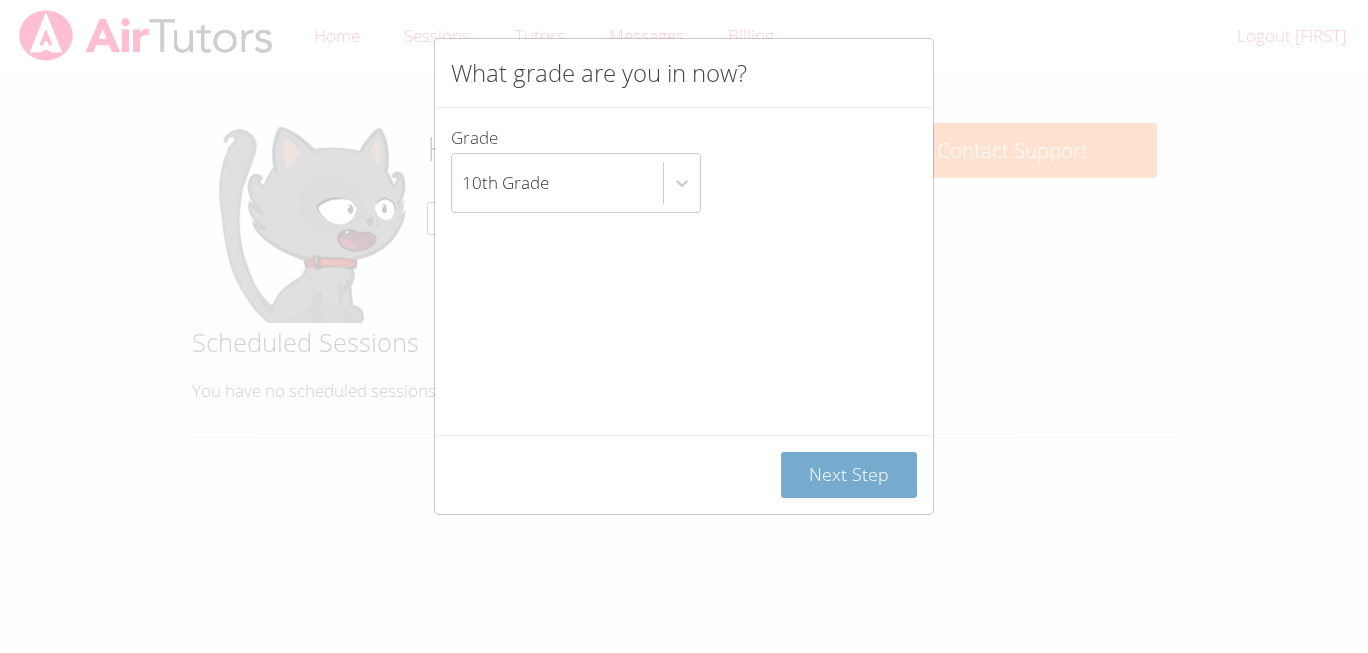 click on "Next Step" at bounding box center [849, 475] 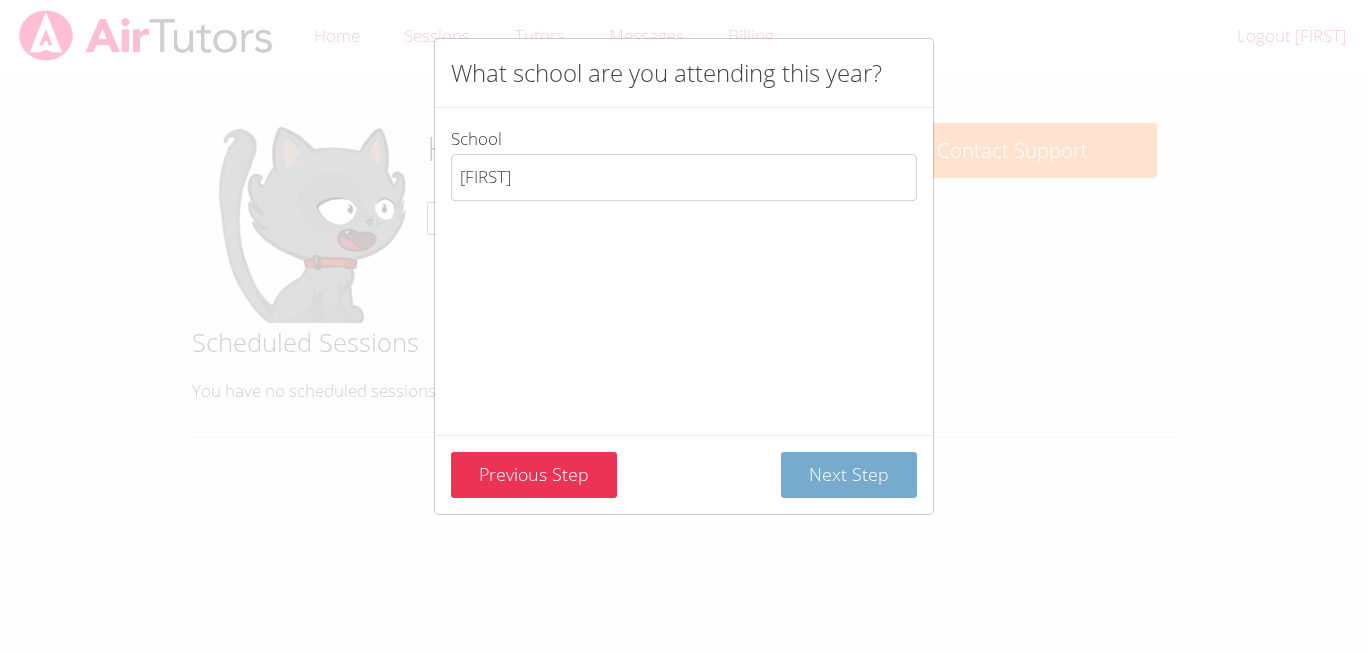 click on "Next Step" at bounding box center [849, 475] 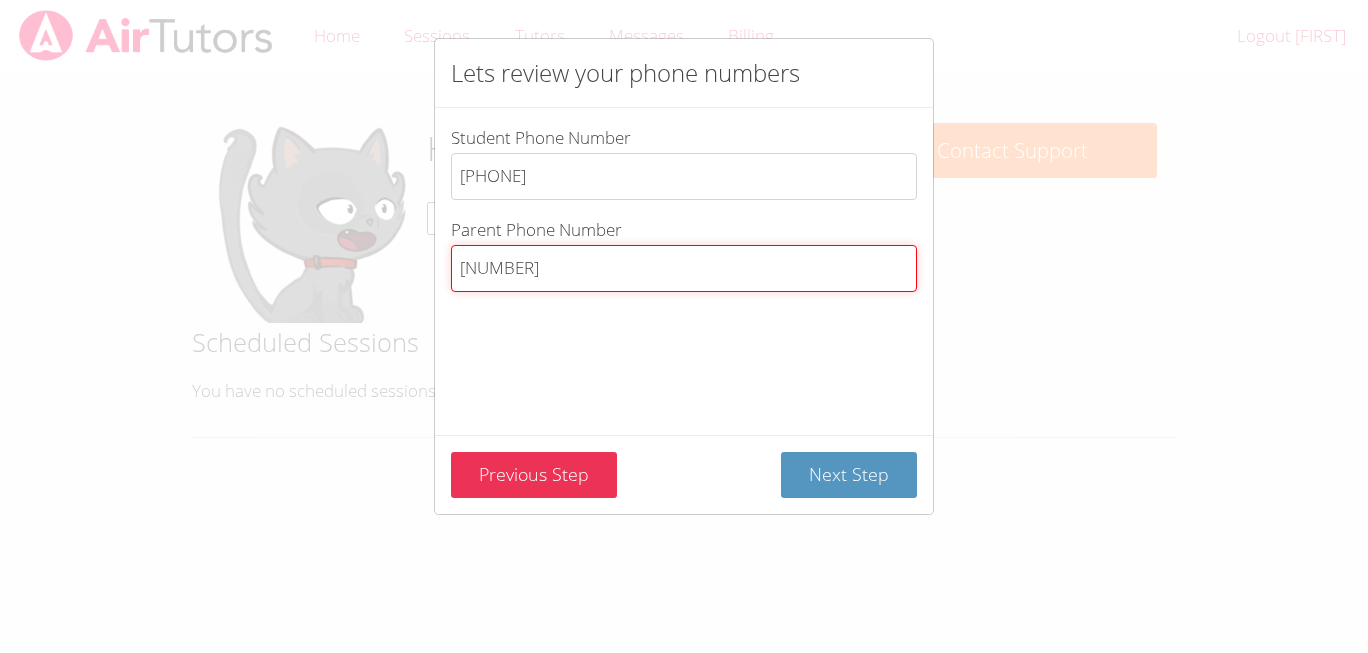 click on "[NUMBER]" at bounding box center (684, 268) 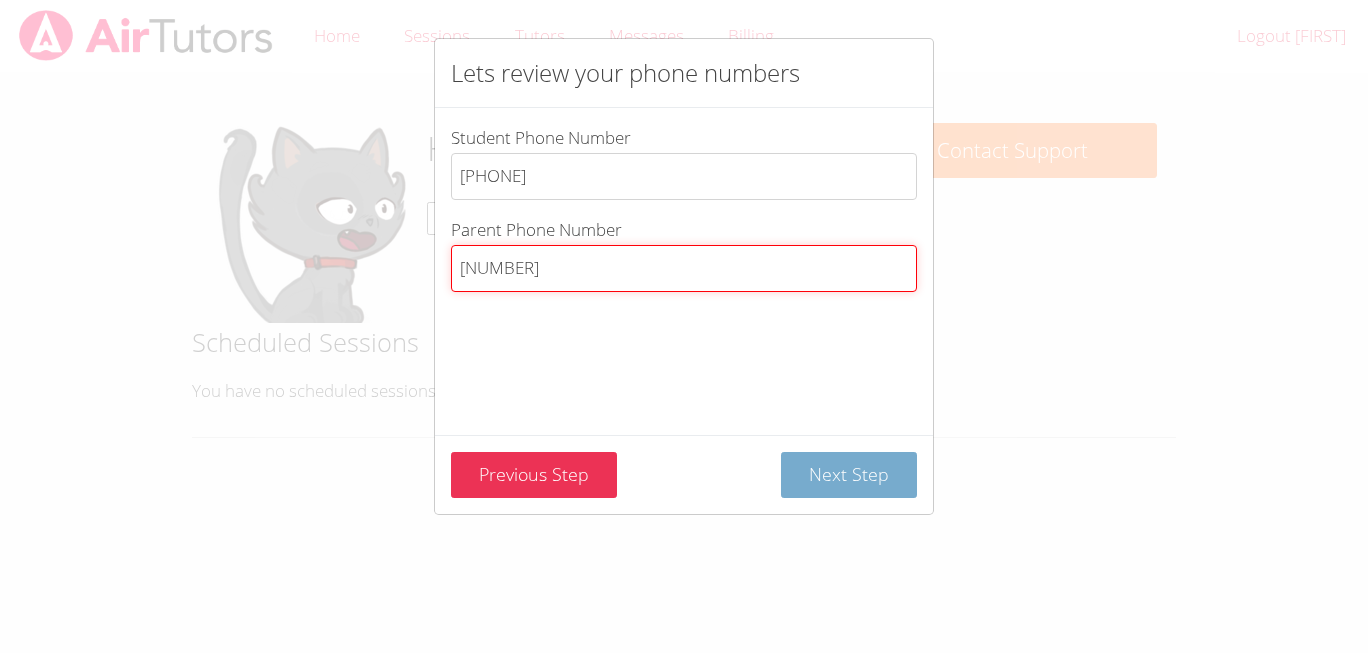 type on "[NUMBER]" 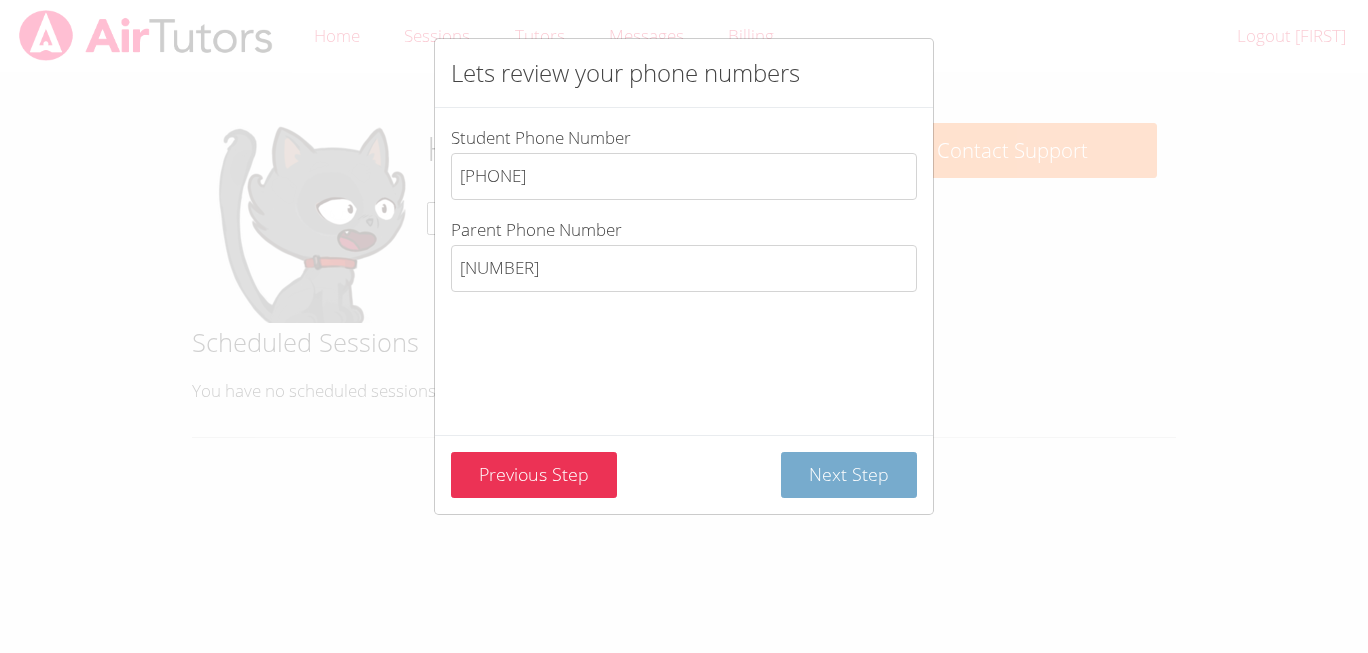 click on "Next Step" at bounding box center [849, 475] 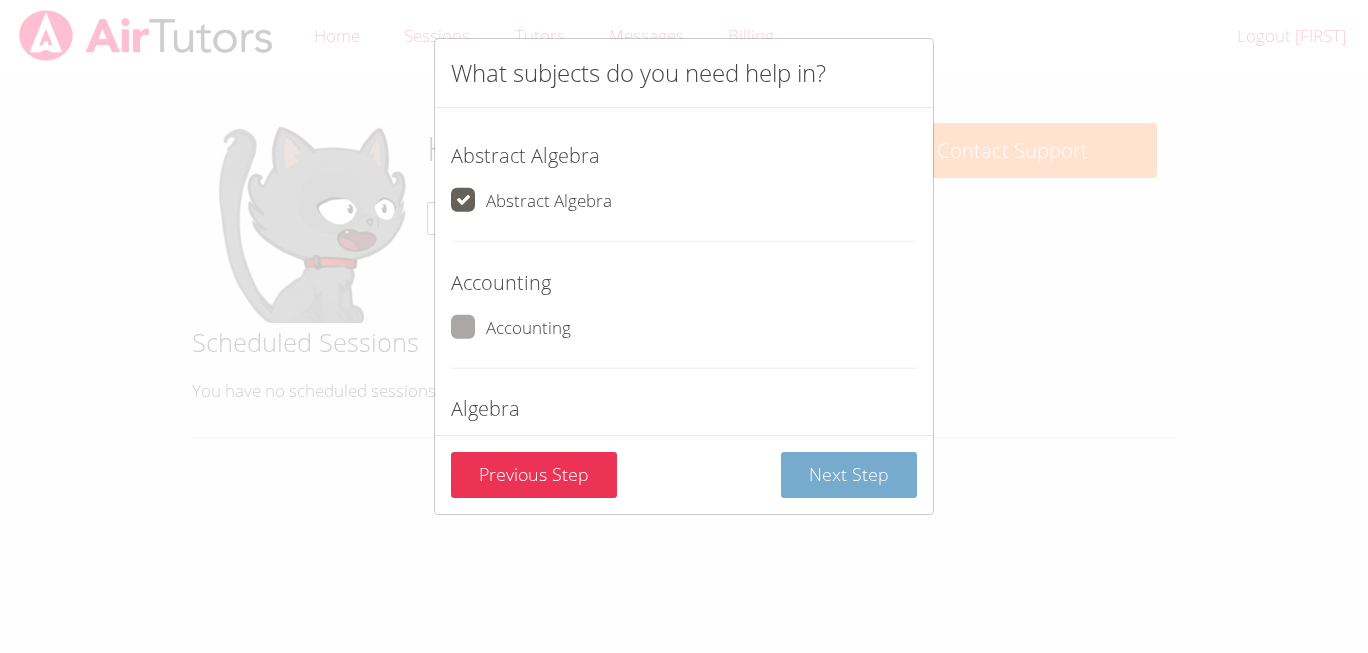 click on "Next Step" at bounding box center (849, 475) 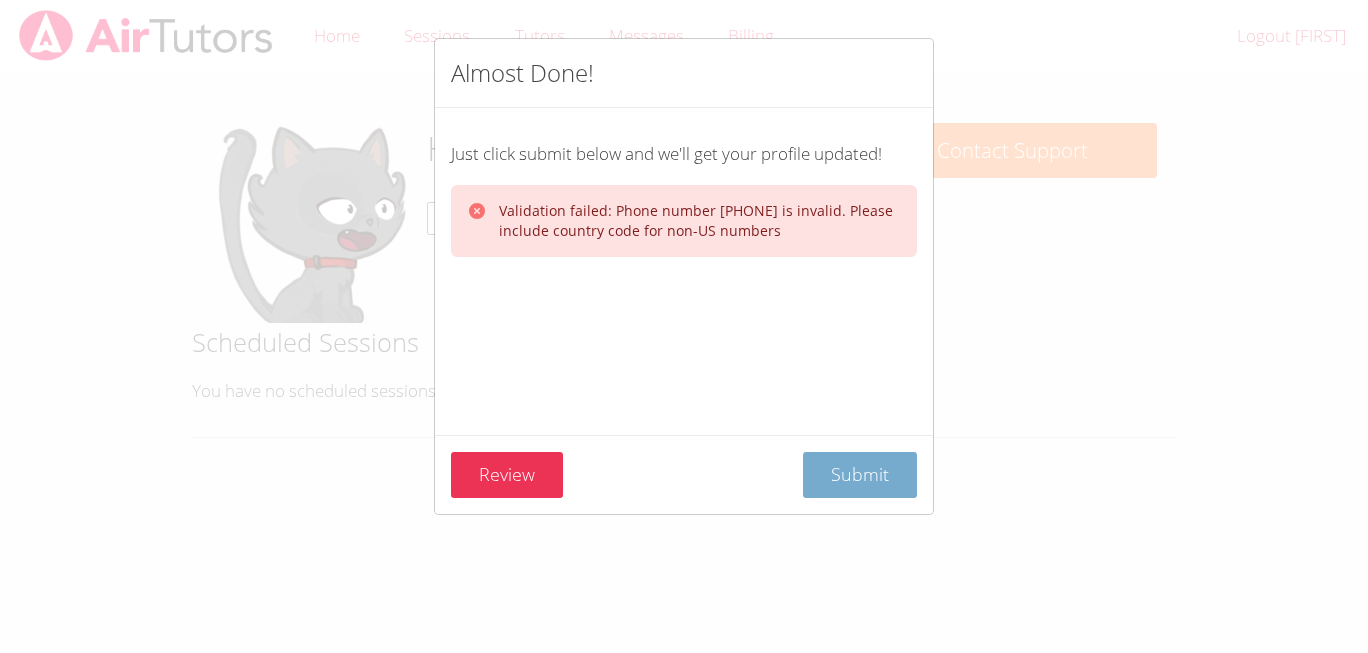 click on "Submit" at bounding box center (860, 475) 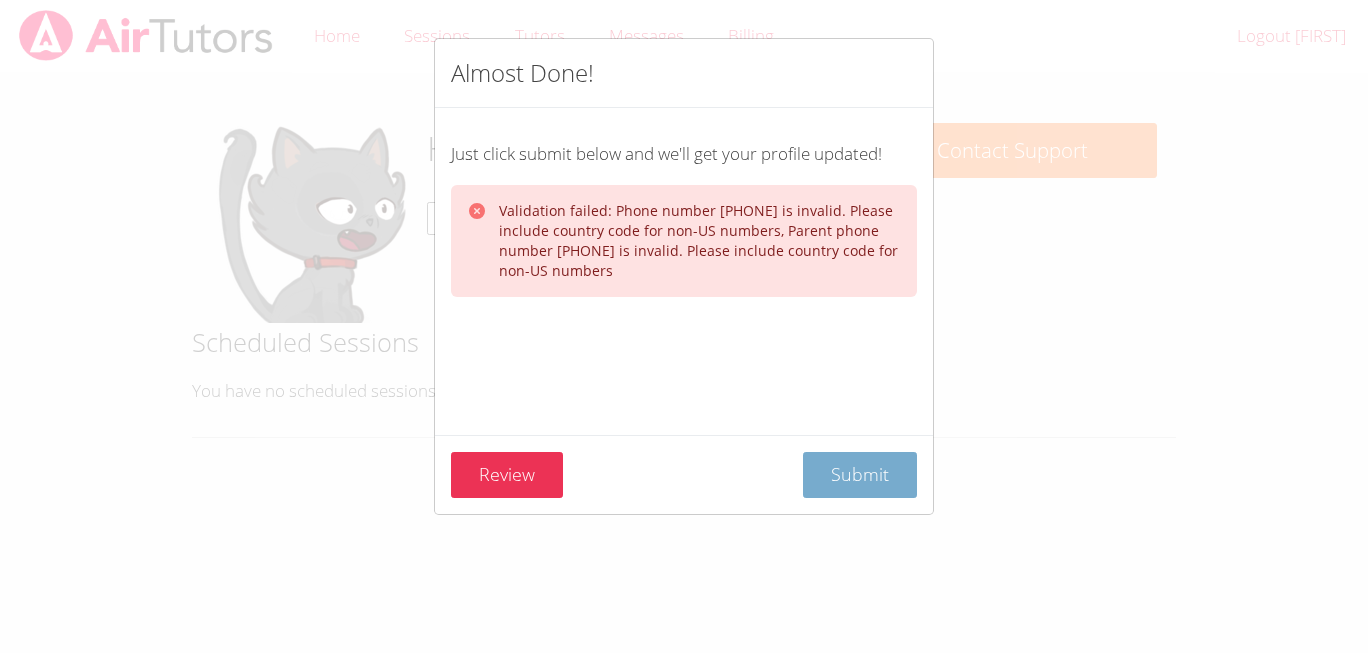 click on "Submit" at bounding box center [860, 475] 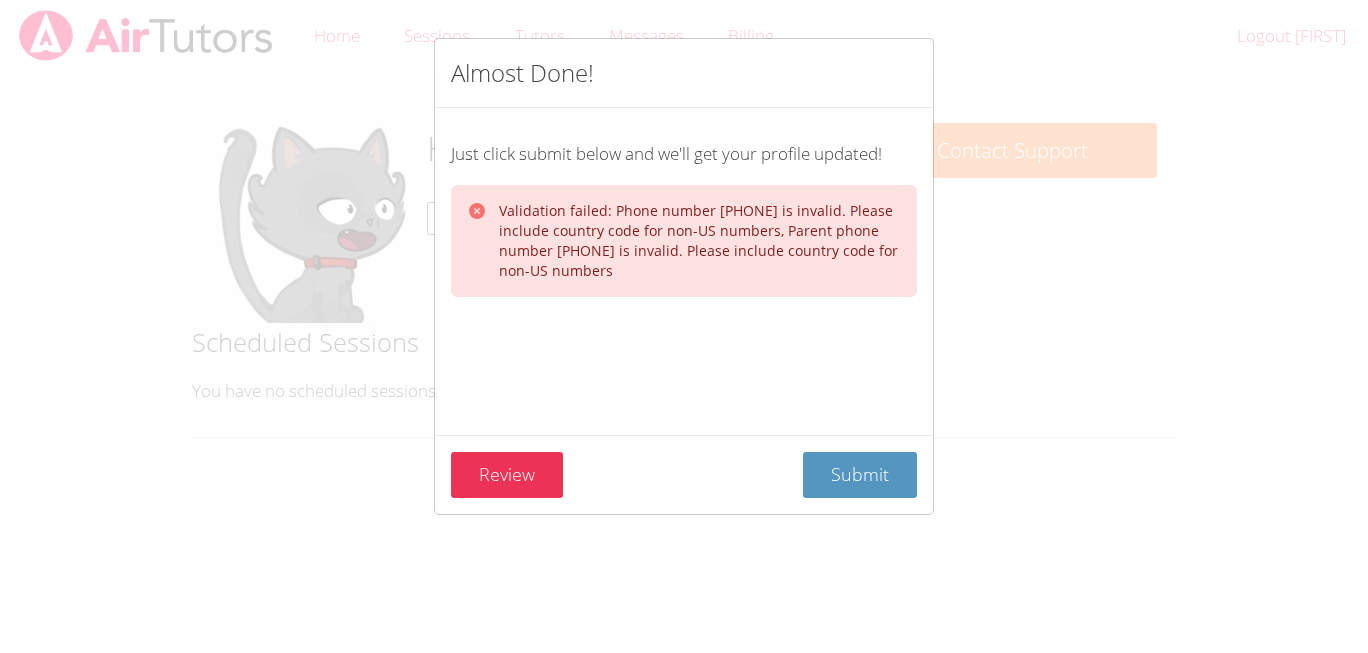 click on "Almost Done! Just click submit below and we'll get your profile updated! Validation failed: Phone number [PHONE] is invalid. Please include country code for non-US numbers, Parent phone number [PHONE] is invalid. Please include country code for non-US numbers Review Submit" at bounding box center (684, 326) 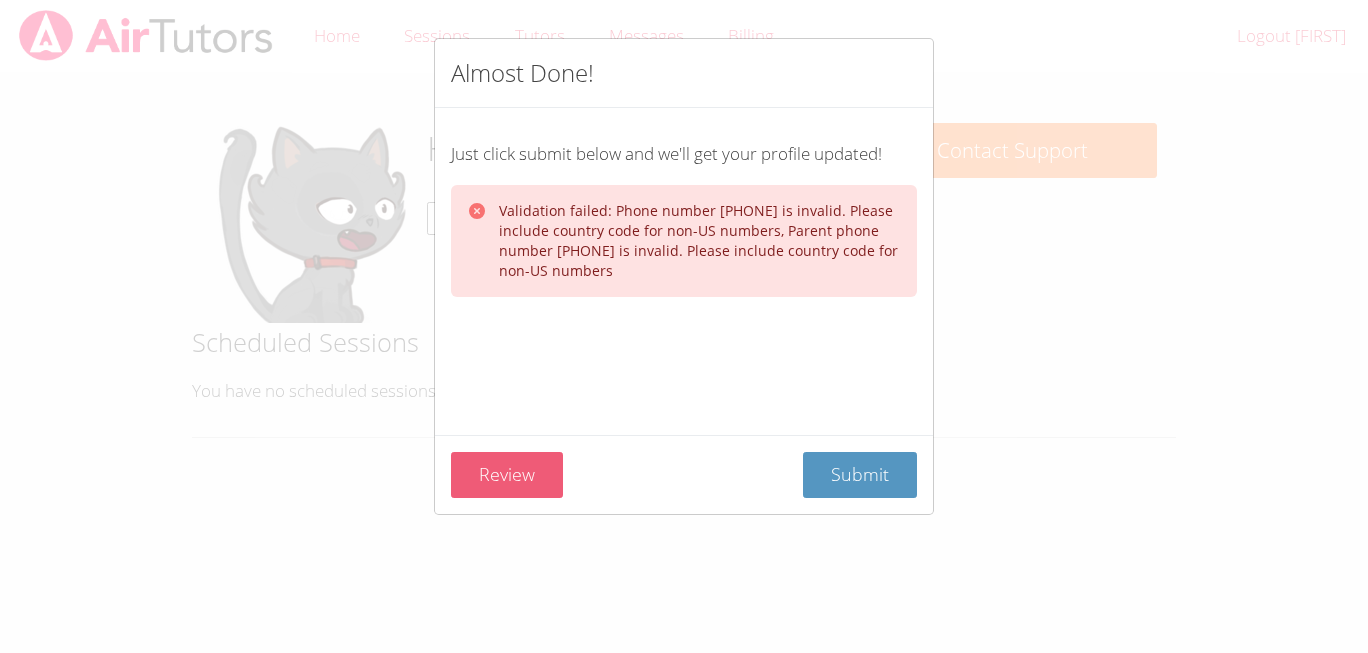 click on "Review" at bounding box center (507, 475) 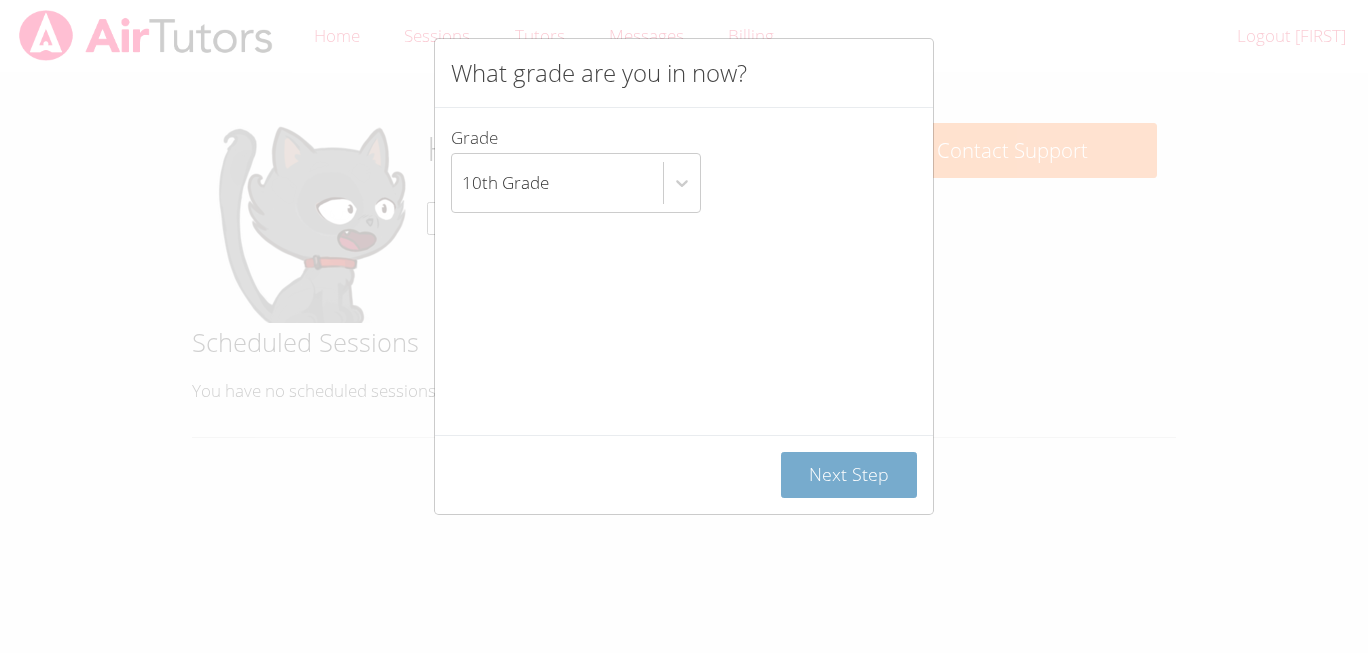 click on "Next Step" at bounding box center (849, 475) 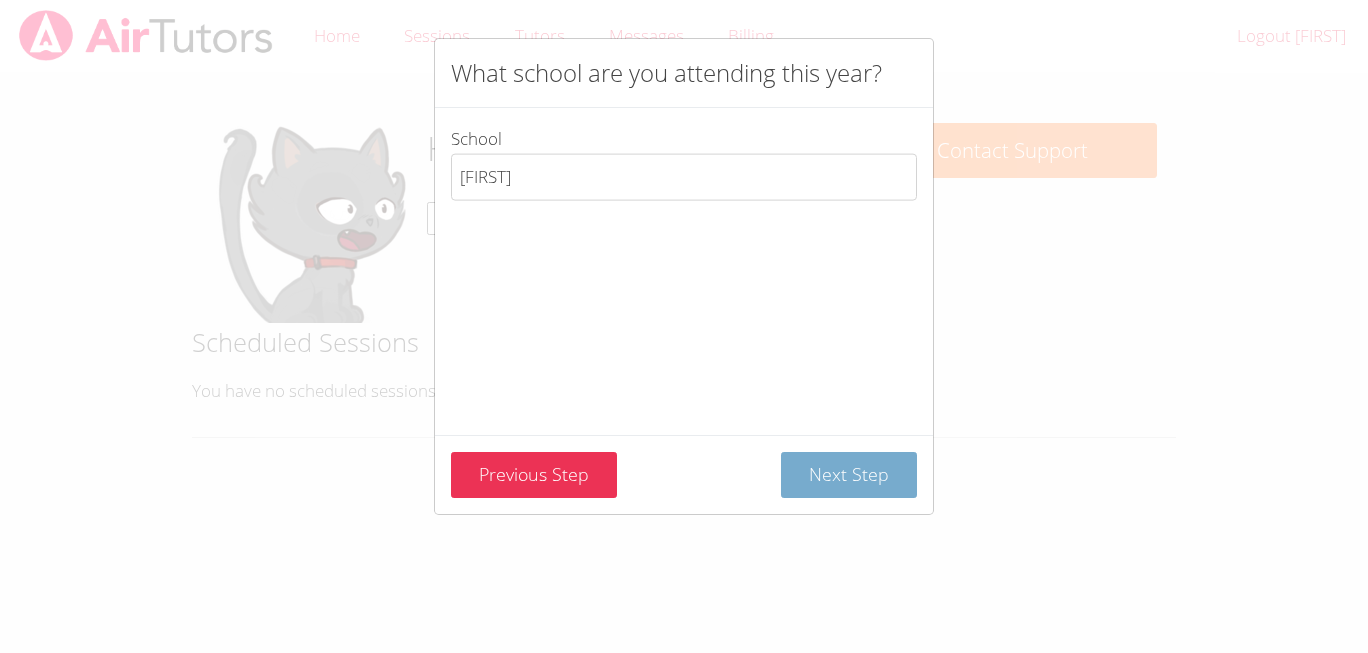 click on "Next Step" at bounding box center [849, 475] 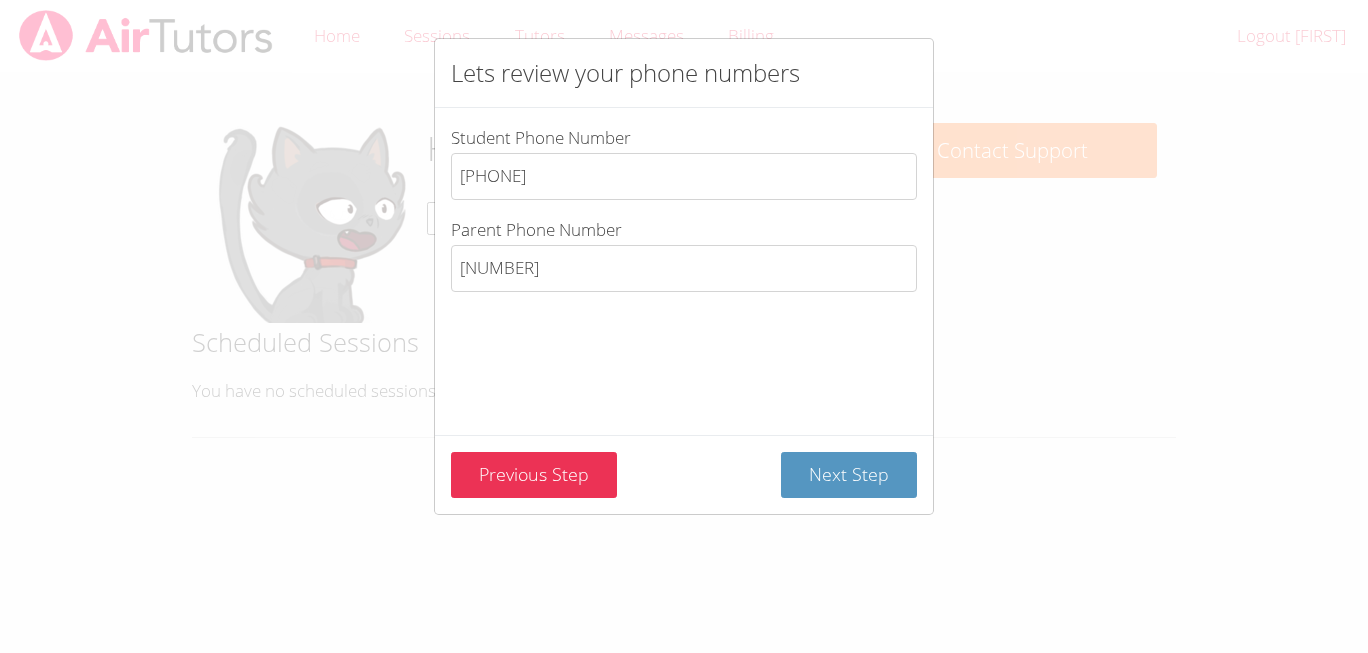 drag, startPoint x: 619, startPoint y: 176, endPoint x: 212, endPoint y: 83, distance: 417.4901 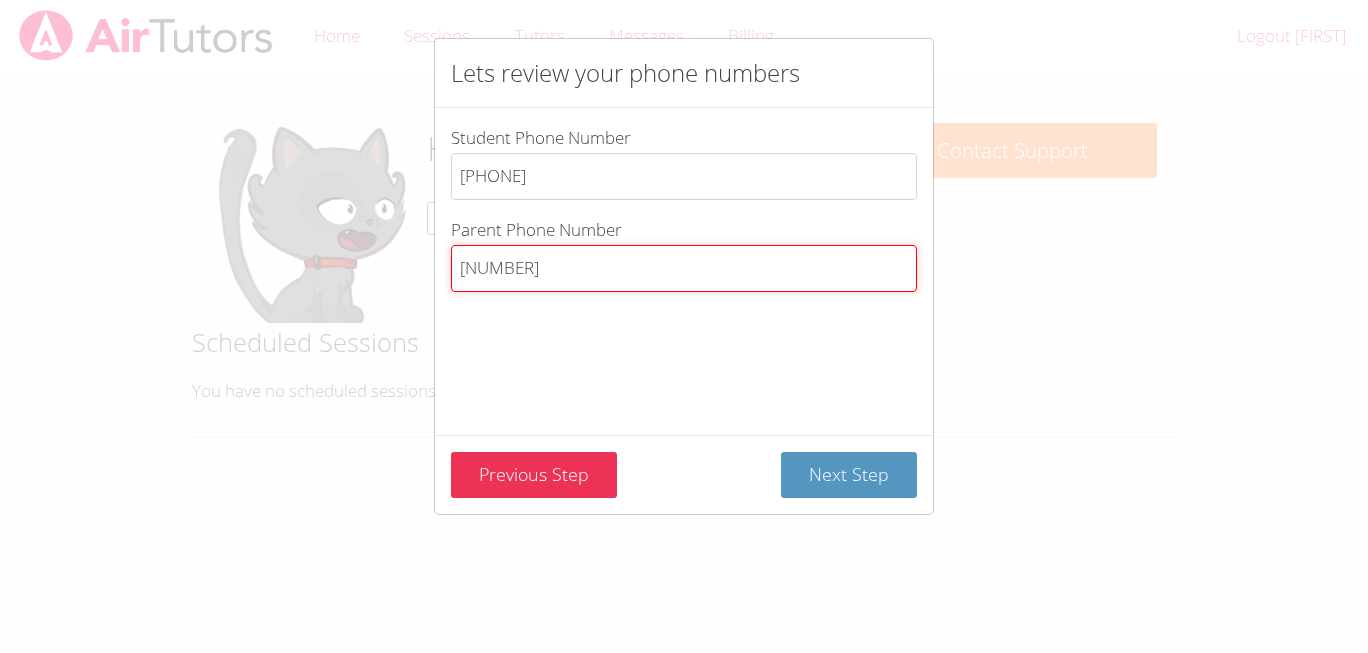 drag, startPoint x: 574, startPoint y: 277, endPoint x: 260, endPoint y: 204, distance: 322.374 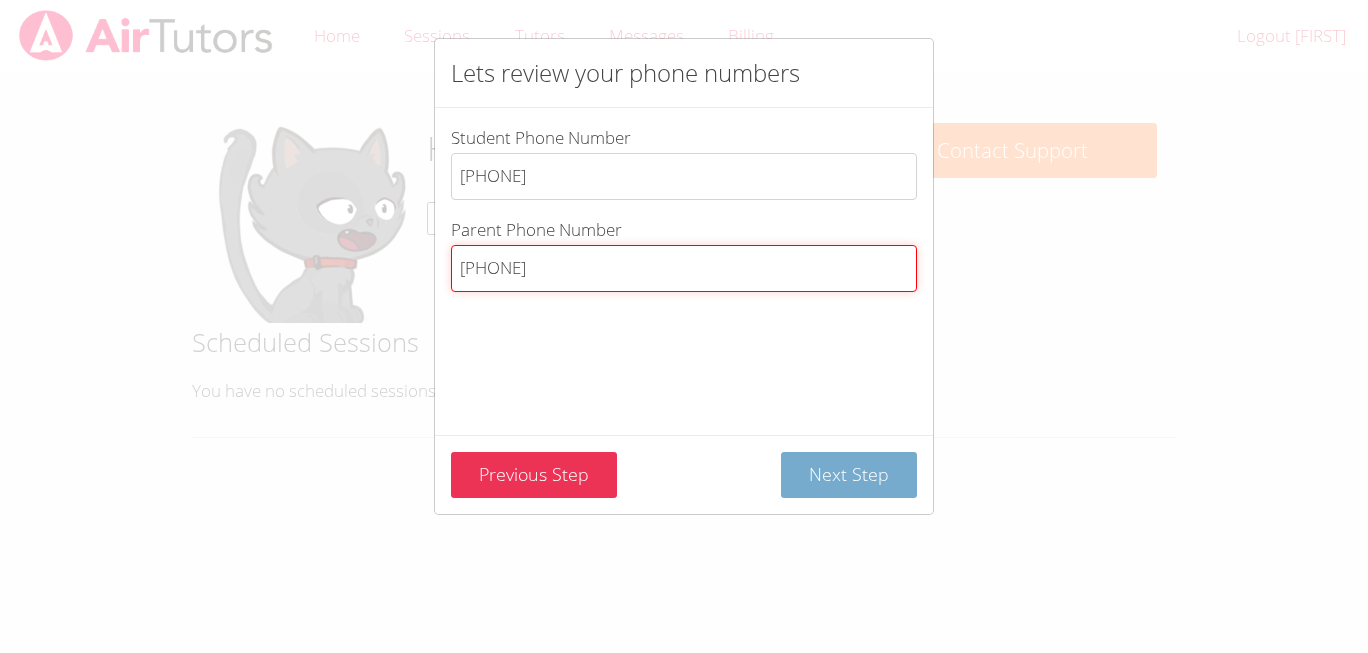 type on "[PHONE]" 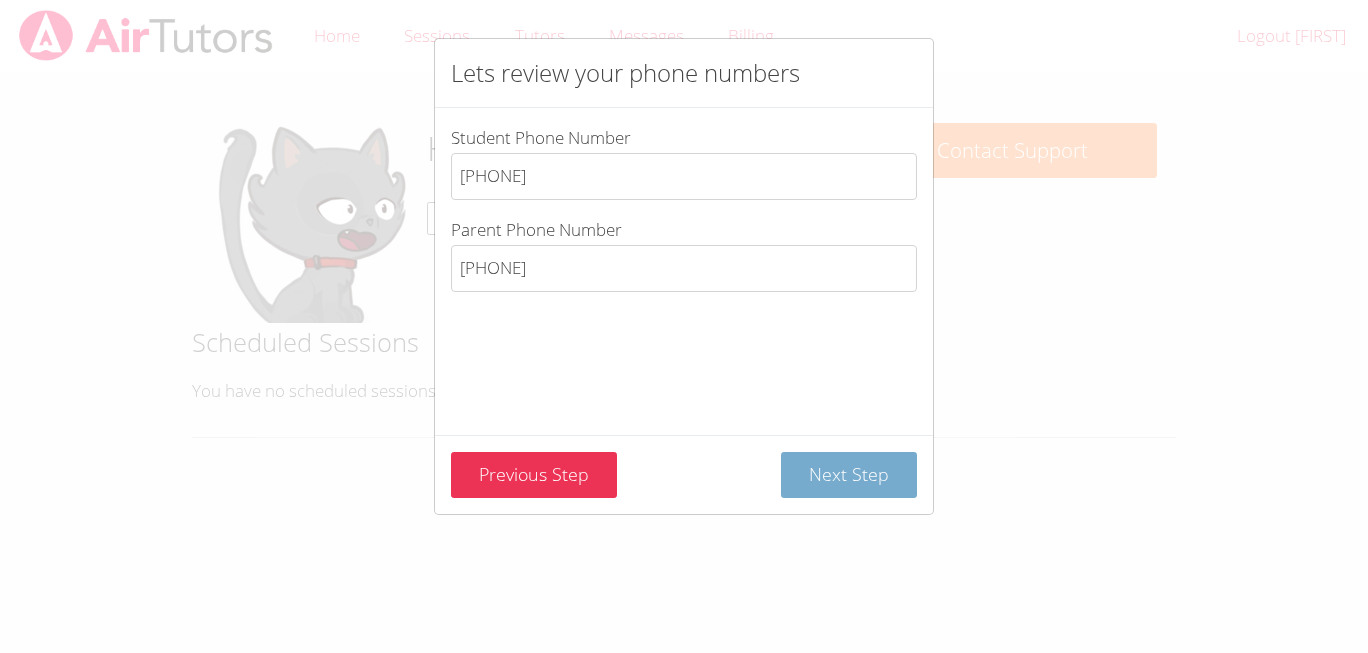 click on "Next Step" at bounding box center (849, 475) 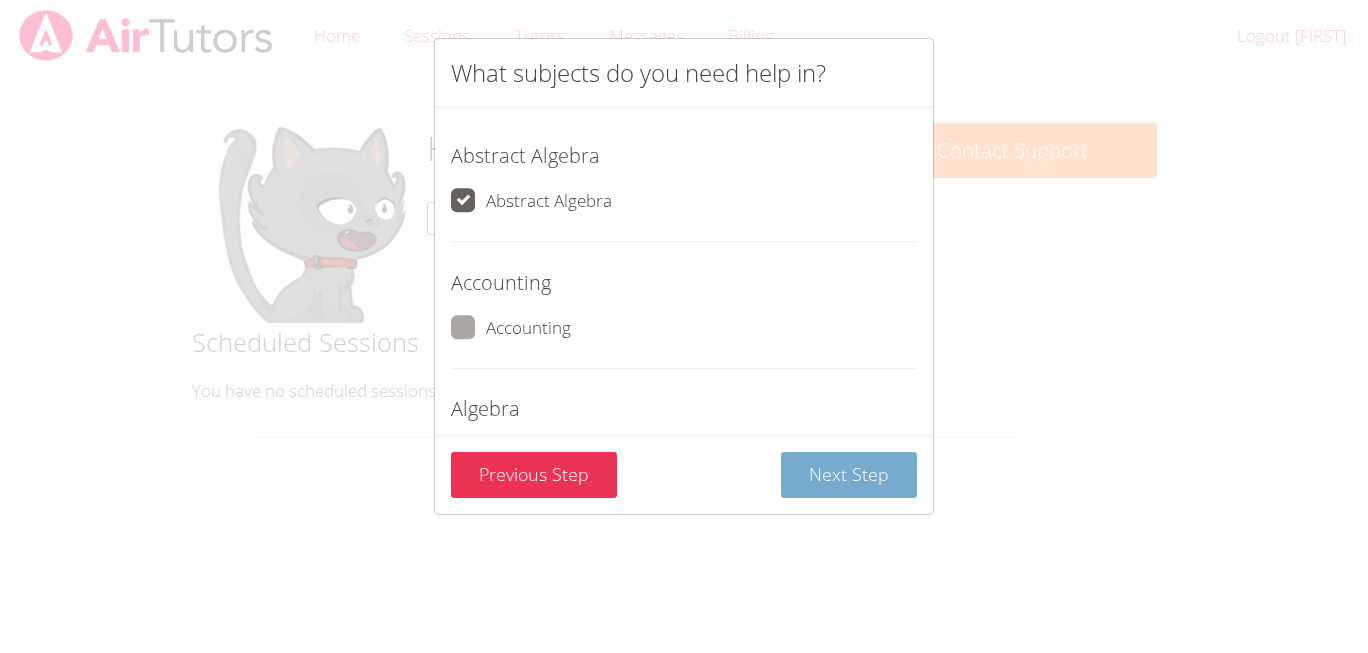 click on "Next Step" at bounding box center (849, 475) 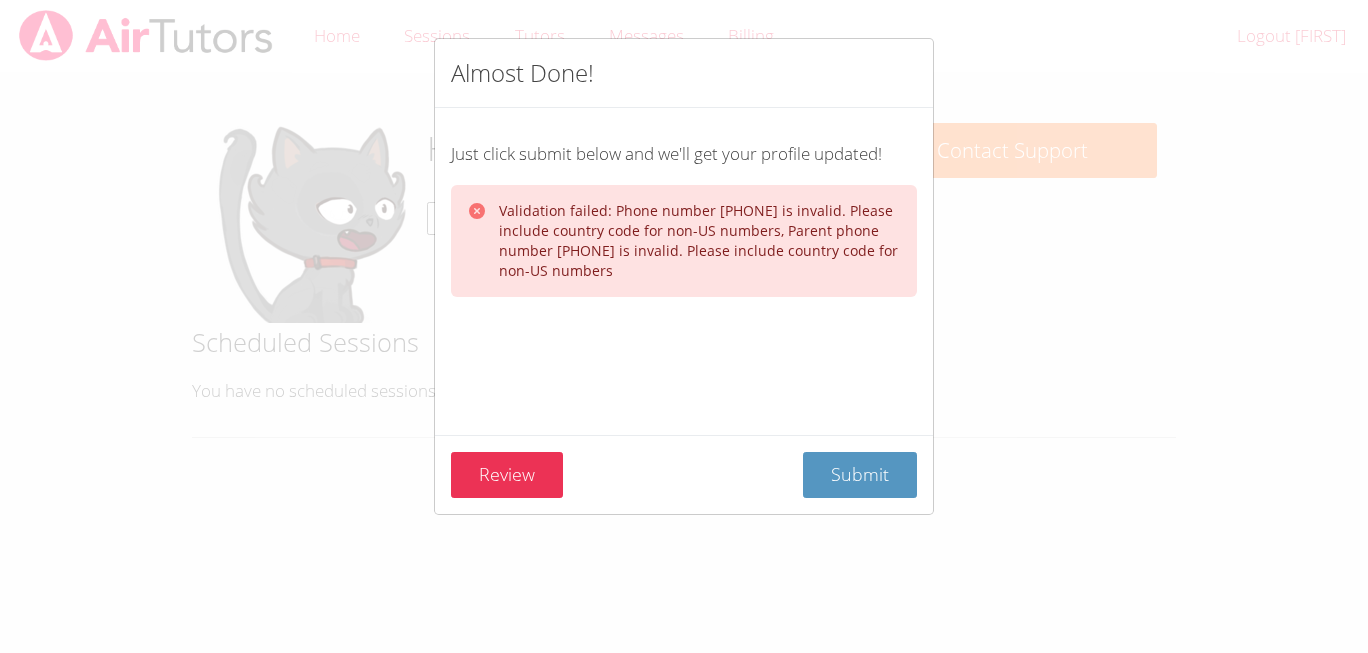 click on "Submit" at bounding box center (860, 475) 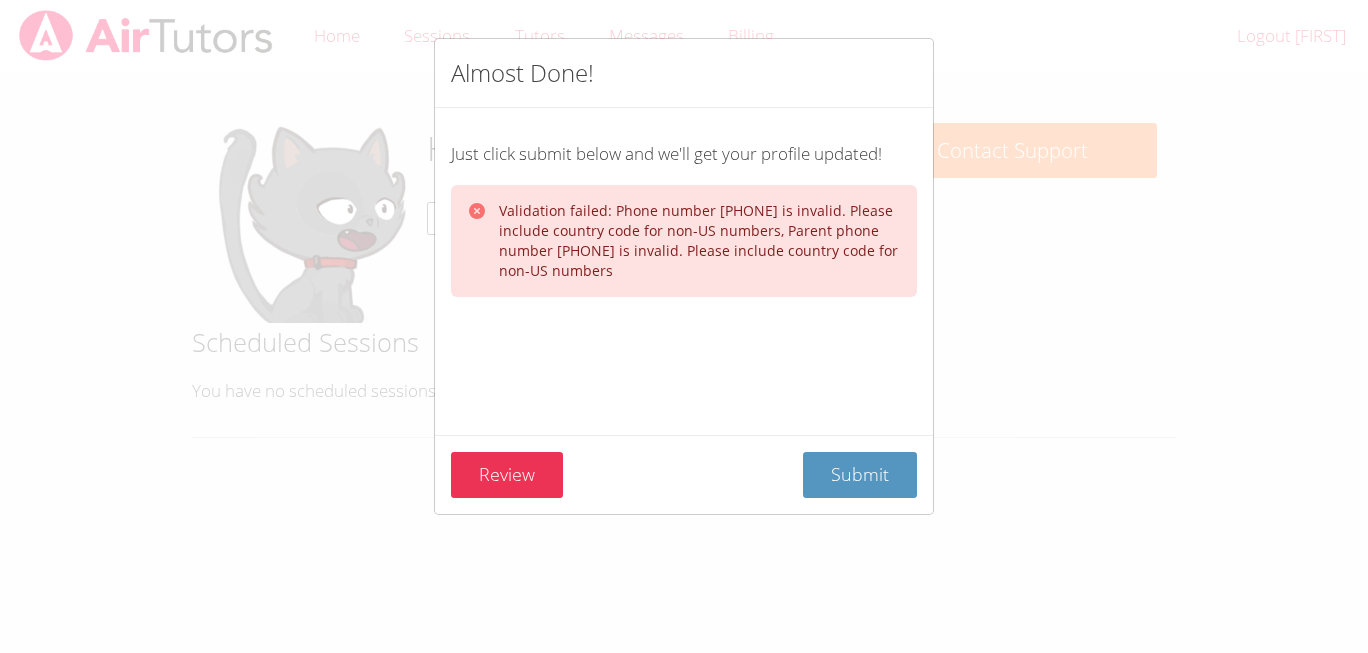 click on "Submit" at bounding box center [860, 475] 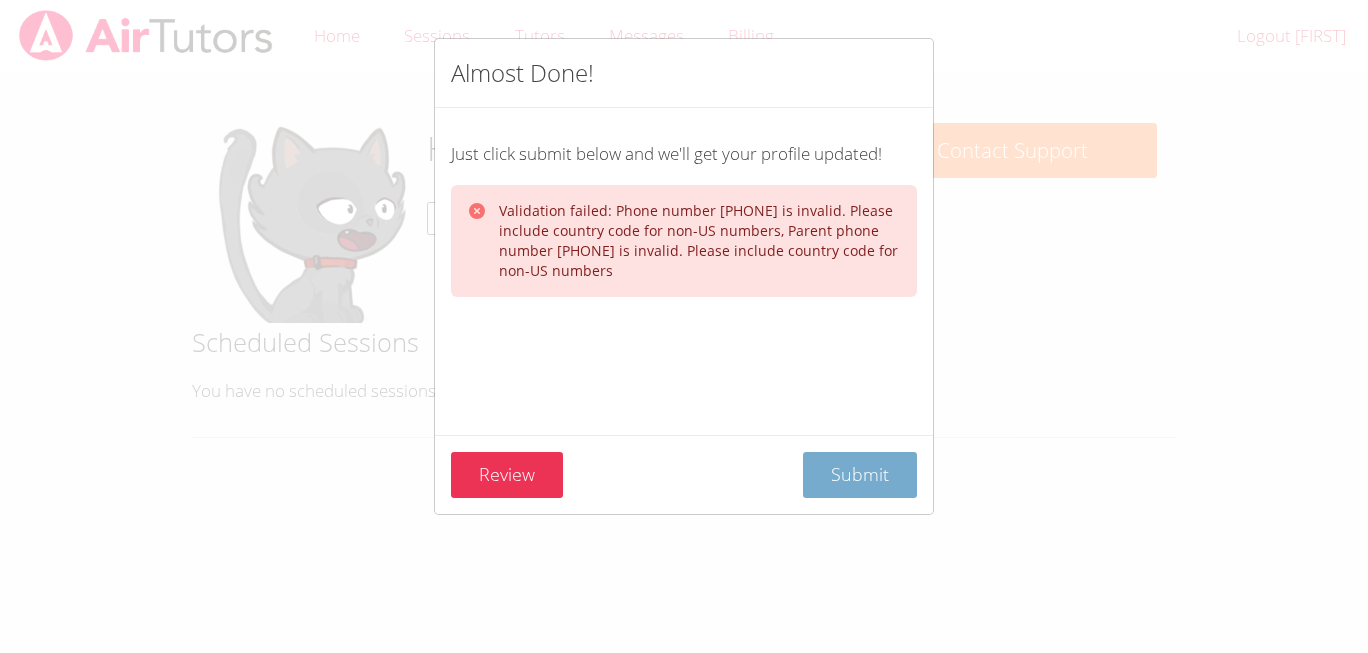 click on "Submit" at bounding box center (860, 474) 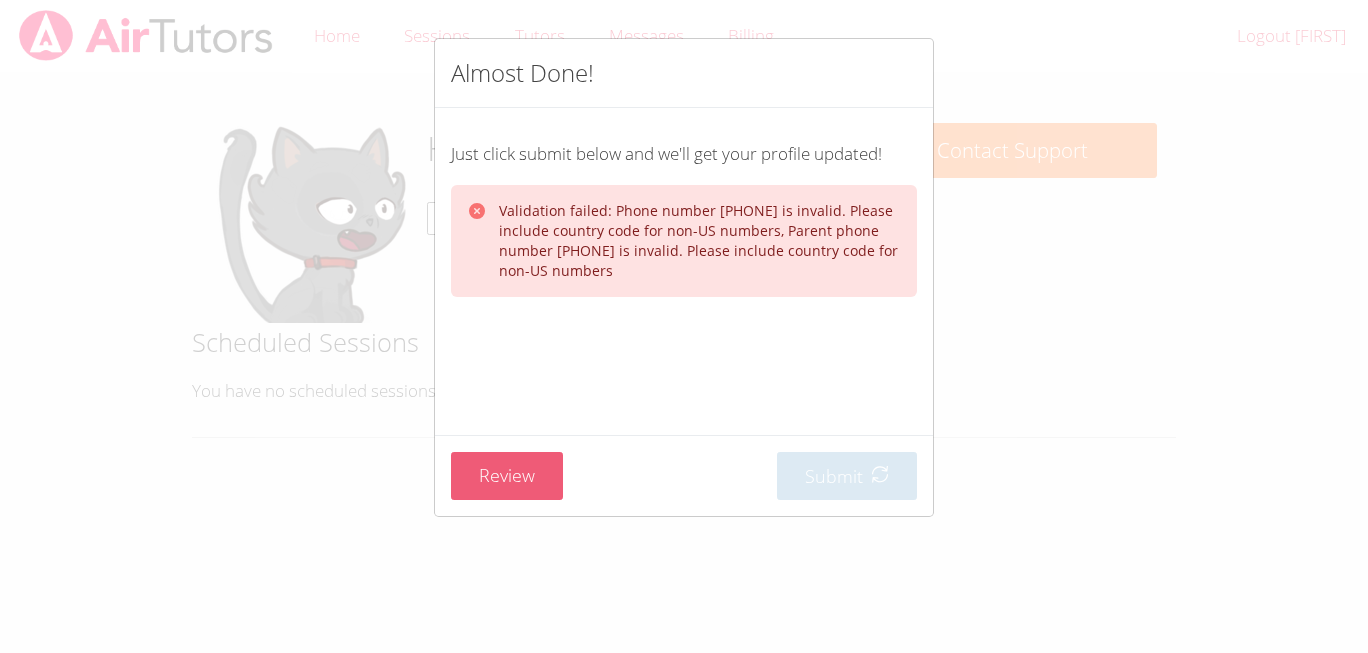 click on "Review" at bounding box center (507, 476) 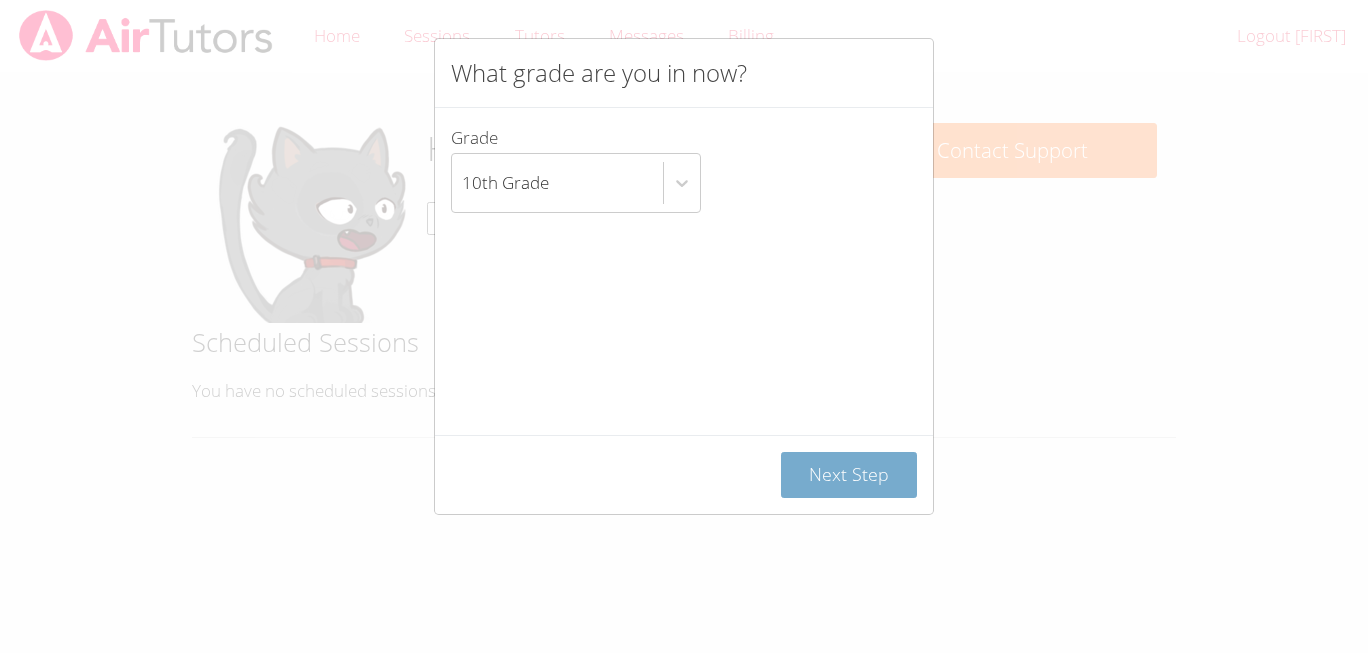 click on "Next Step" at bounding box center [849, 475] 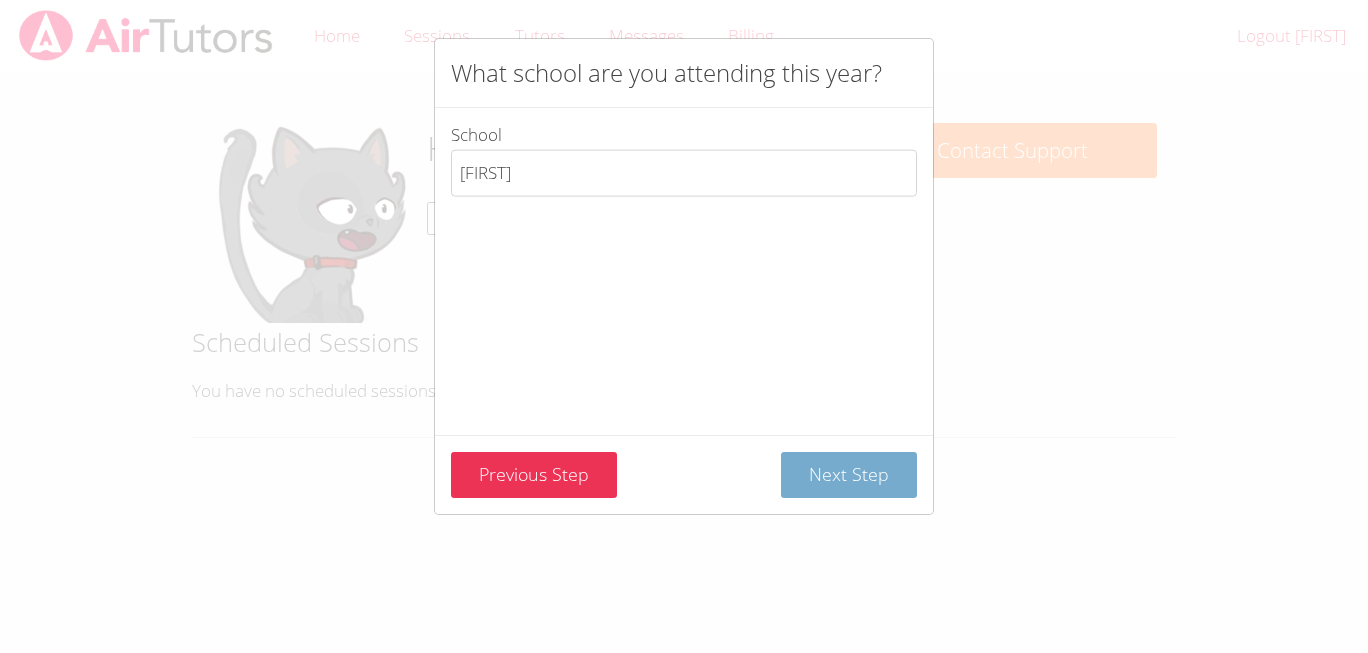 click on "Next Step" at bounding box center (849, 475) 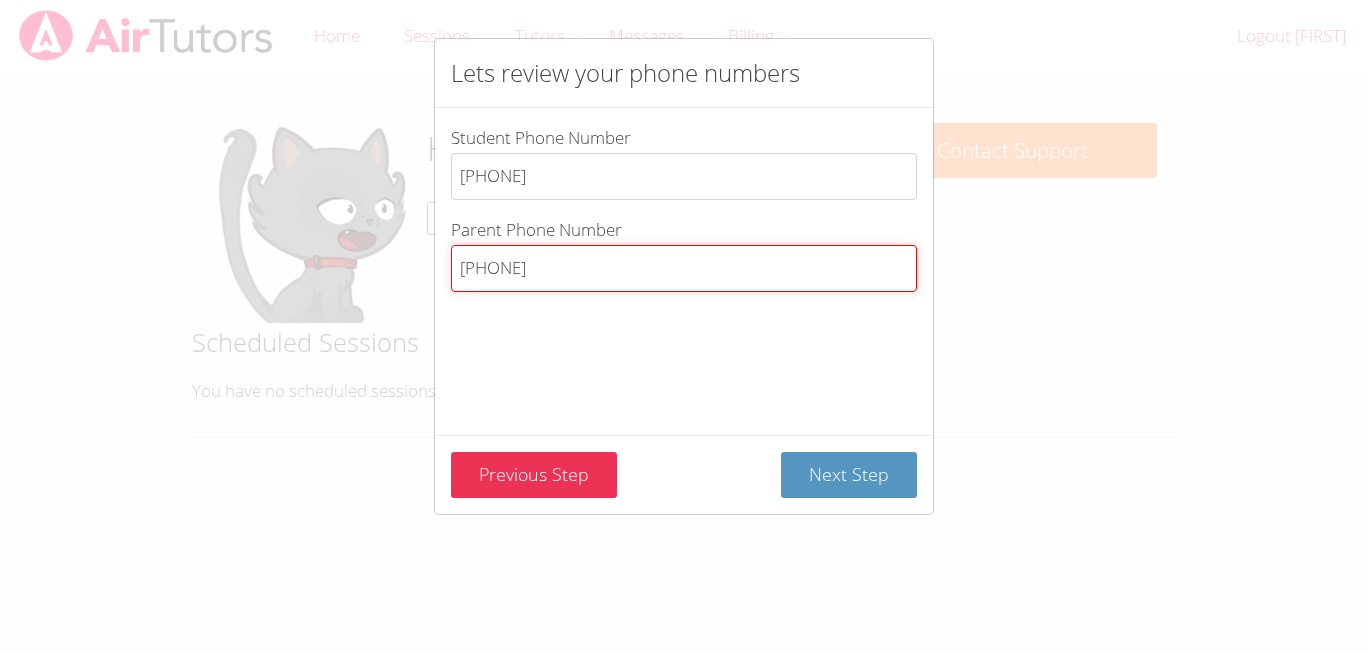 drag, startPoint x: 636, startPoint y: 262, endPoint x: 334, endPoint y: 214, distance: 305.79077 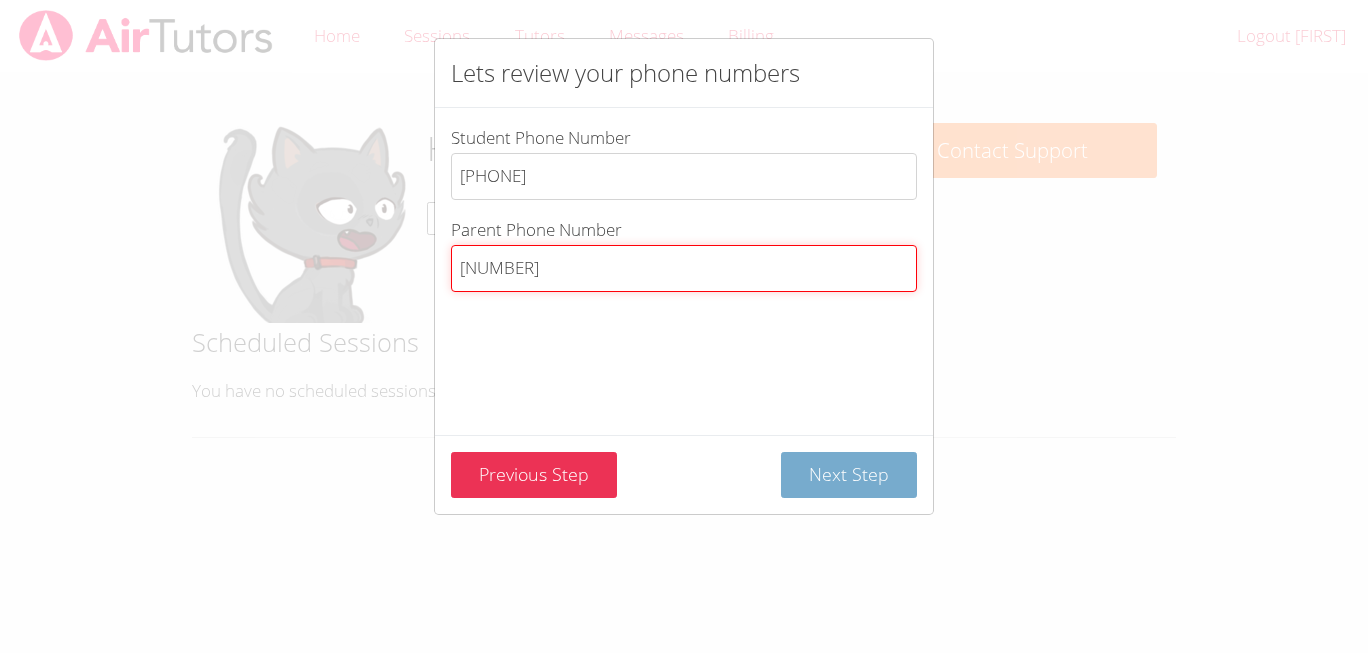 type on "[NUMBER]" 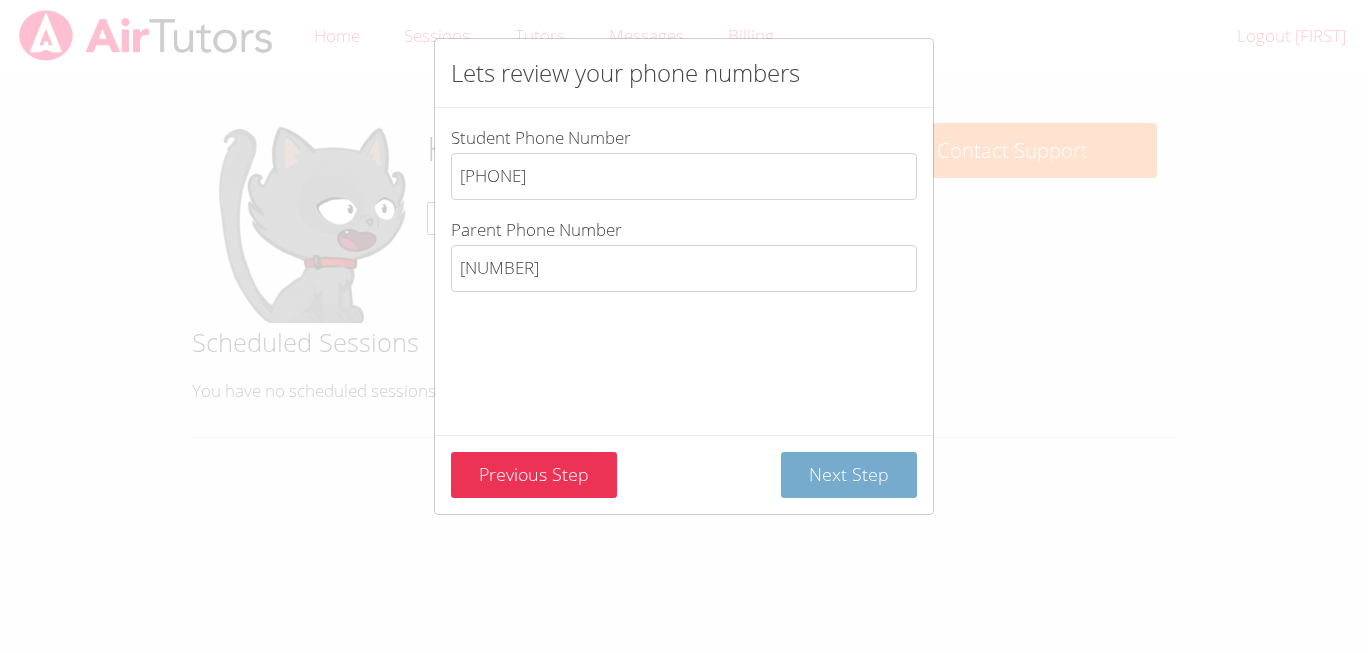 click on "Next Step" at bounding box center [849, 475] 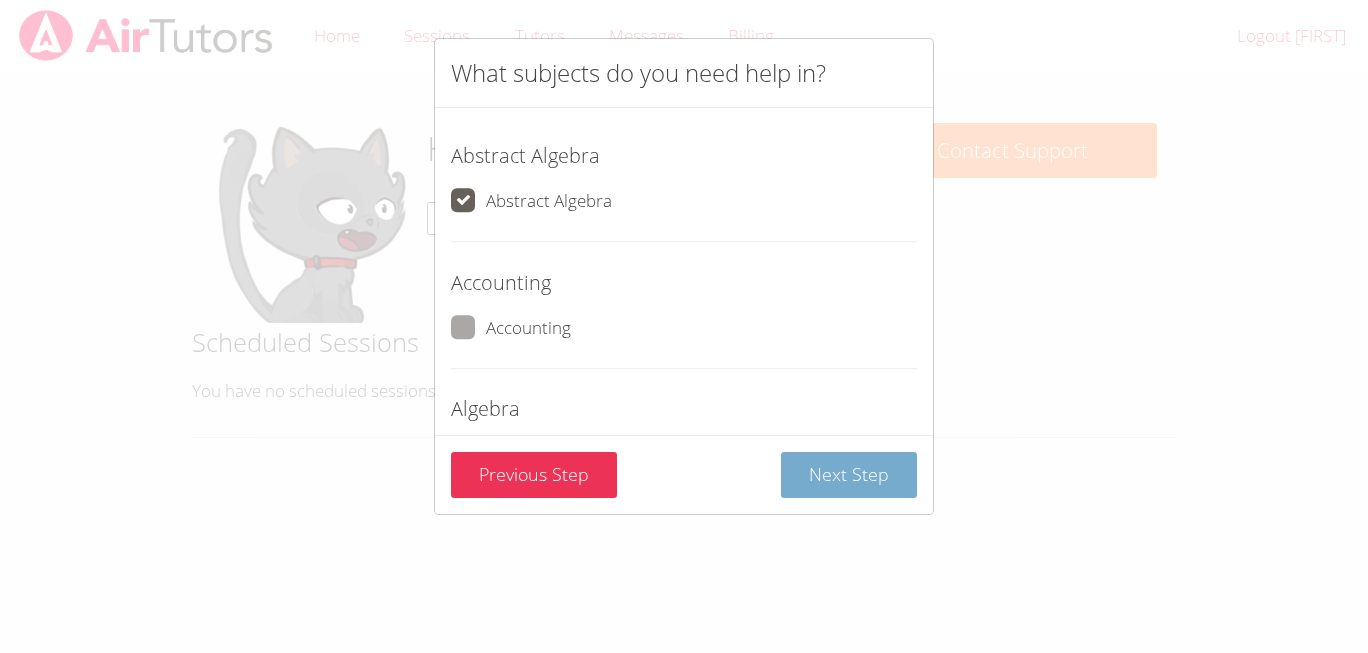 click on "Next Step" at bounding box center (849, 475) 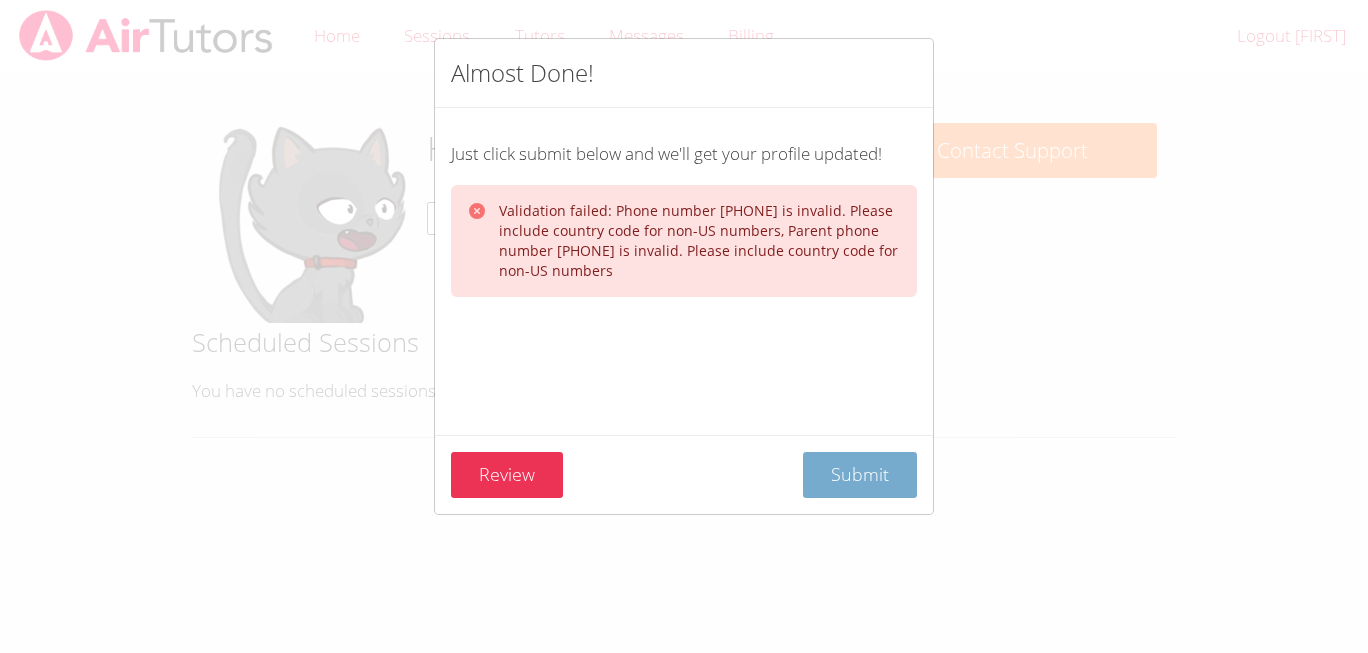 click on "Submit" at bounding box center (860, 475) 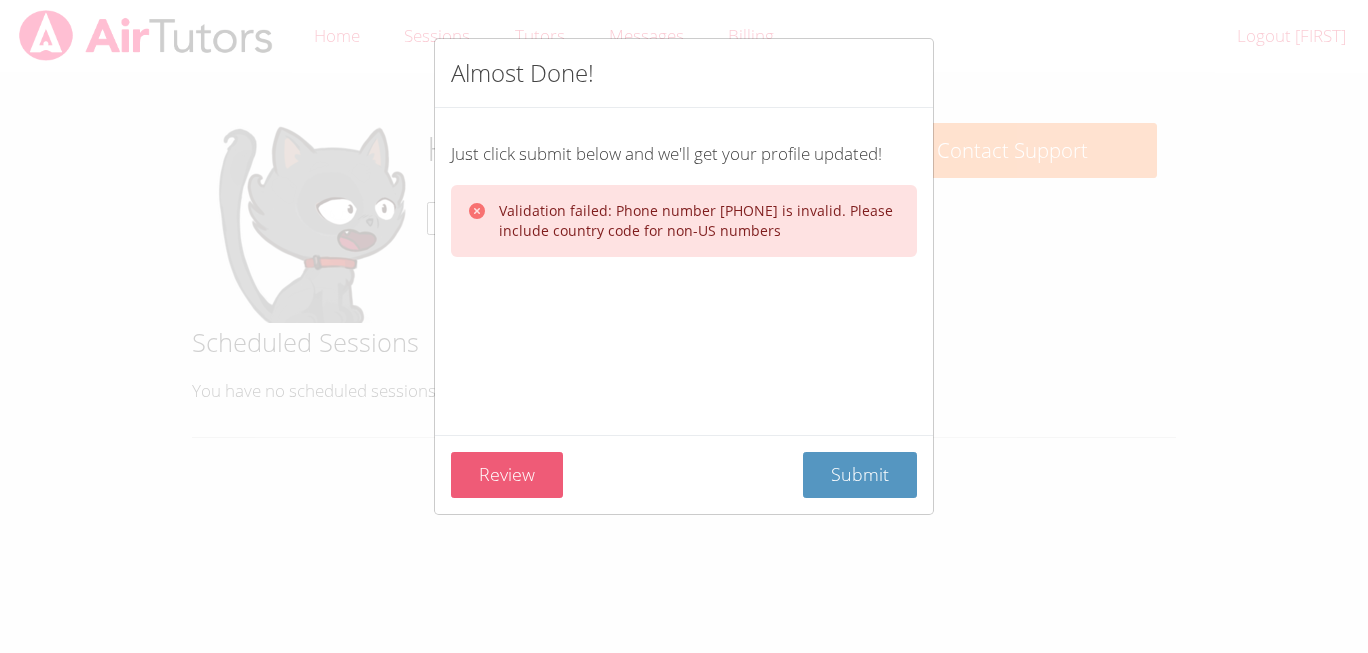 click on "Review" at bounding box center (507, 475) 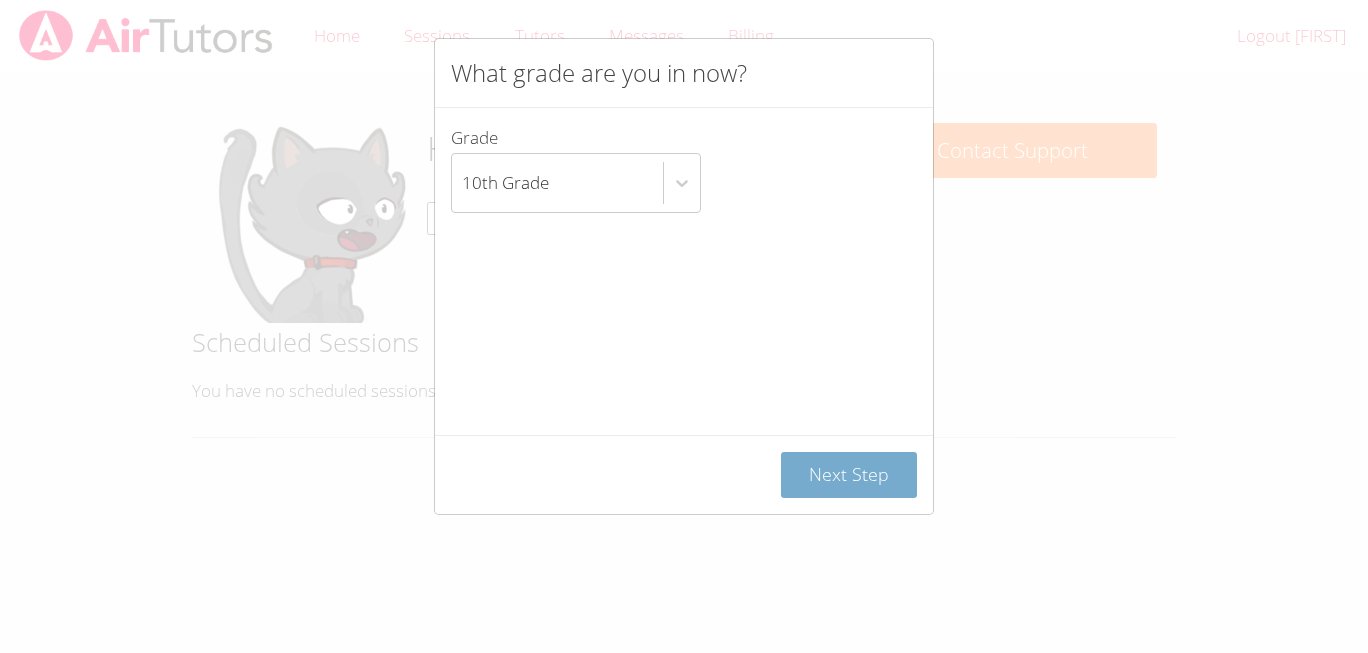click on "Next Step" at bounding box center (849, 475) 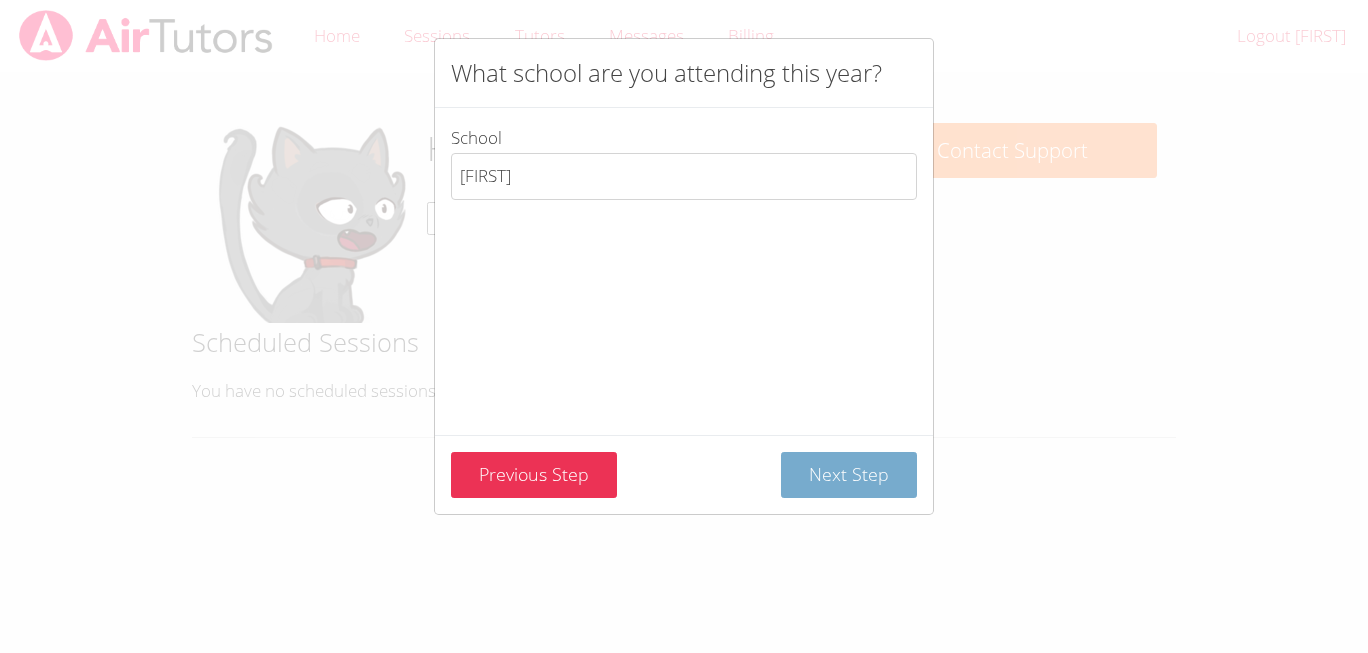 click on "Next Step" at bounding box center (849, 475) 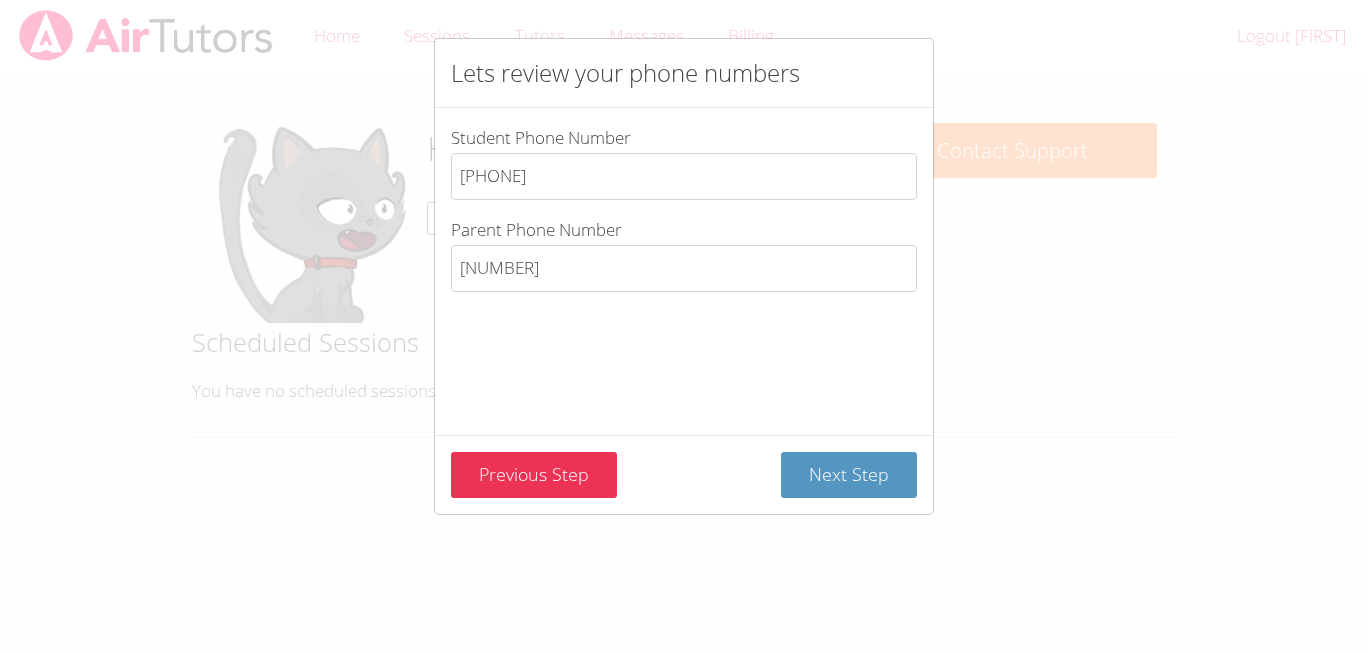 drag, startPoint x: 604, startPoint y: 174, endPoint x: 389, endPoint y: 174, distance: 215 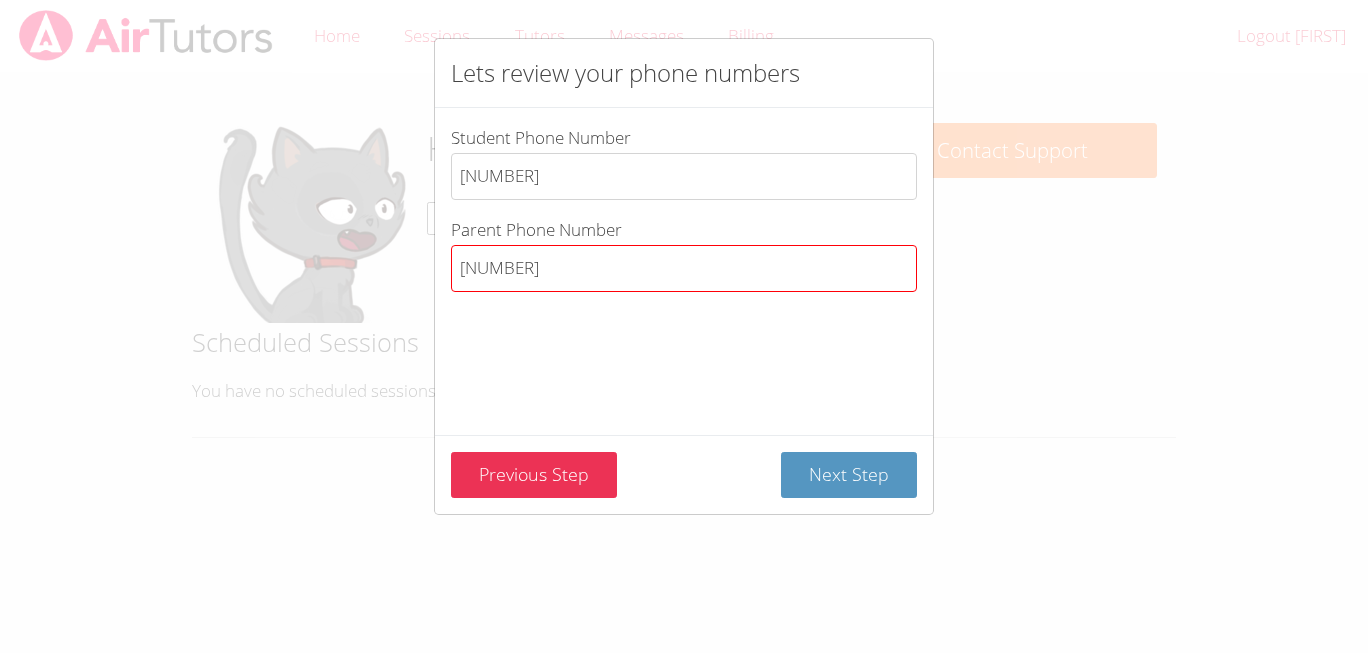 type on "[NUMBER]" 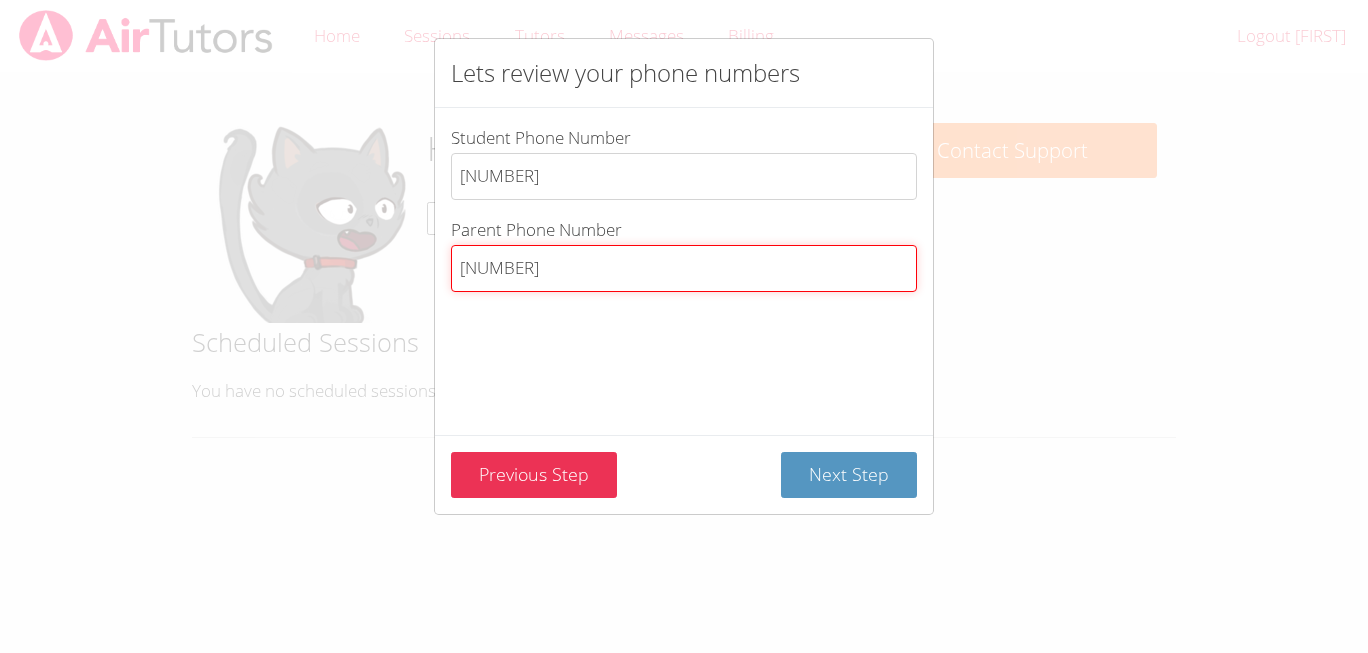 click on "[NUMBER]" at bounding box center [684, 268] 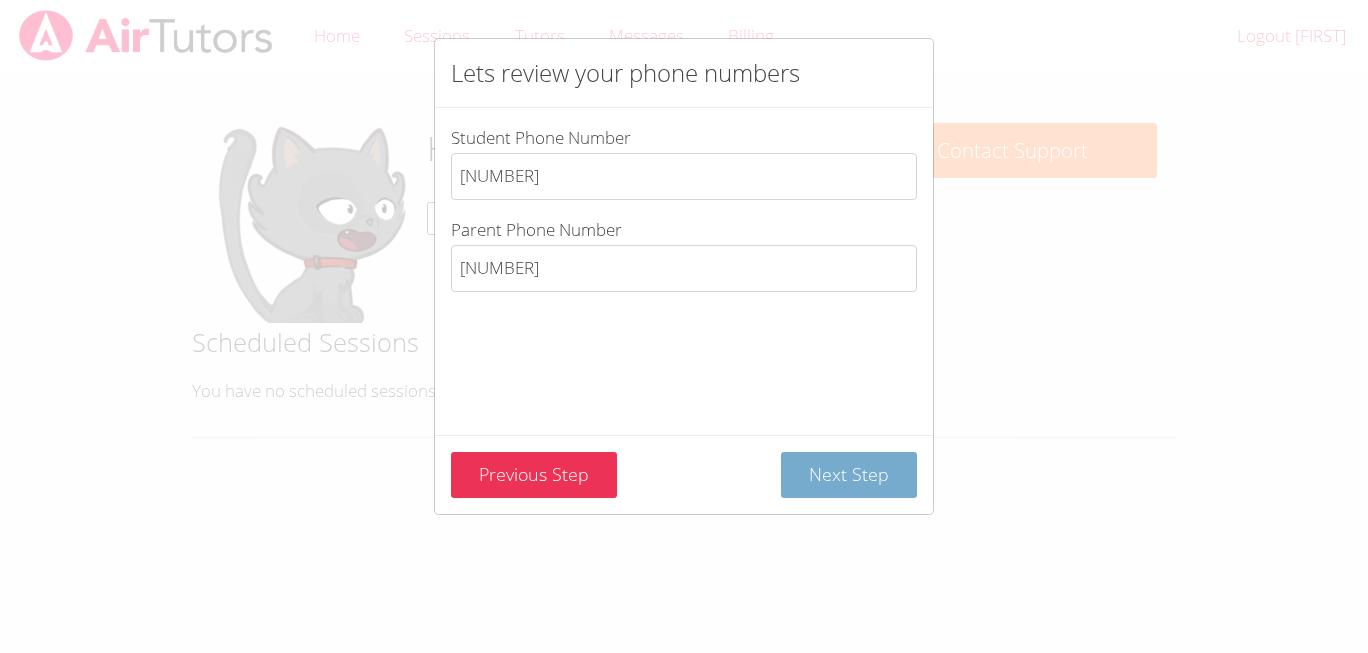 click on "Next Step" at bounding box center [849, 475] 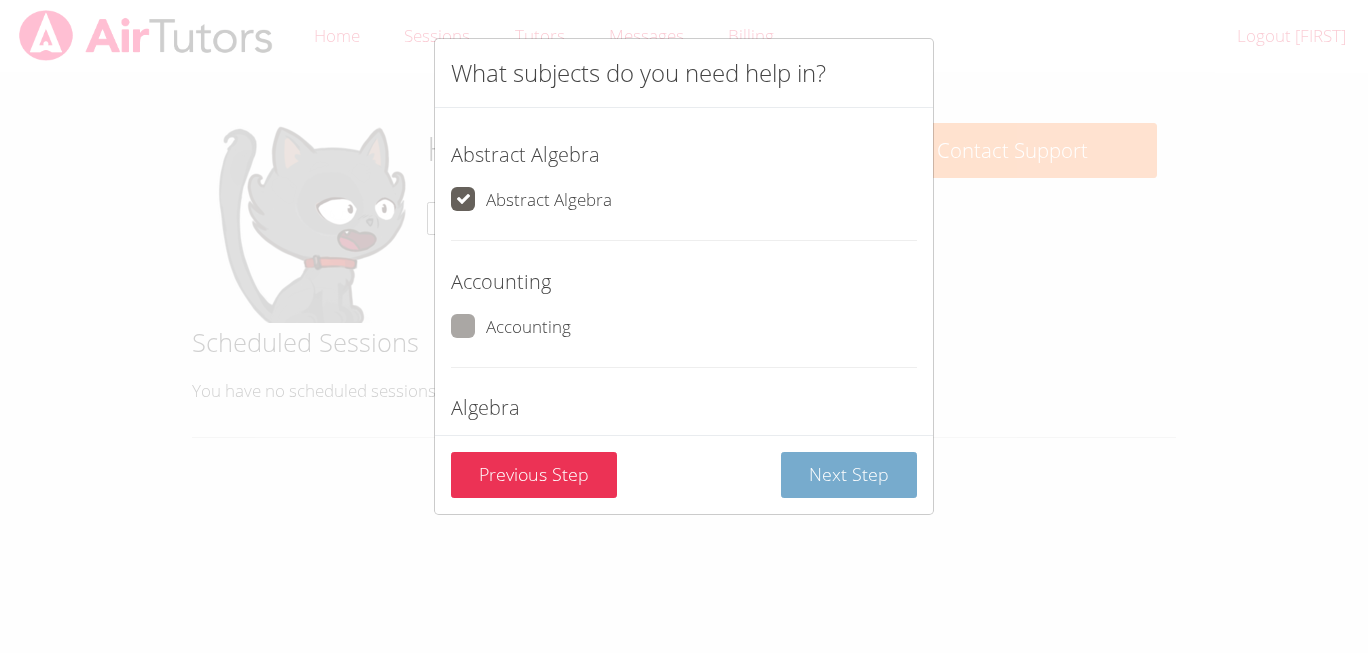 click on "Next Step" at bounding box center [849, 475] 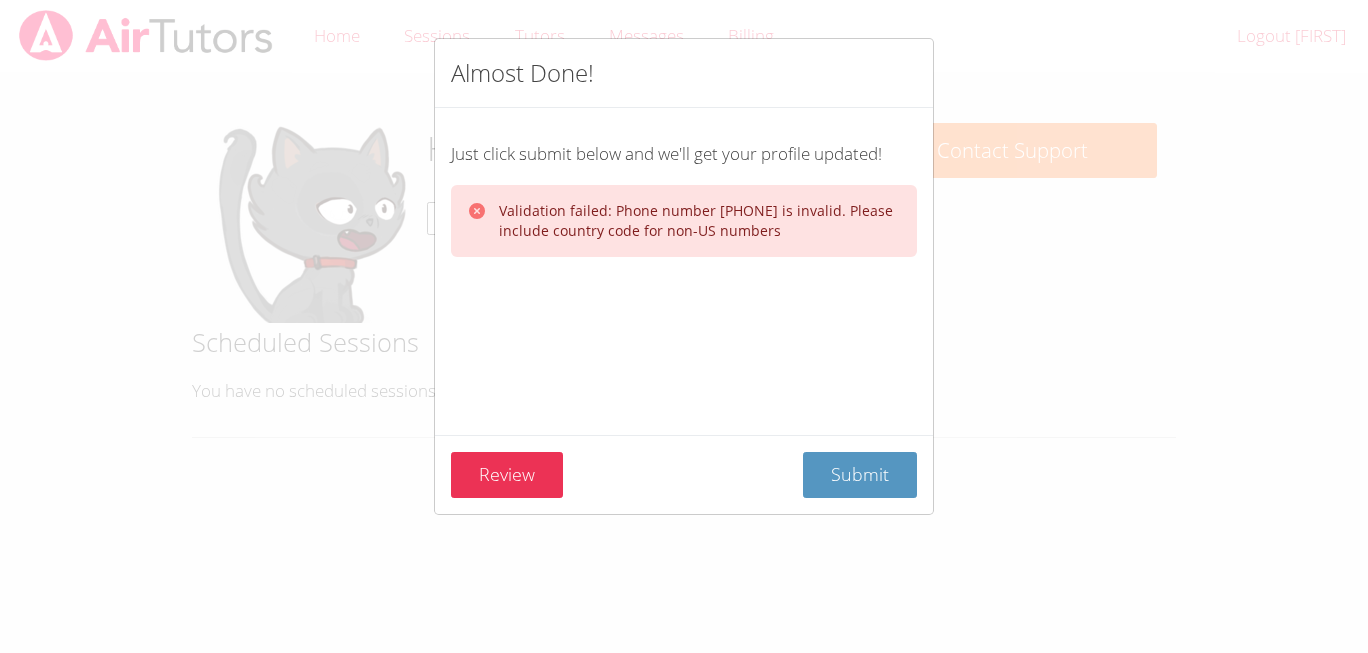 click on "Submit" at bounding box center (860, 474) 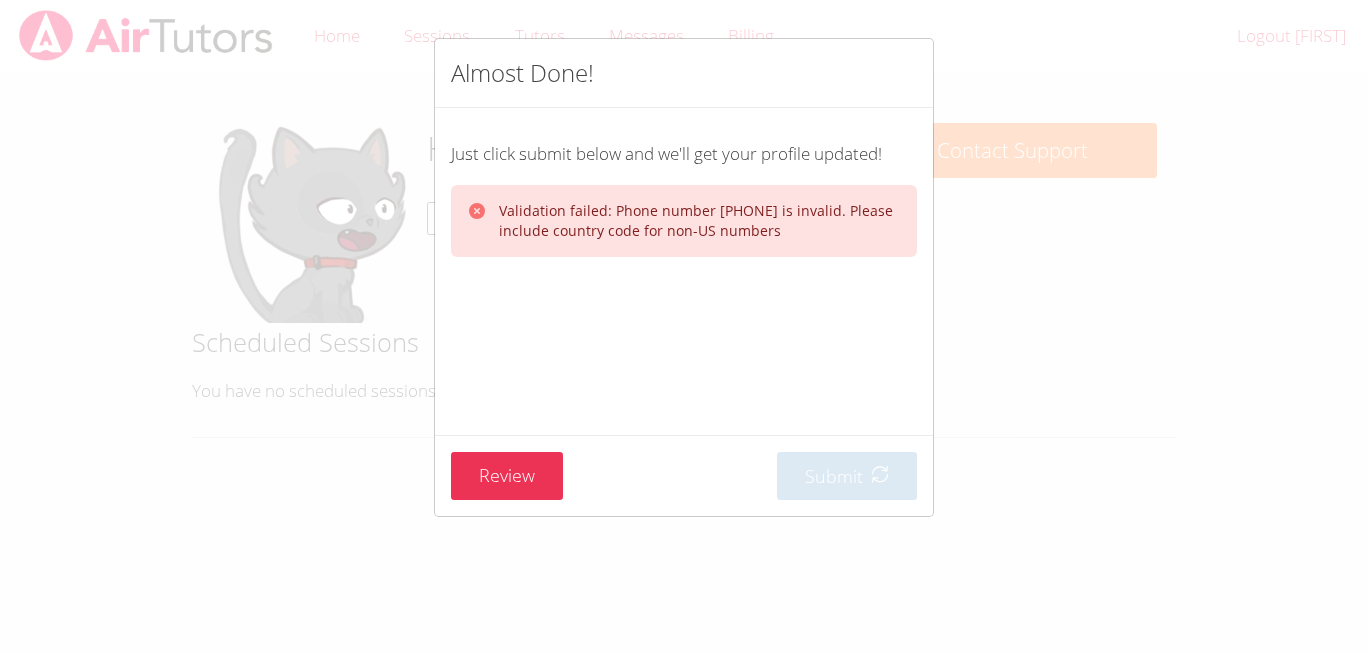 click on "Almost Done! Just click submit below and we'll get your profile updated! Validation failed: Phone number [PHONE] is invalid. Please include country code for non-US numbers Review Submit" at bounding box center (684, 326) 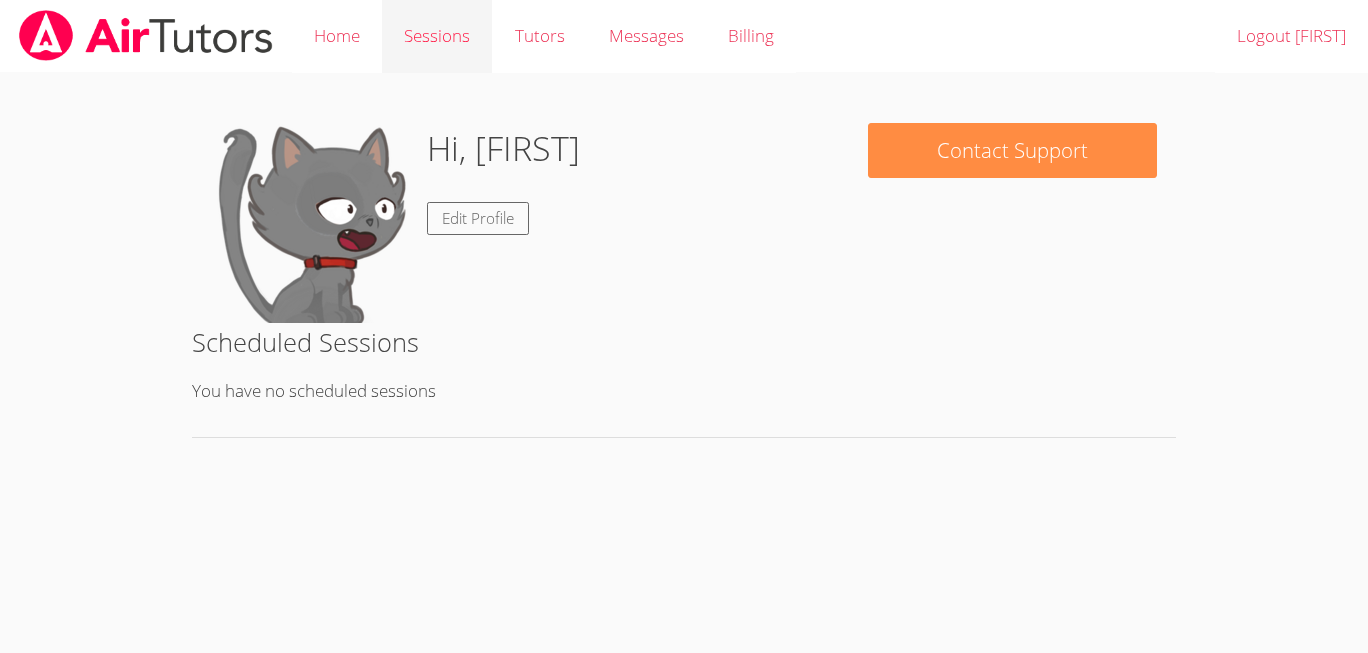 click on "Sessions" at bounding box center [437, 36] 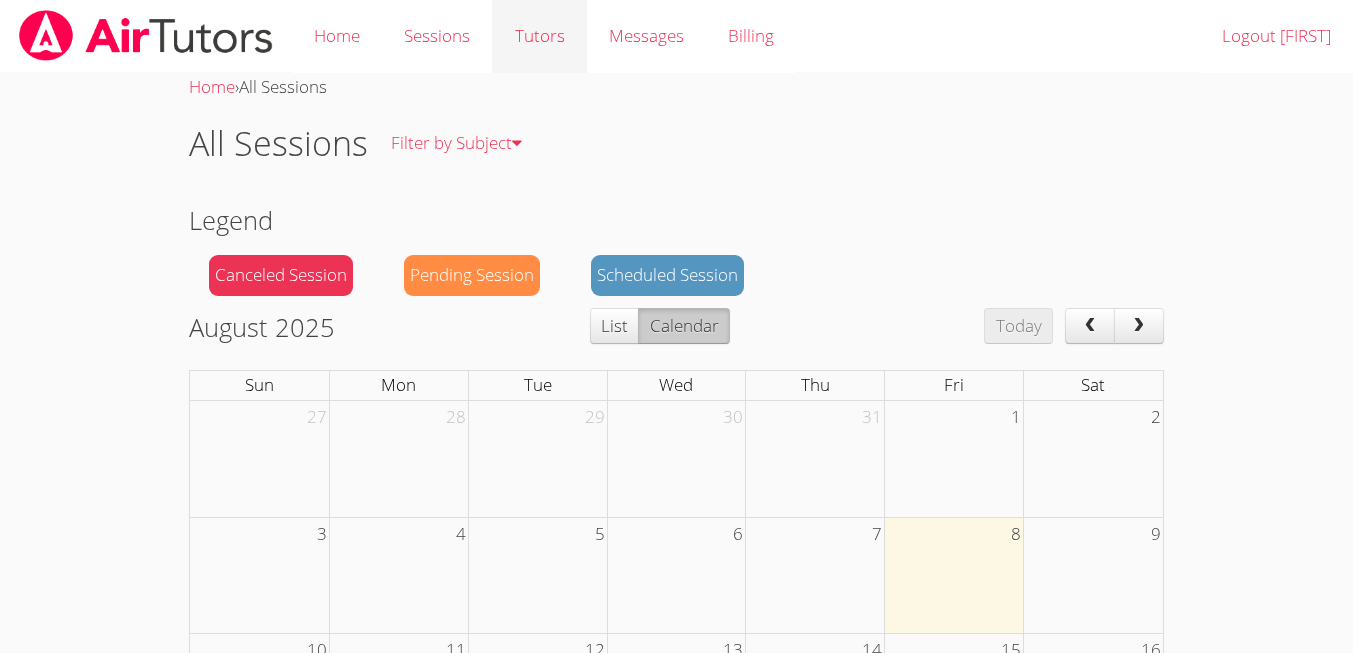 click on "Tutors" at bounding box center (539, 36) 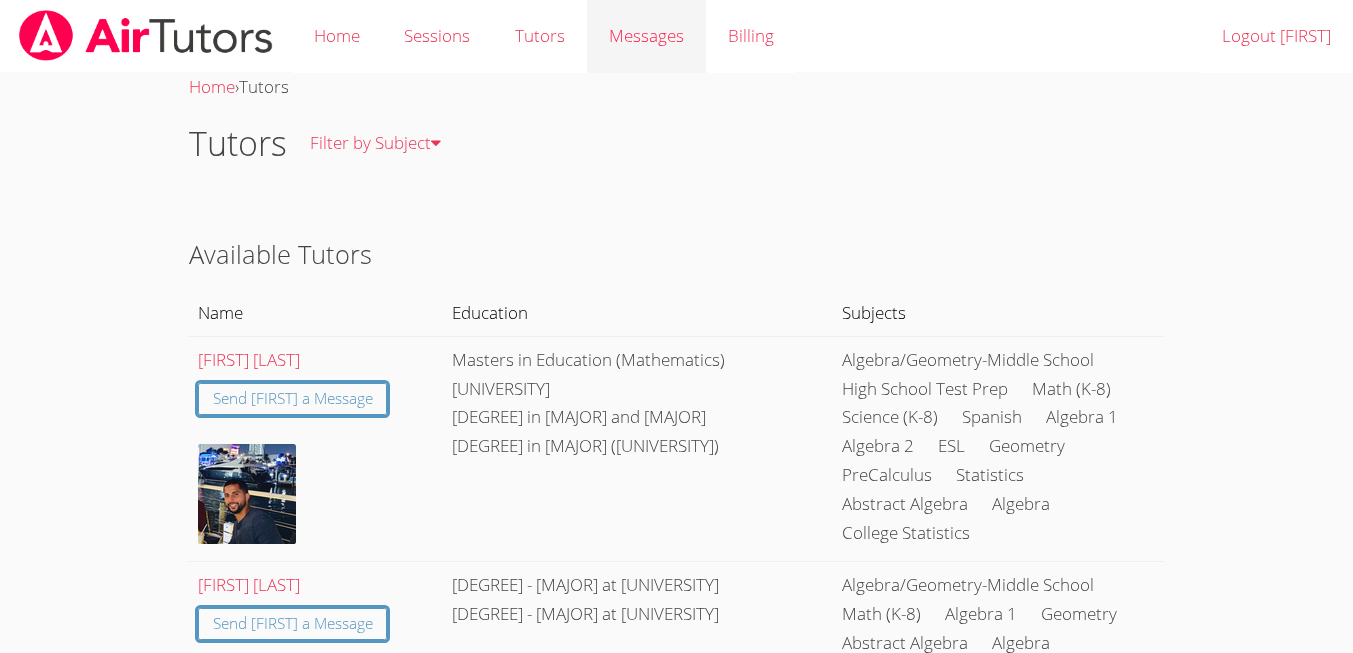 click on "Messages" at bounding box center (646, 35) 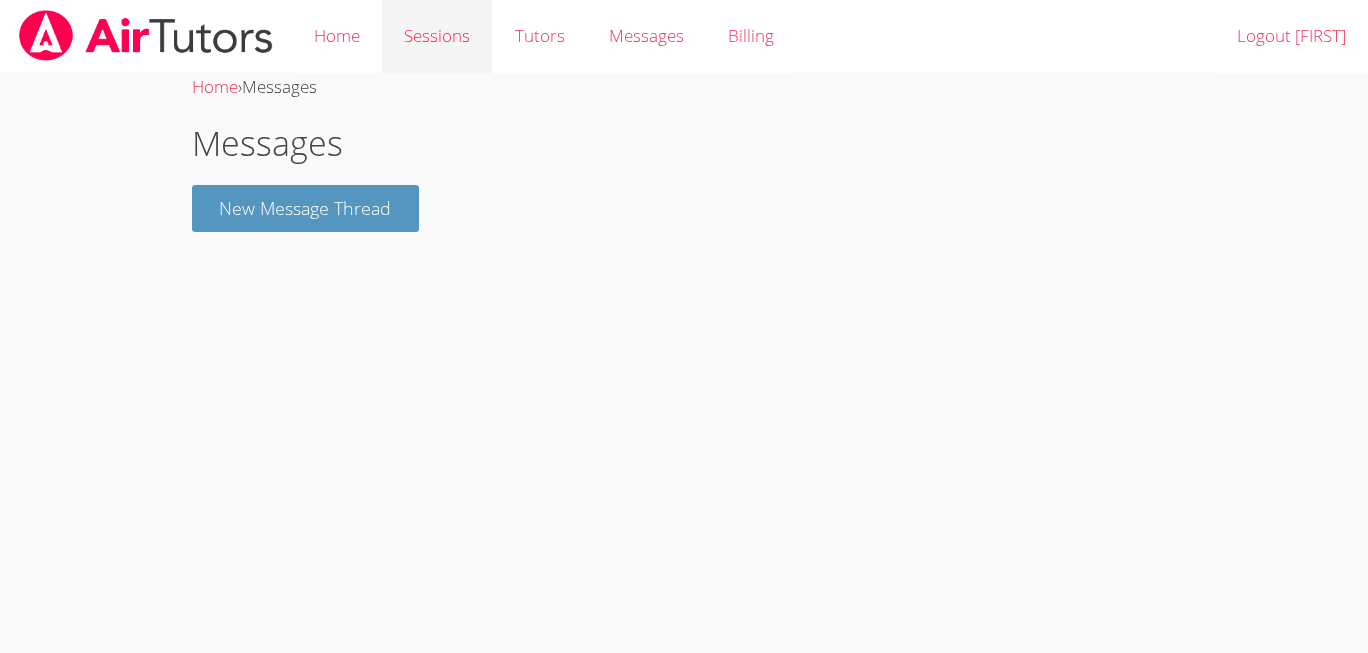 click on "Sessions" at bounding box center (437, 36) 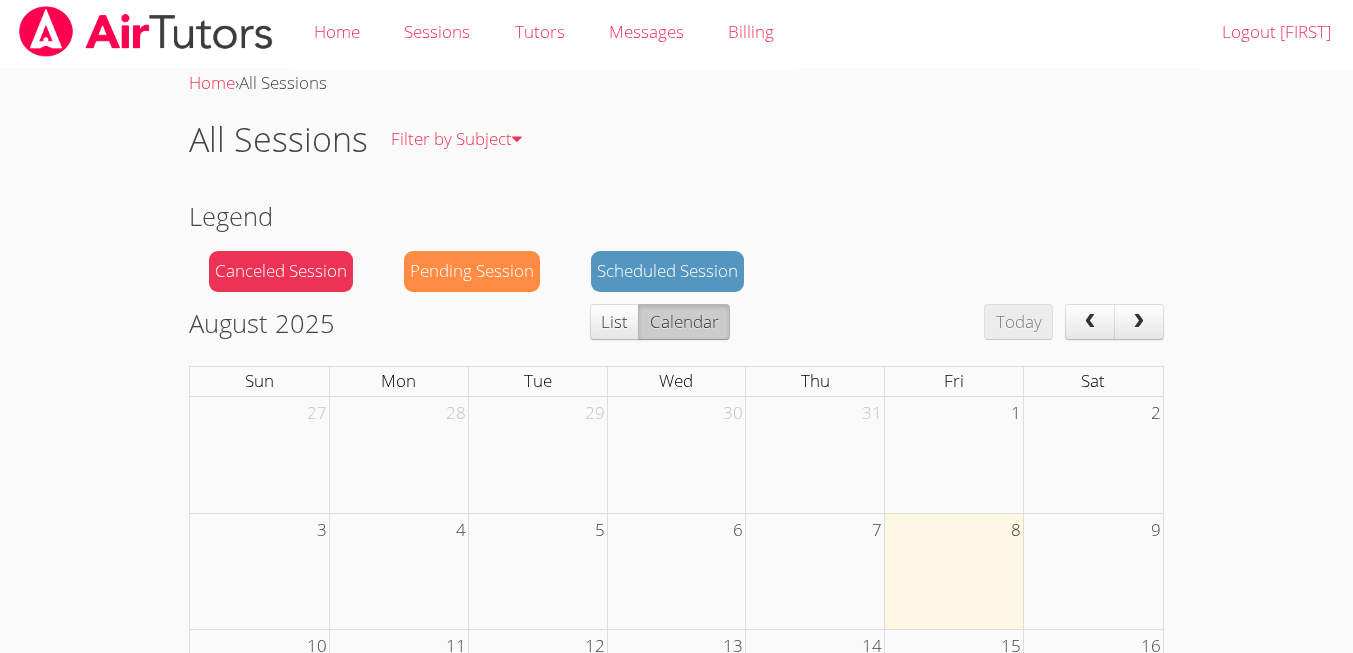 scroll, scrollTop: 0, scrollLeft: 0, axis: both 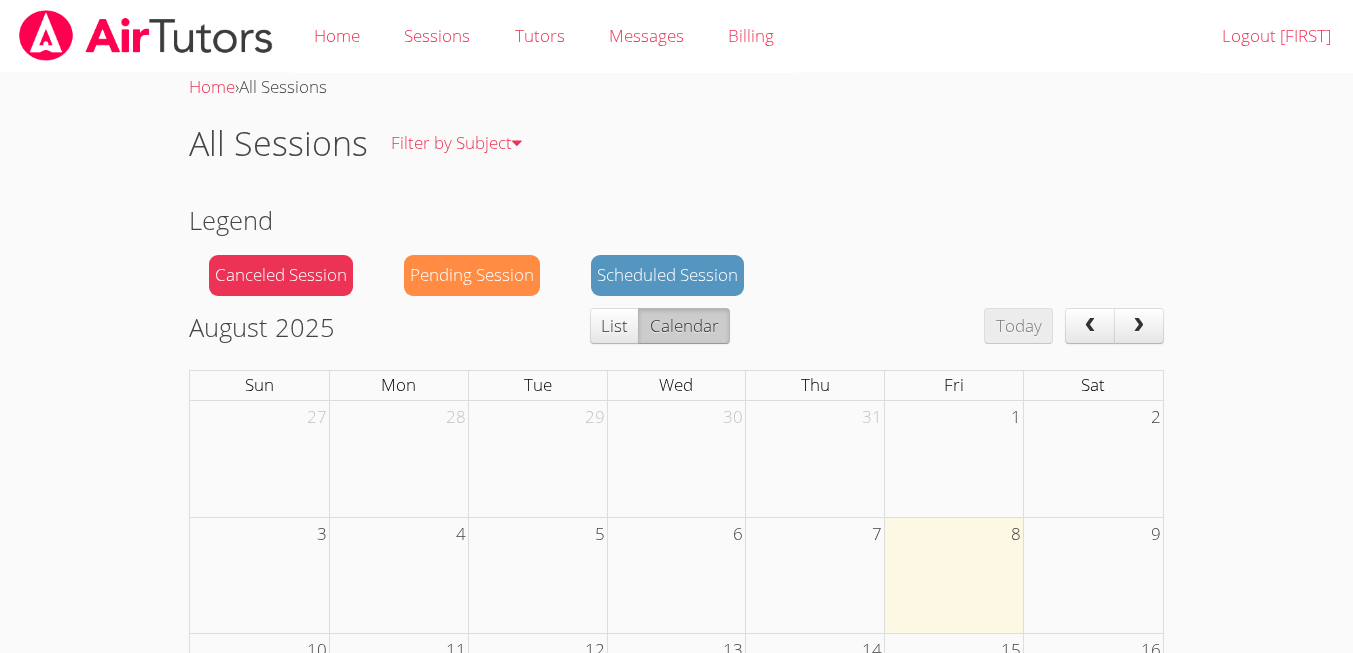 click on "Scheduled Session" at bounding box center [667, 275] 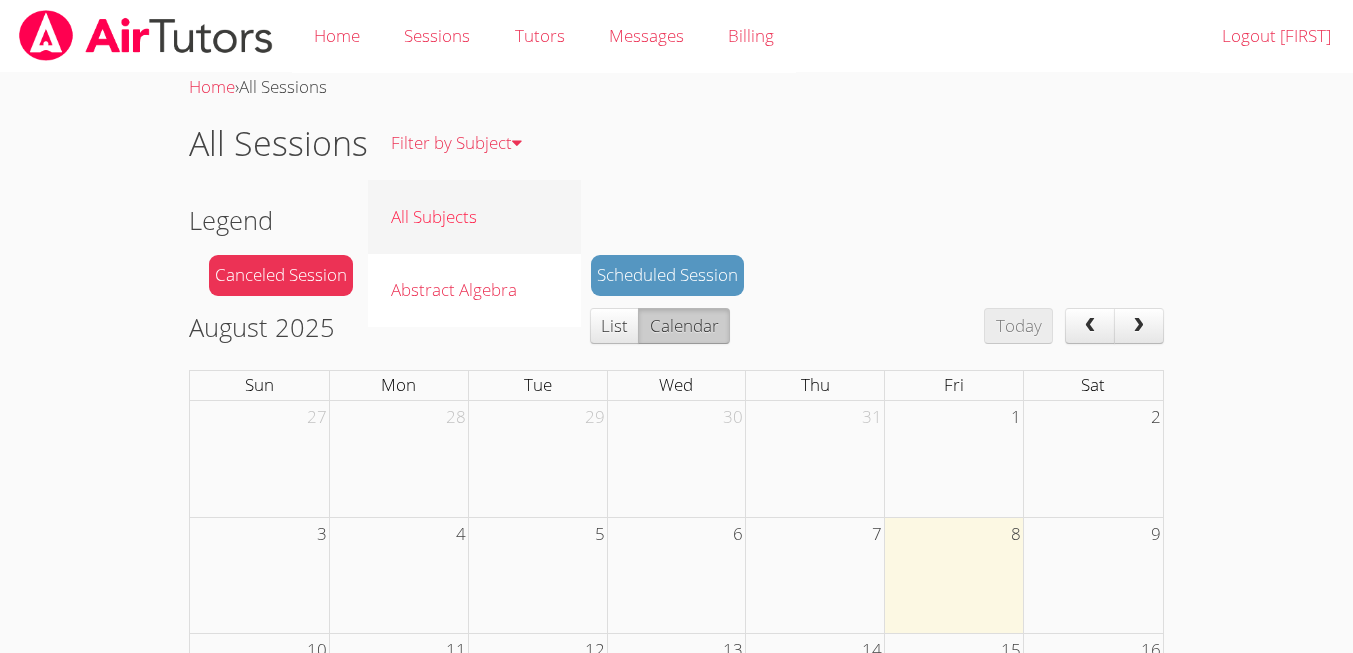 click on "All Subjects" at bounding box center (474, 216) 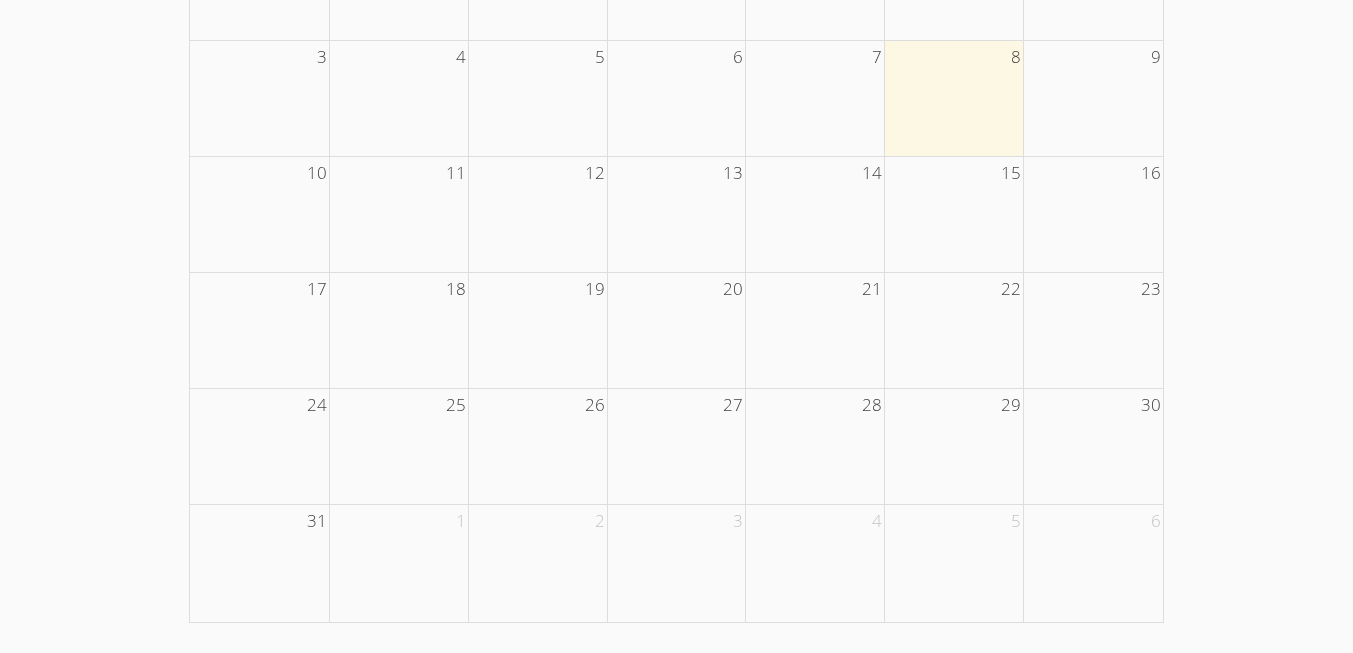 scroll, scrollTop: 0, scrollLeft: 0, axis: both 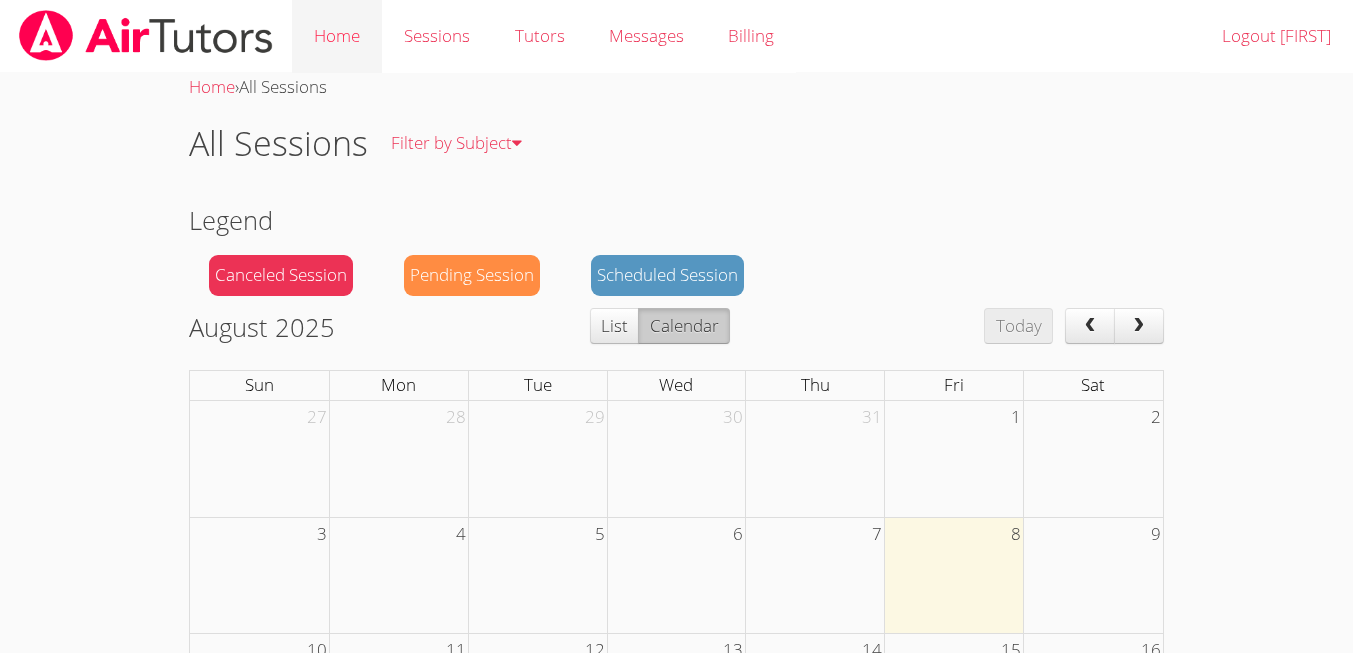 click on "Home" at bounding box center [337, 36] 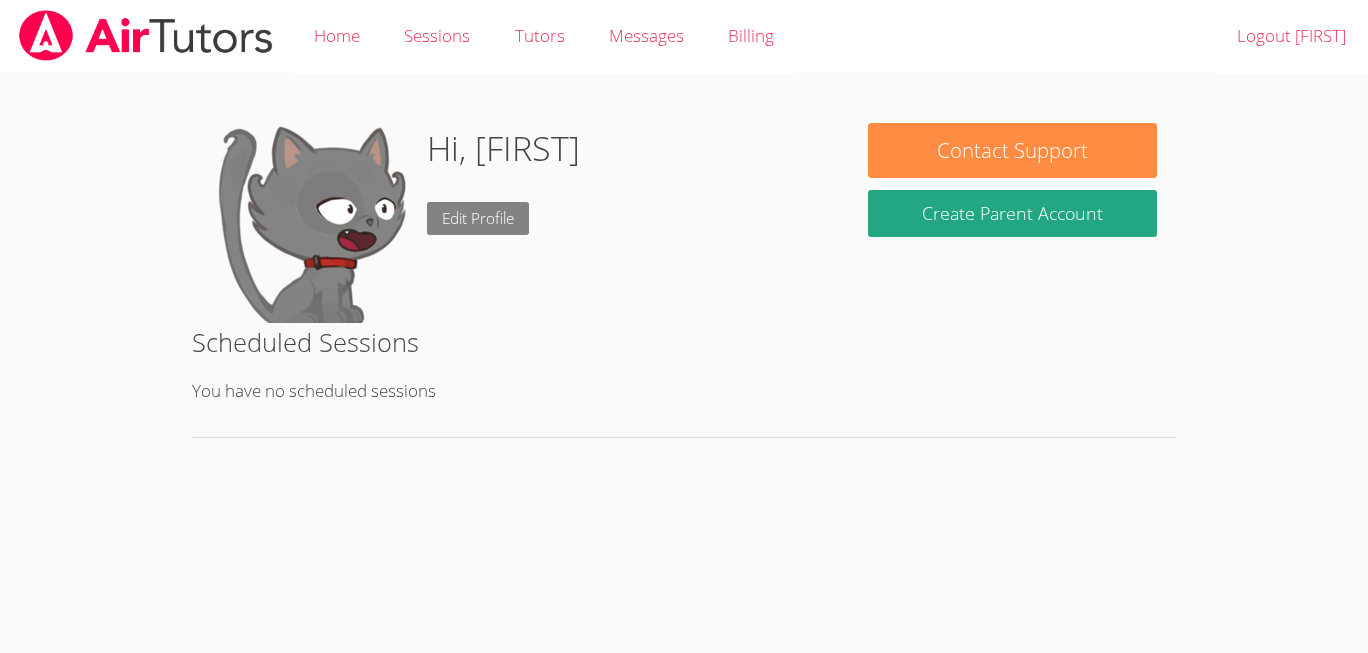 click on "Edit Profile" at bounding box center (478, 218) 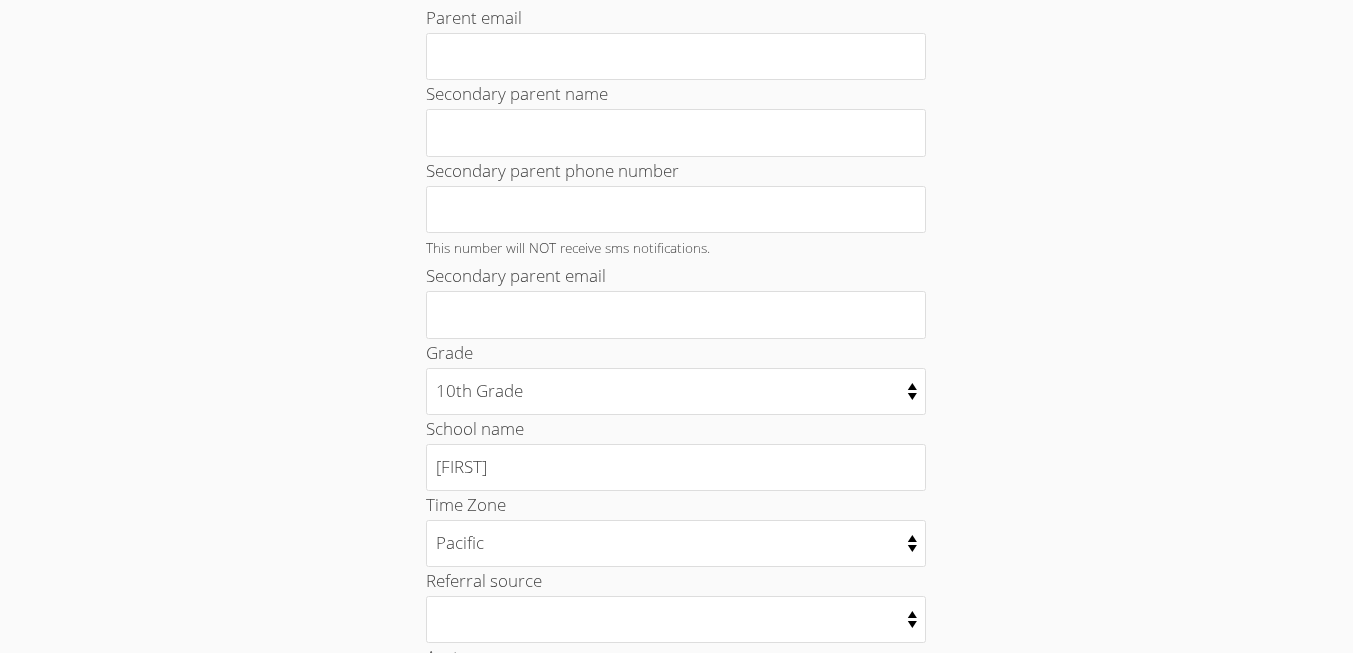 scroll, scrollTop: 554, scrollLeft: 0, axis: vertical 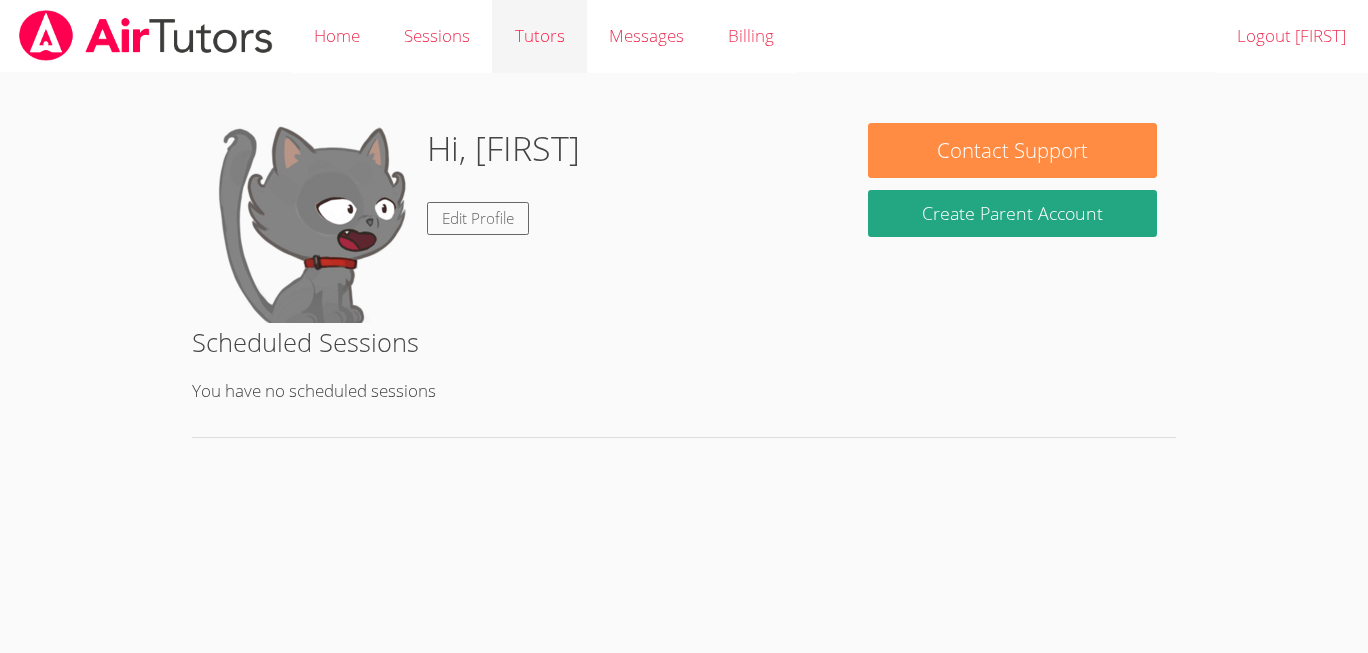 click on "Tutors" at bounding box center (539, 36) 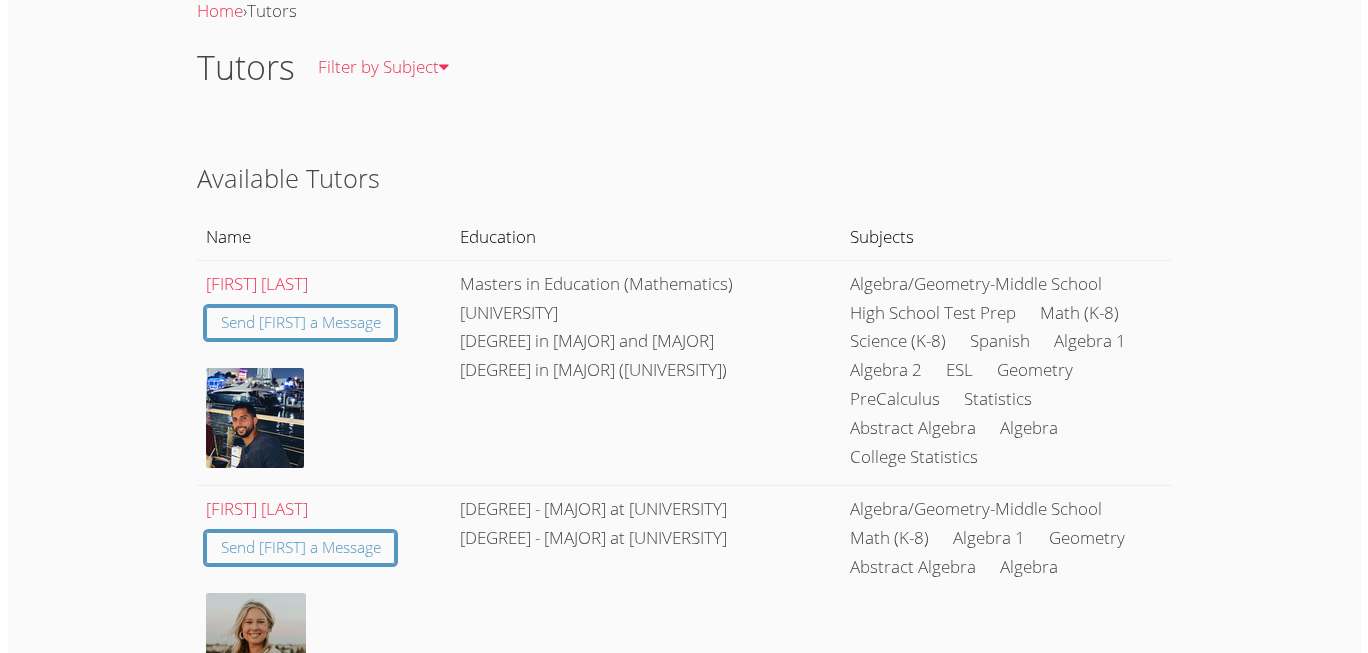 scroll, scrollTop: 0, scrollLeft: 0, axis: both 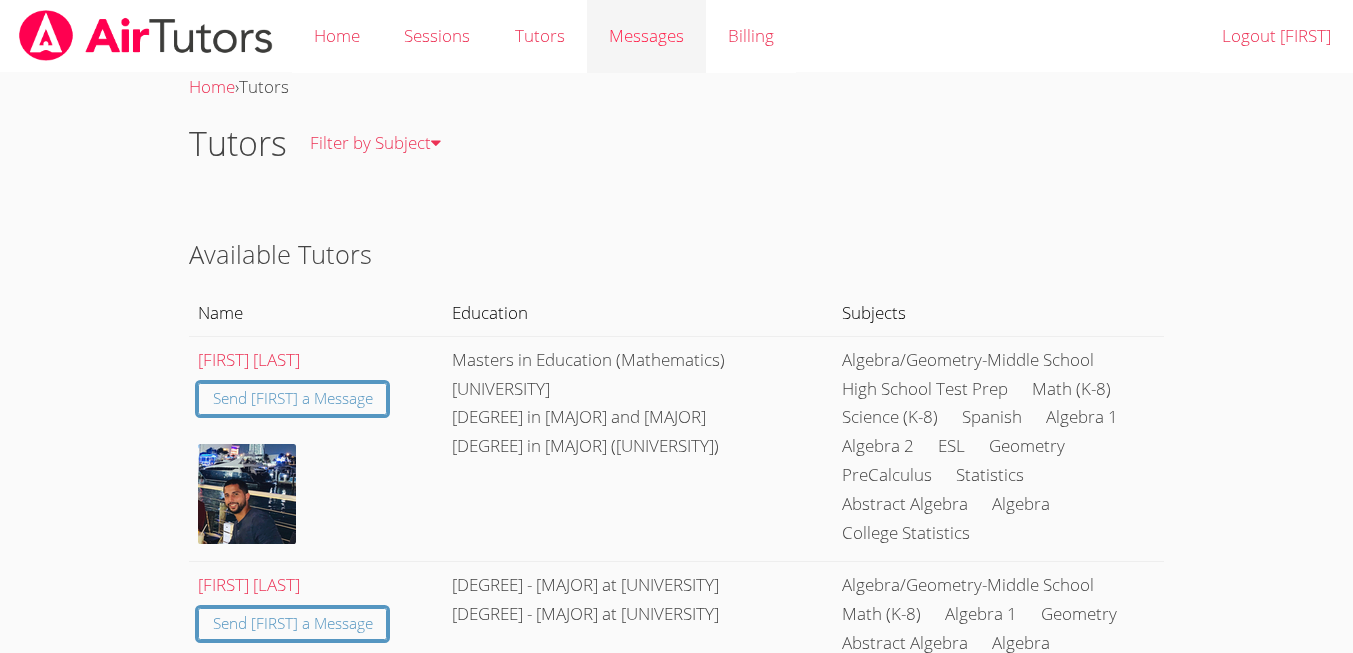 click on "Messages" at bounding box center [646, 35] 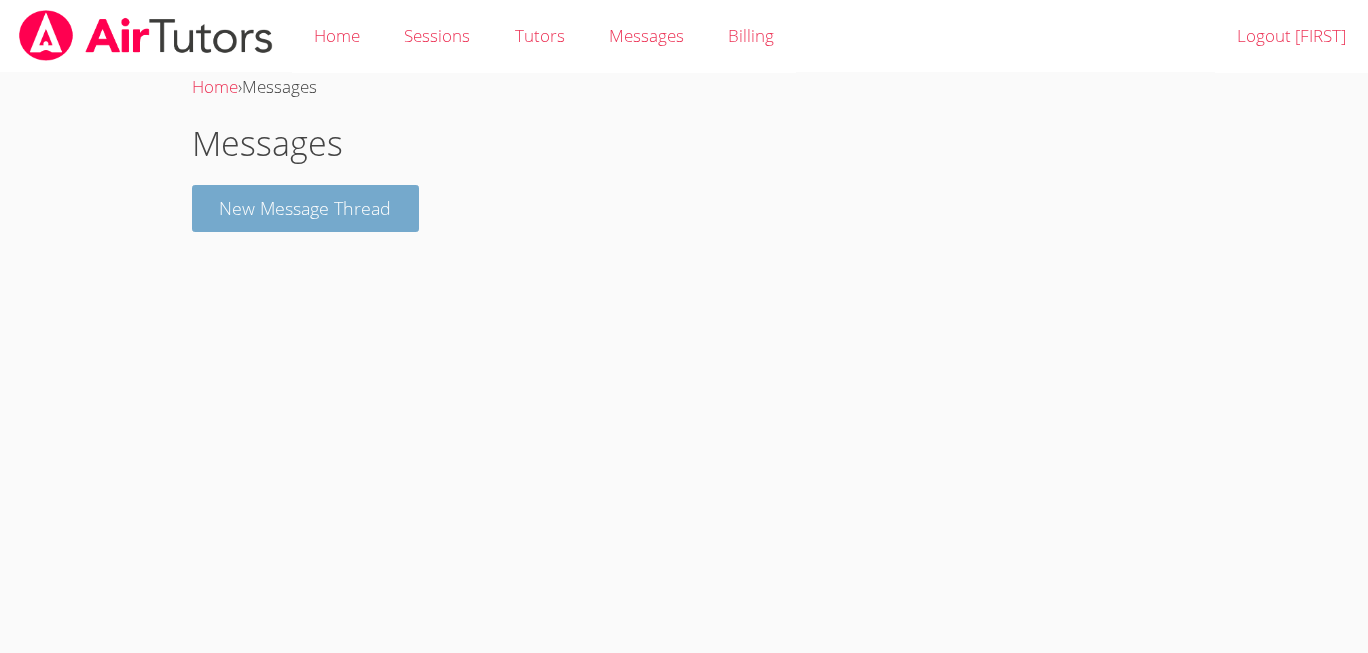 click on "New Message Thread" at bounding box center (306, 208) 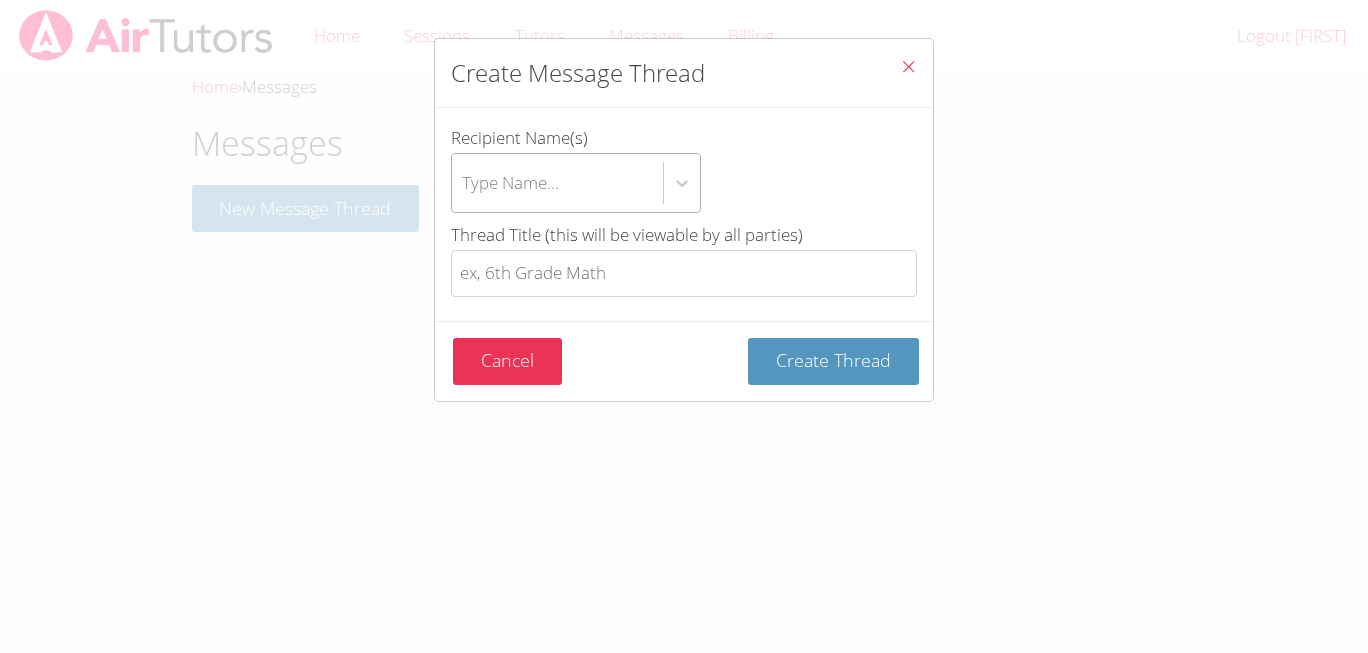 click on "Type Name..." at bounding box center (557, 183) 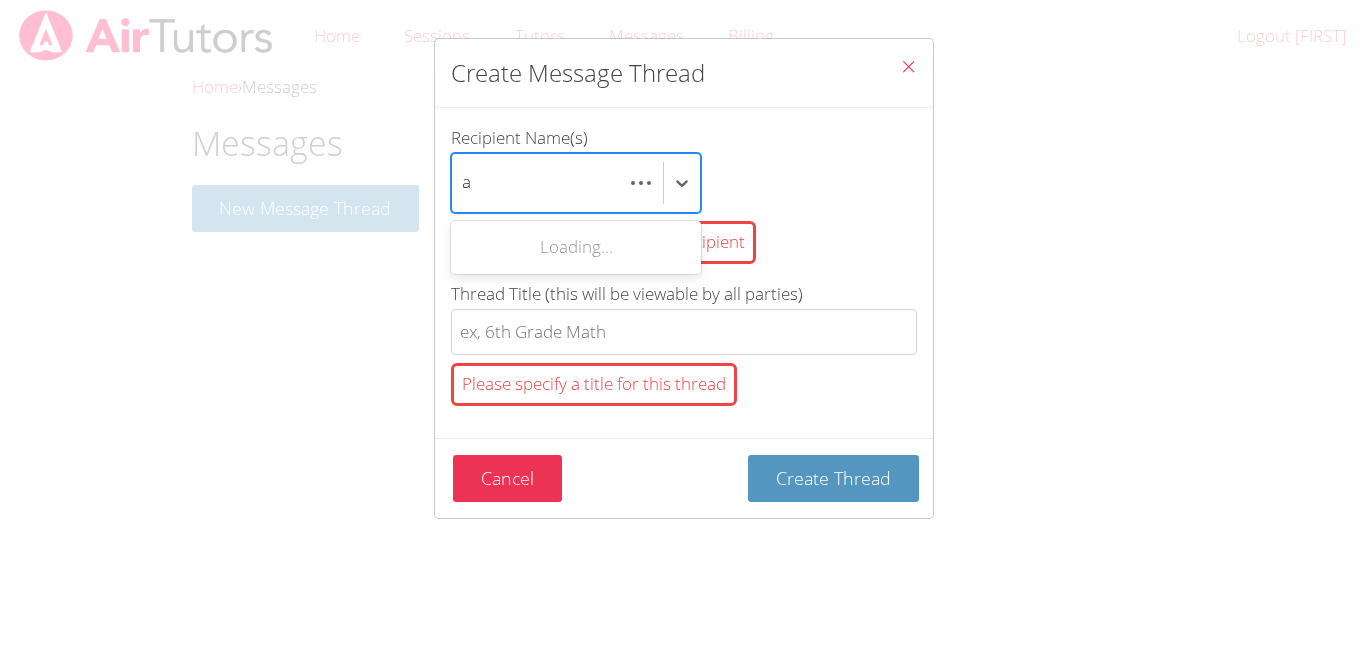 scroll, scrollTop: 0, scrollLeft: 0, axis: both 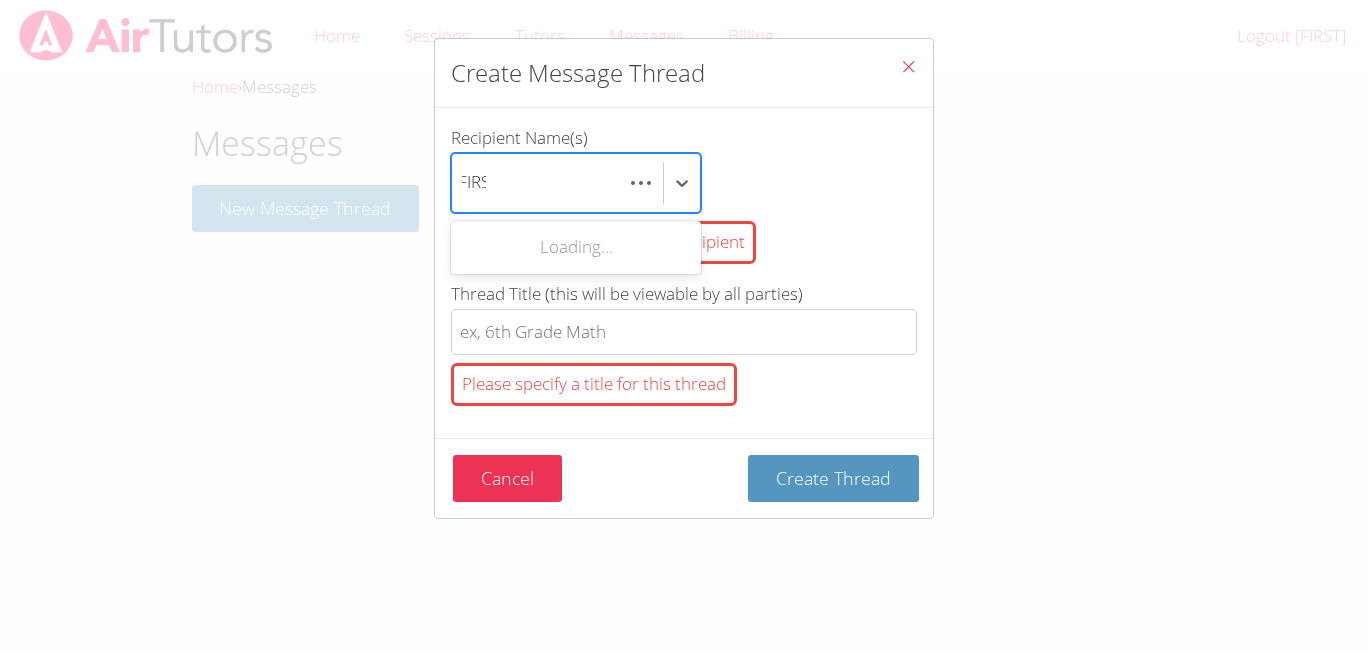 type on "[FIRST]" 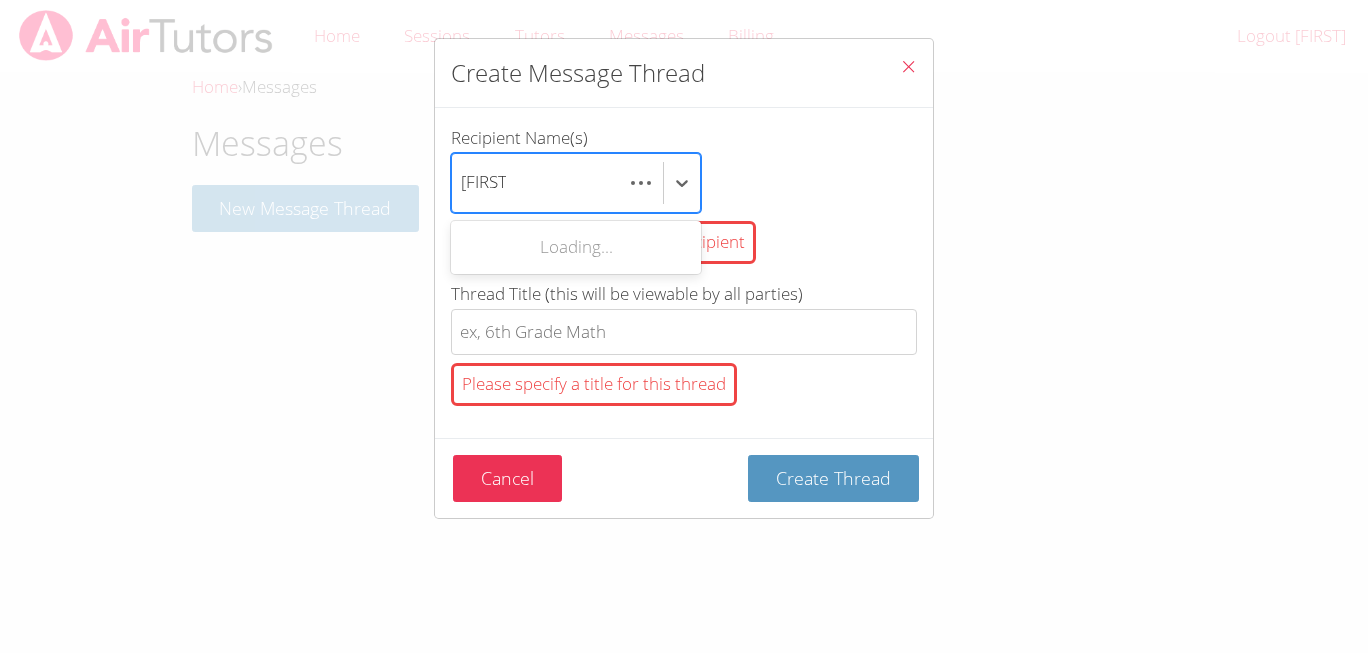 scroll, scrollTop: 0, scrollLeft: 0, axis: both 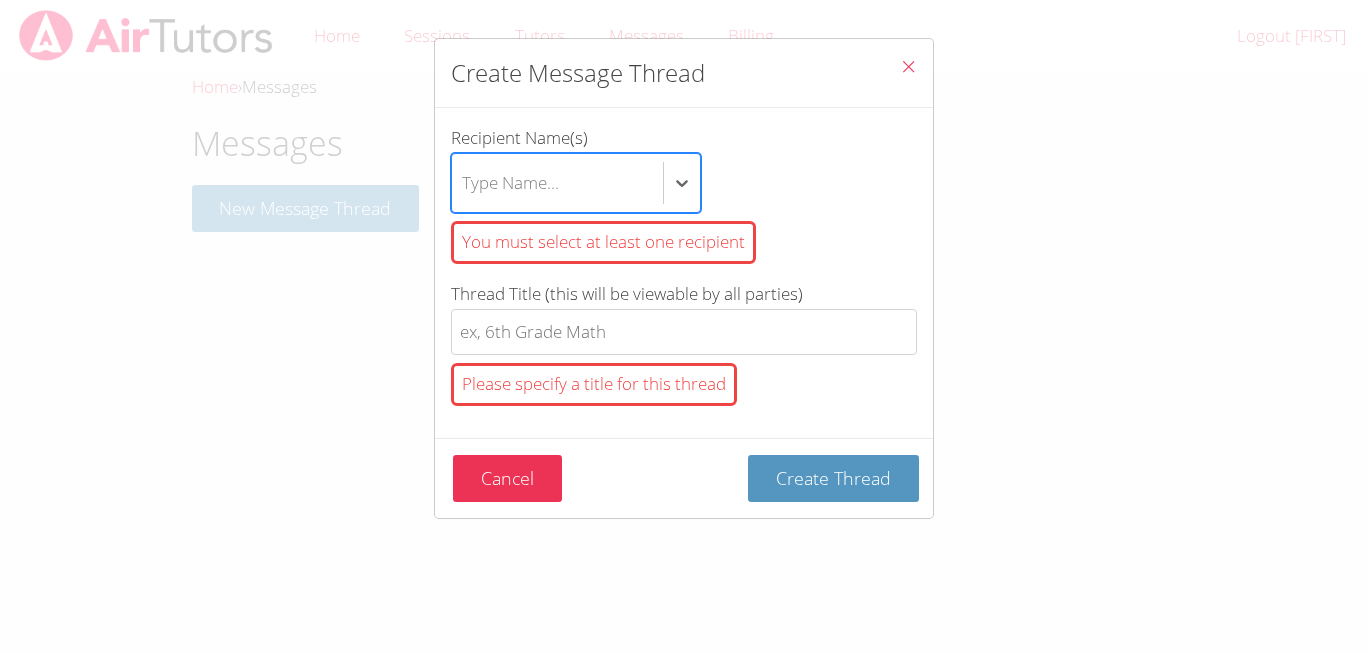 drag, startPoint x: 559, startPoint y: 195, endPoint x: 440, endPoint y: 163, distance: 123.22743 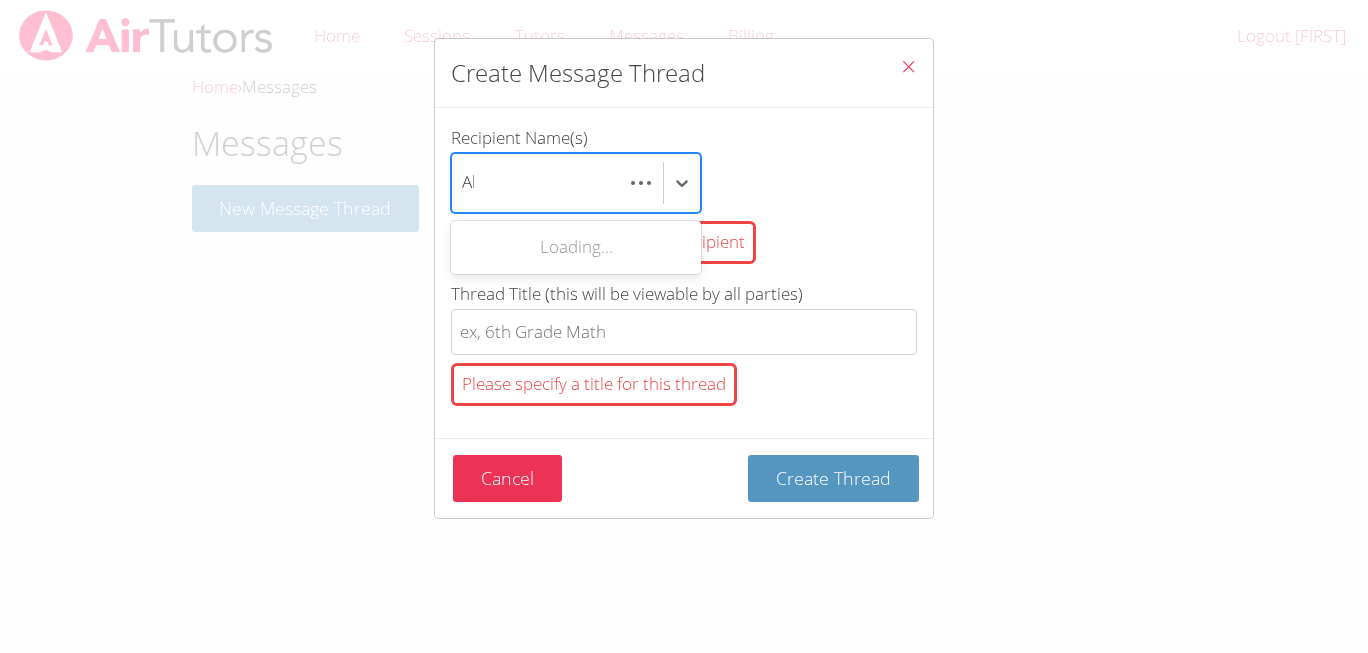 scroll, scrollTop: 0, scrollLeft: 0, axis: both 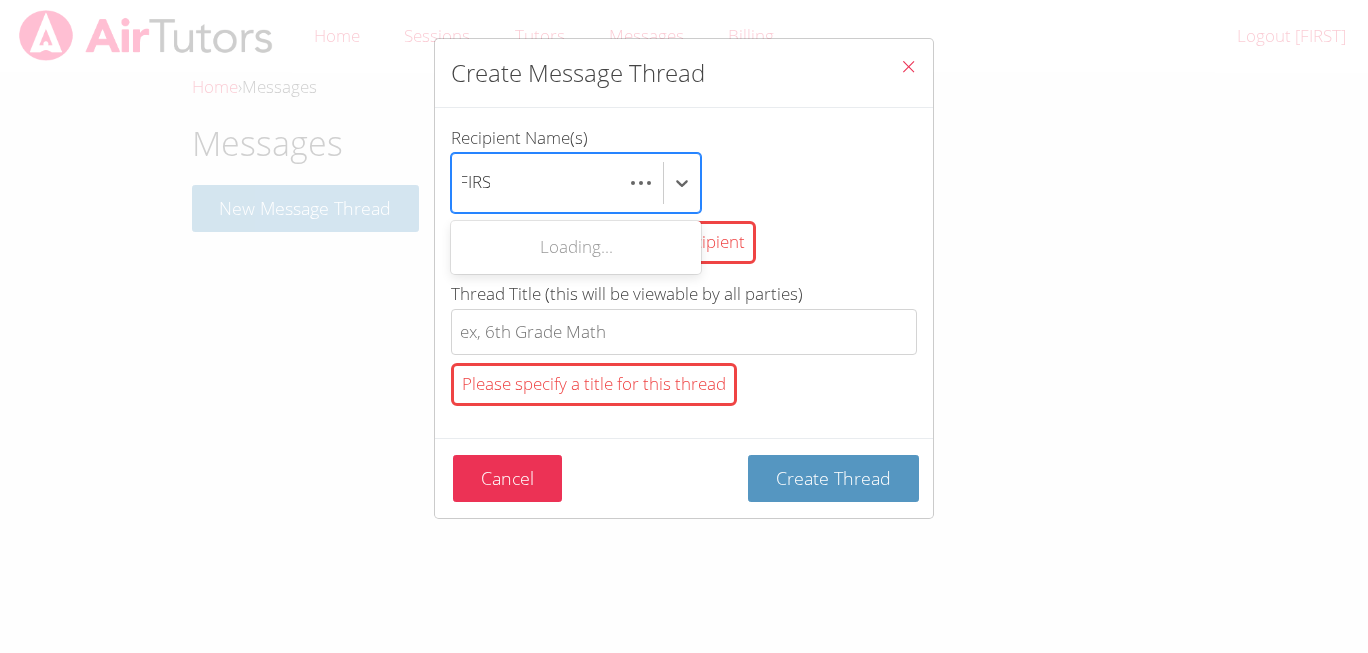 type on "[FIRST]" 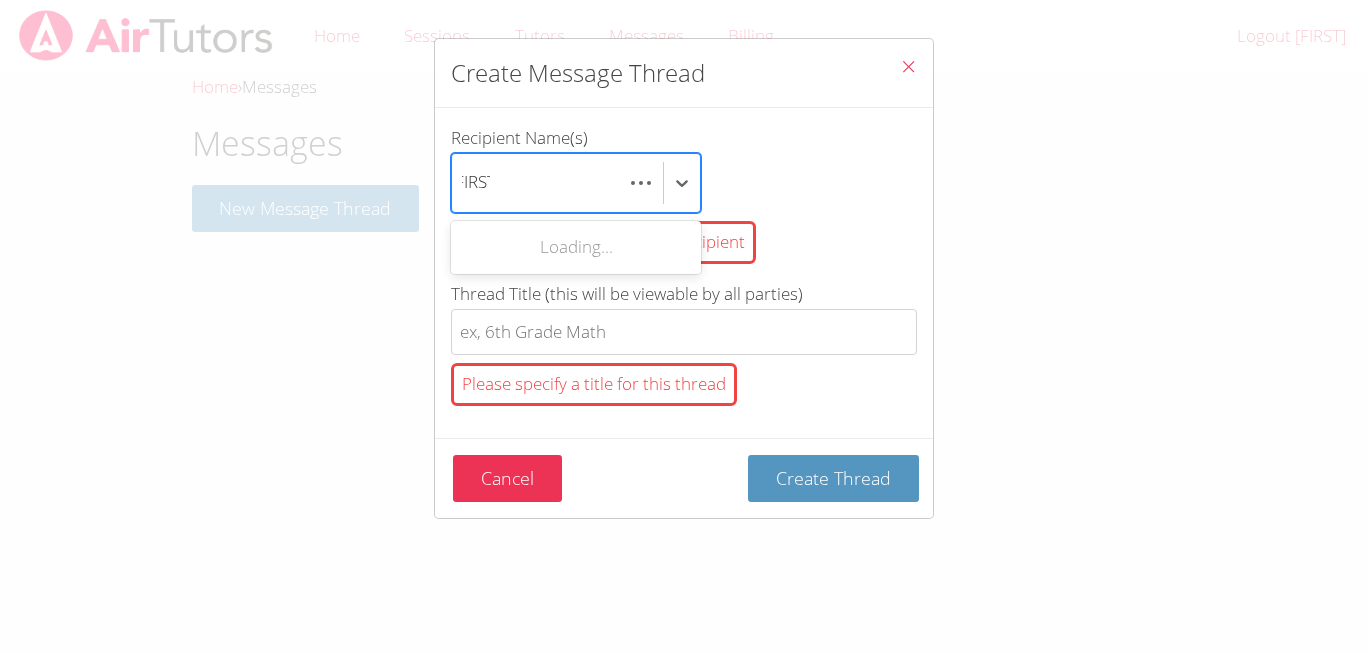 scroll, scrollTop: 0, scrollLeft: 0, axis: both 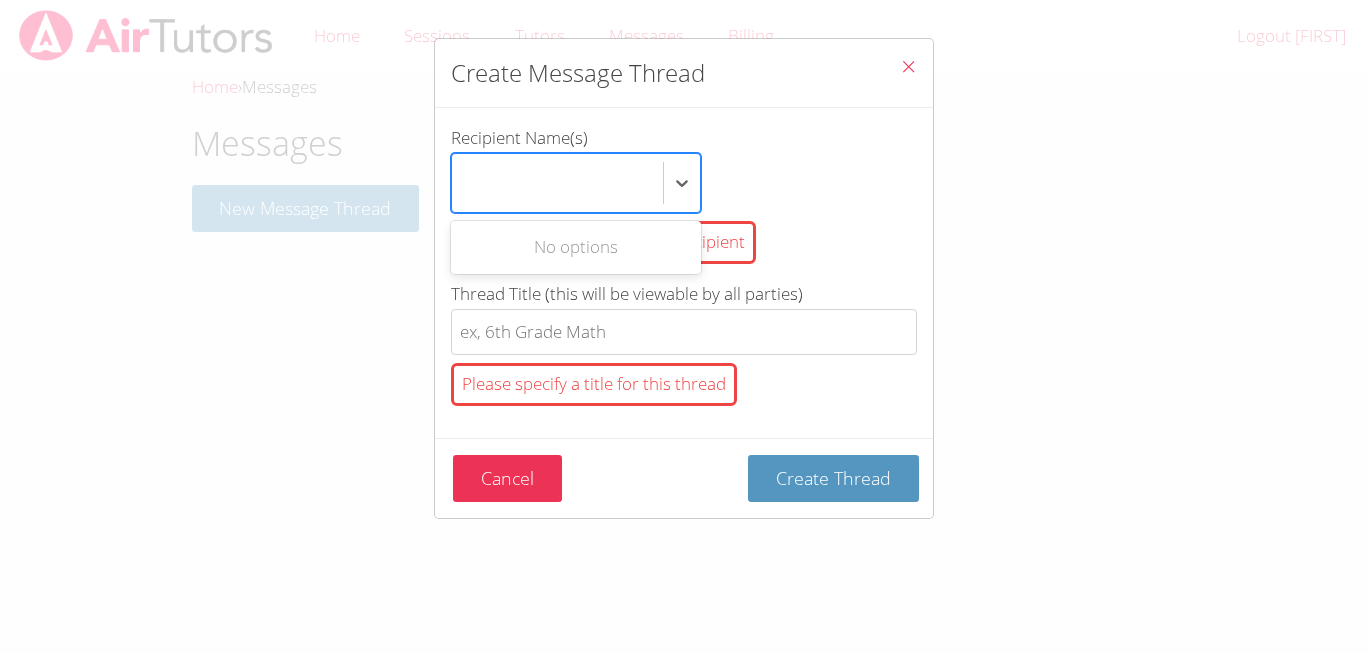 click on "[FIRST]" at bounding box center (557, 183) 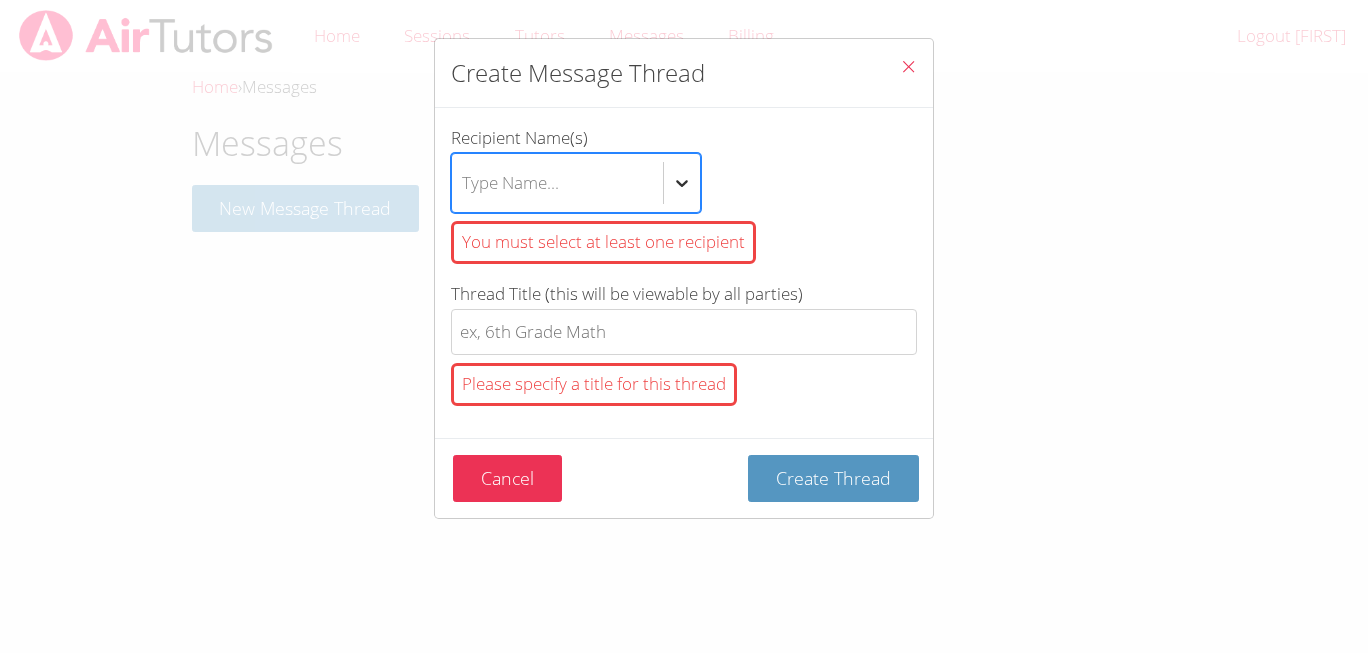 click 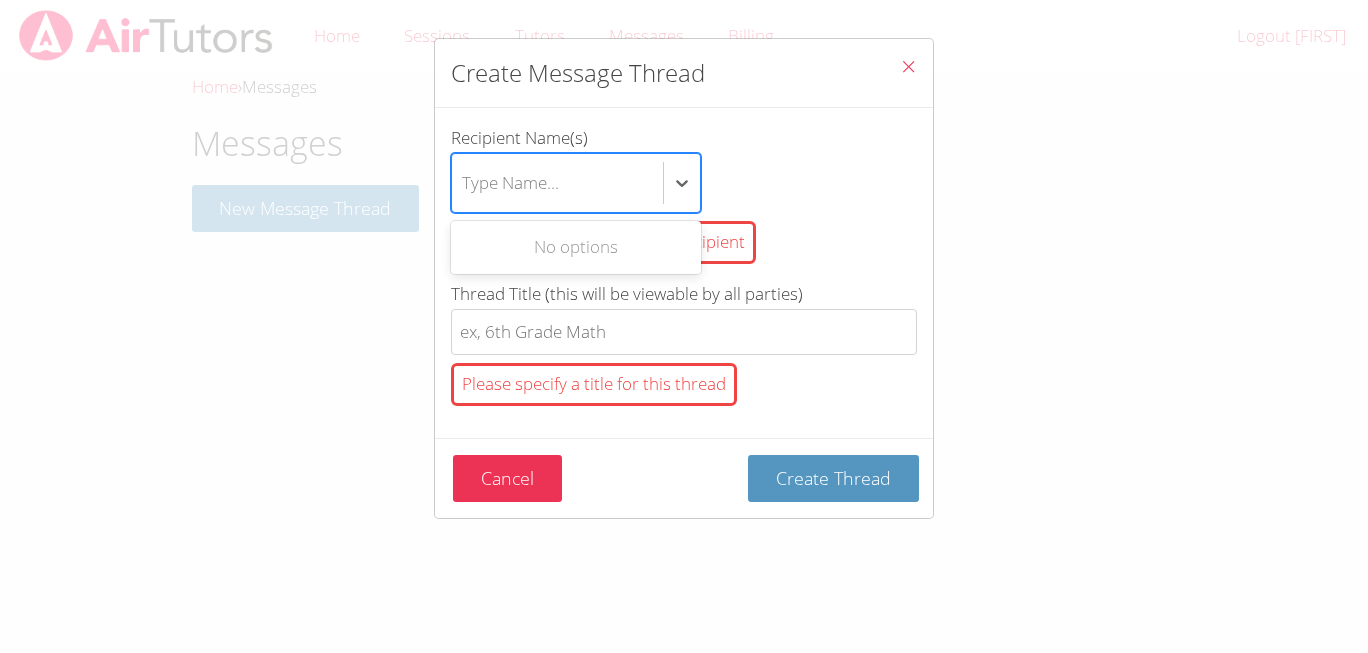 type on "a" 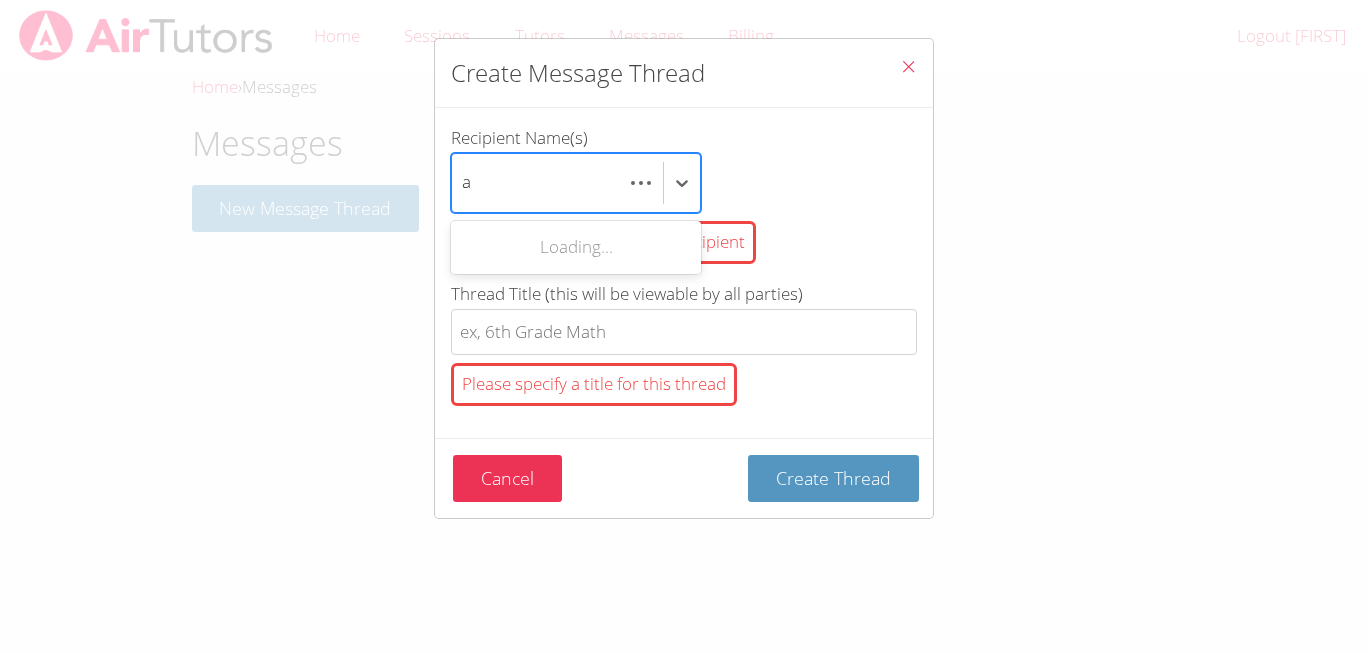 scroll, scrollTop: 0, scrollLeft: 0, axis: both 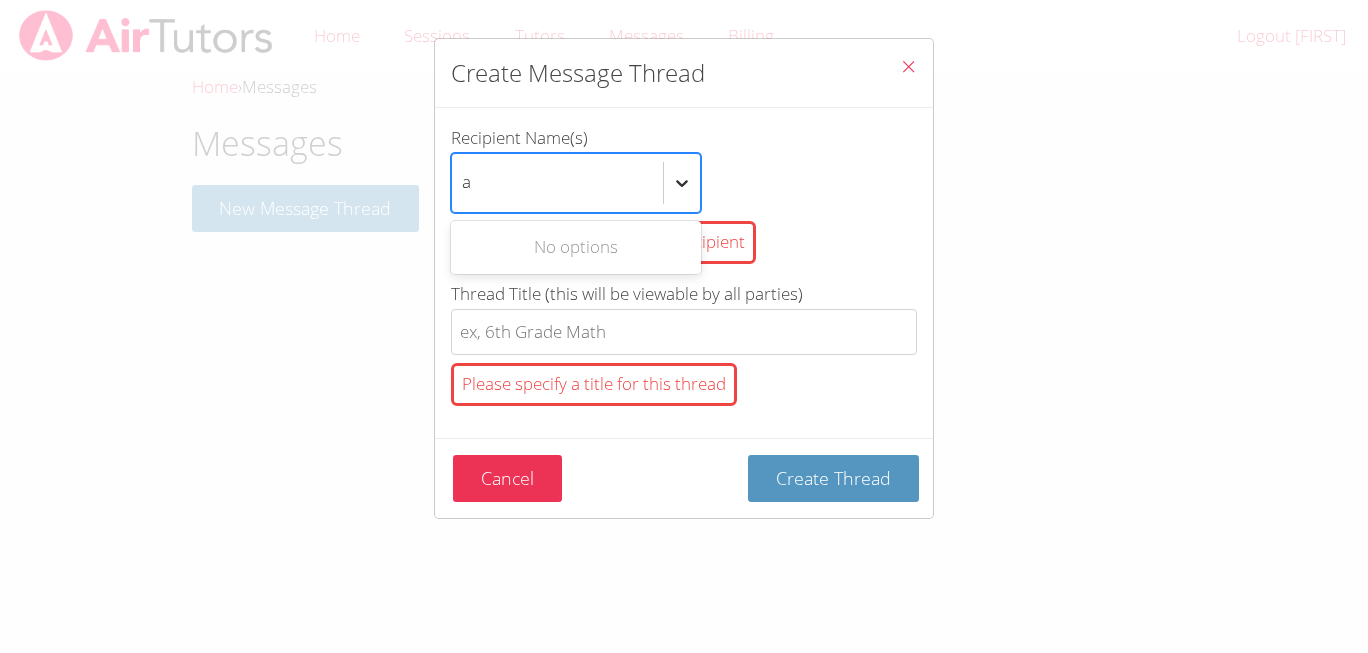 type 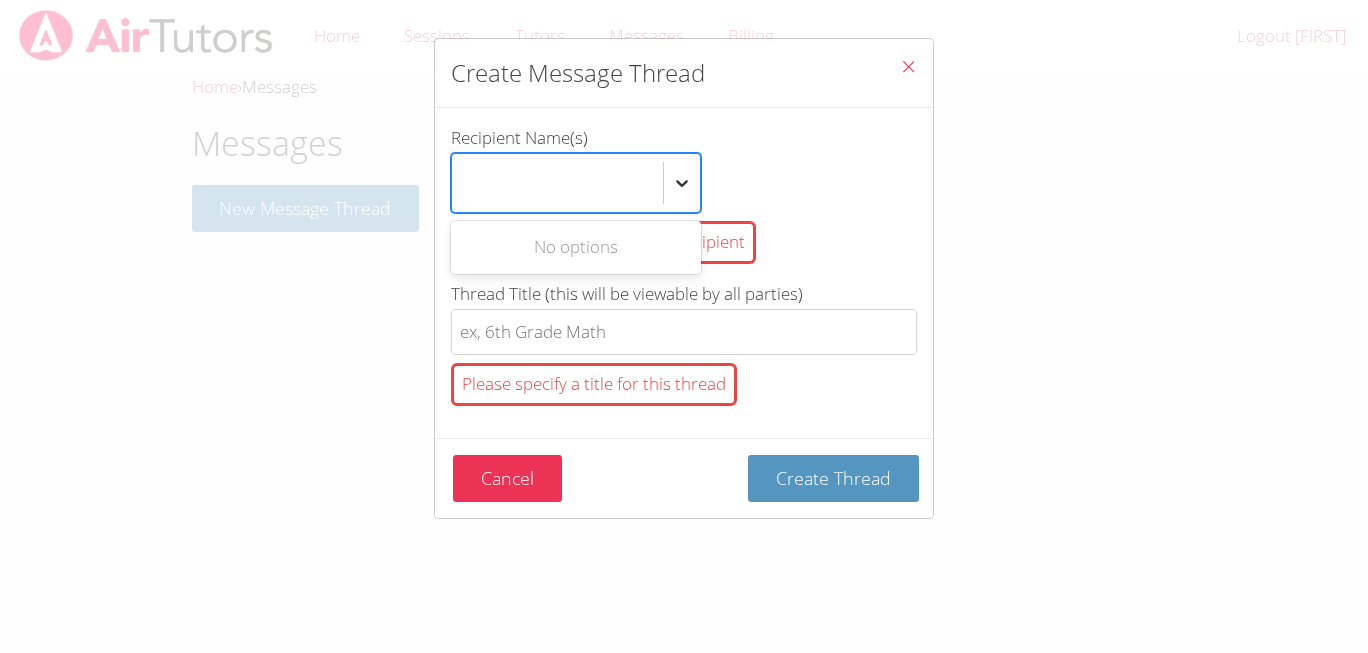 click at bounding box center (682, 183) 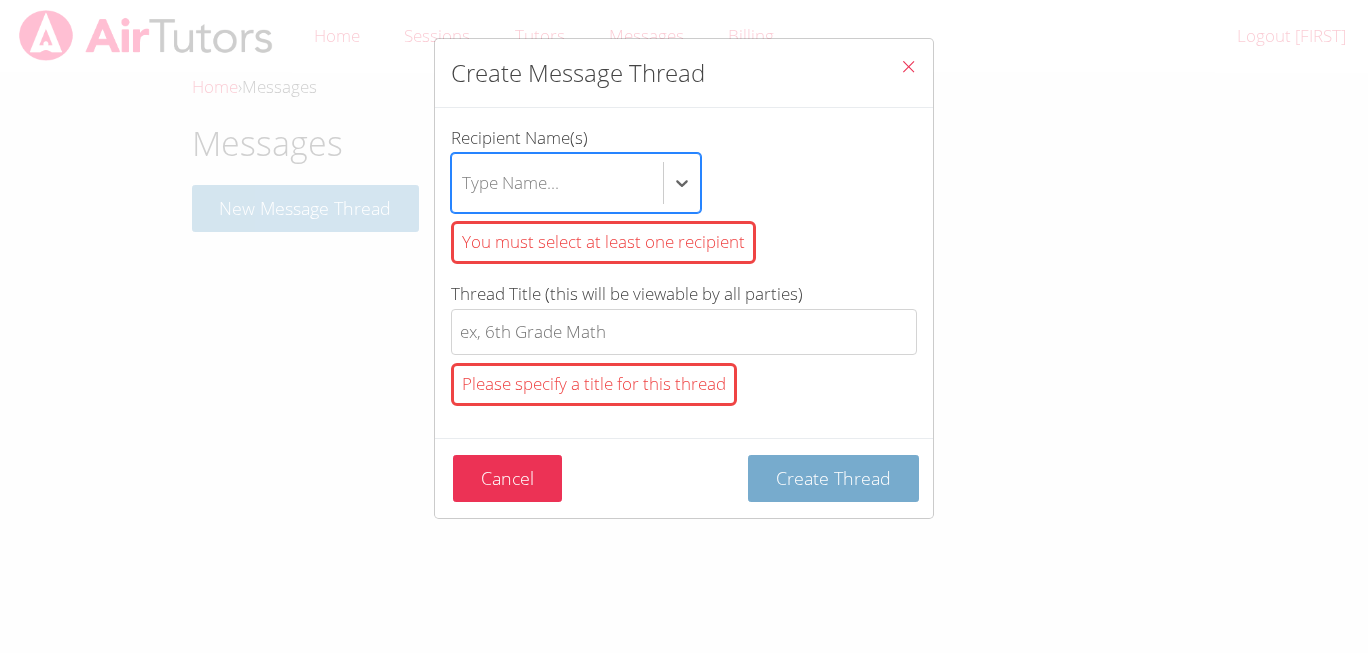 click on "Create Thread" at bounding box center (833, 478) 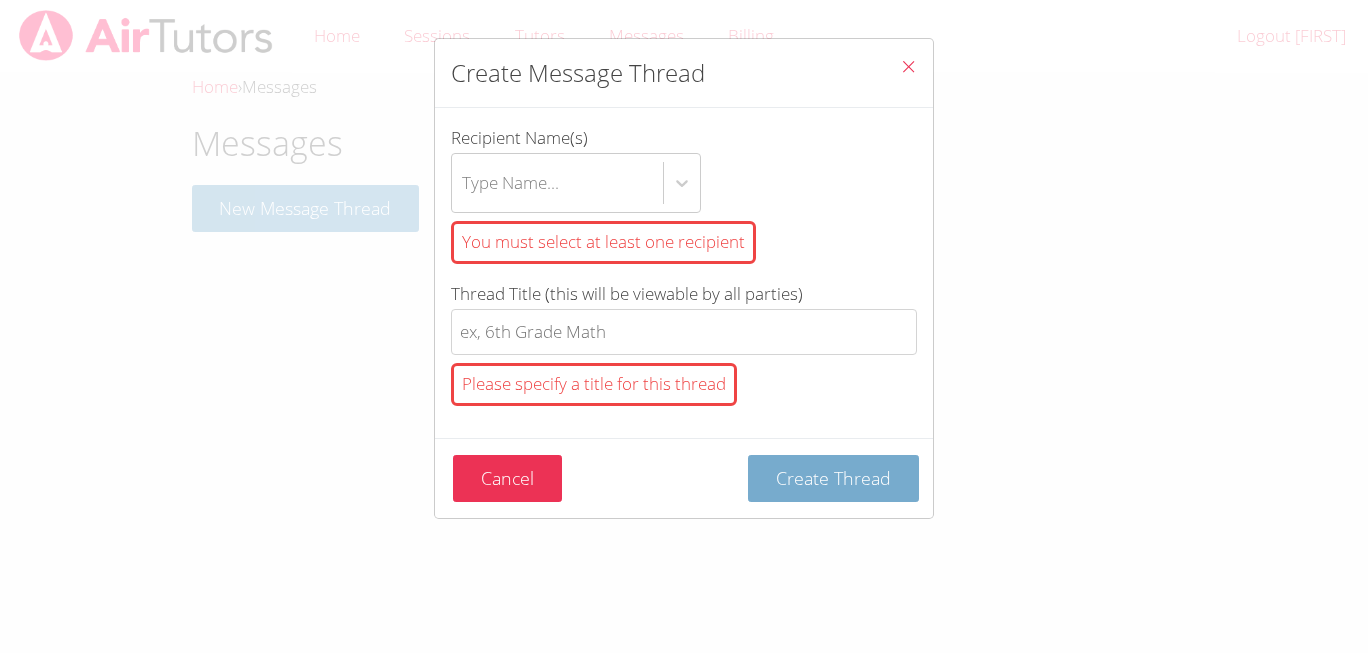 click on "Create Thread" at bounding box center [833, 478] 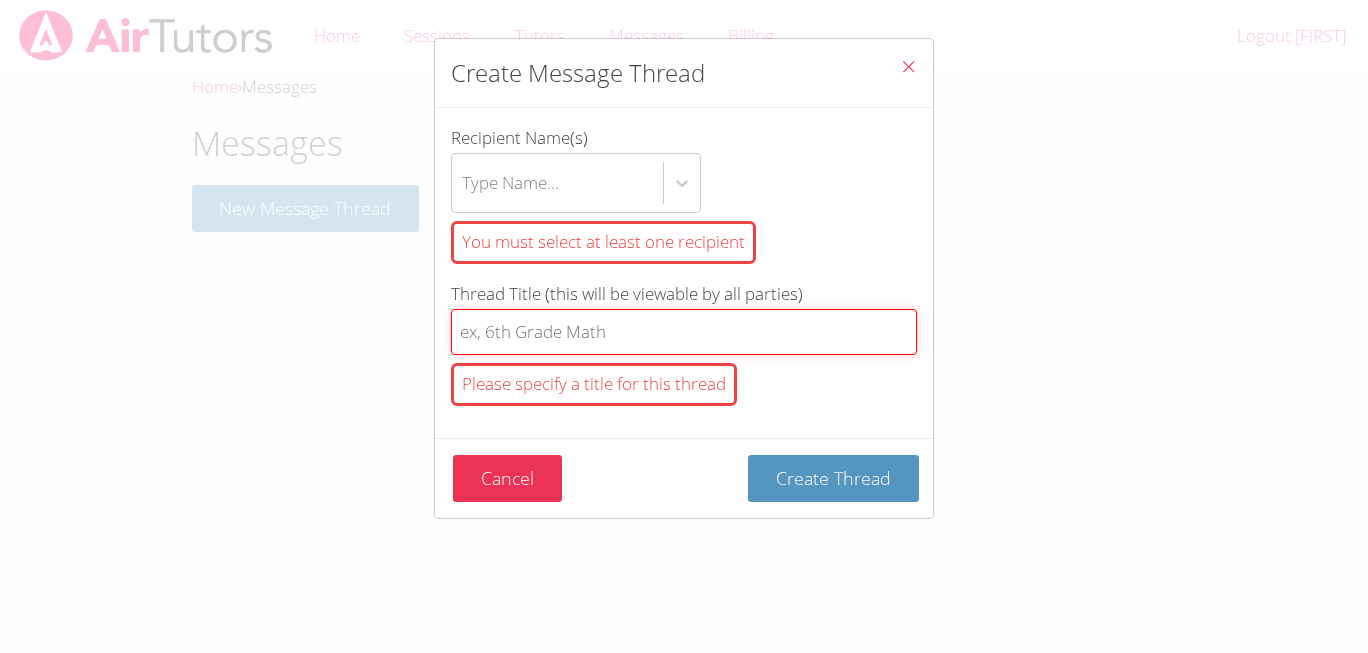 click on "Thread Title (this will be viewable by all parties) Please specify a title for this thread" at bounding box center (684, 332) 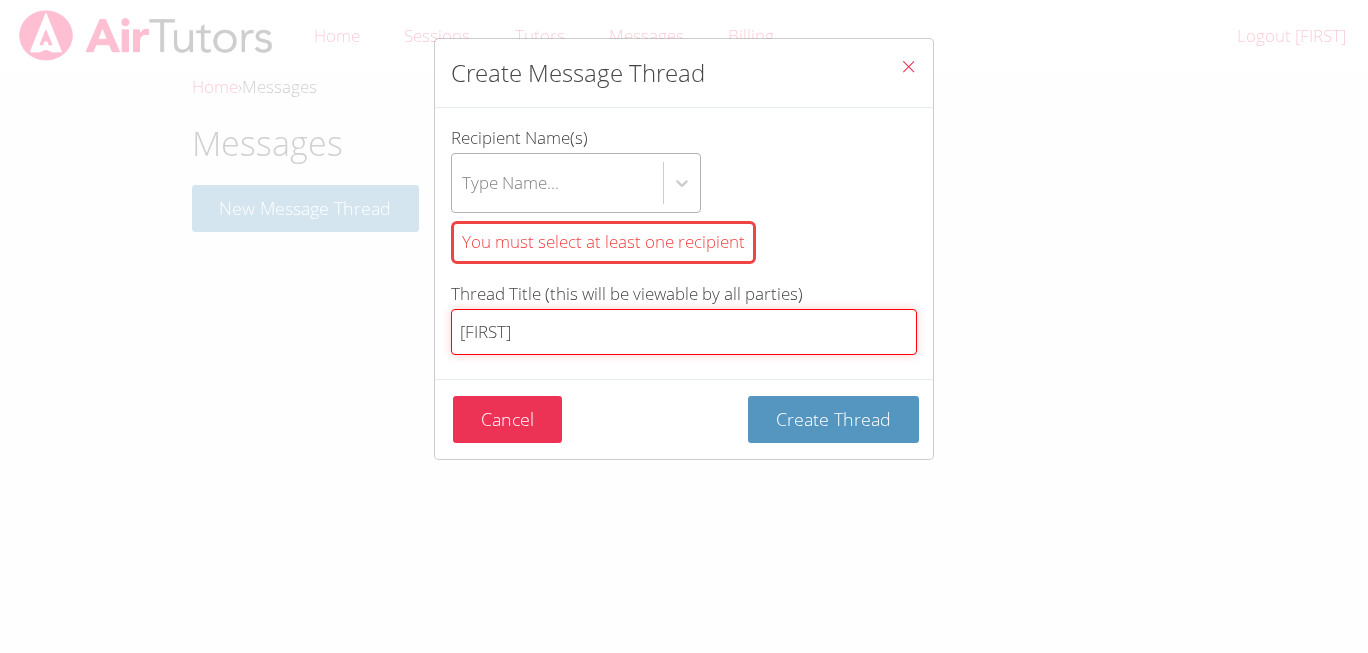 type on "[FIRST]" 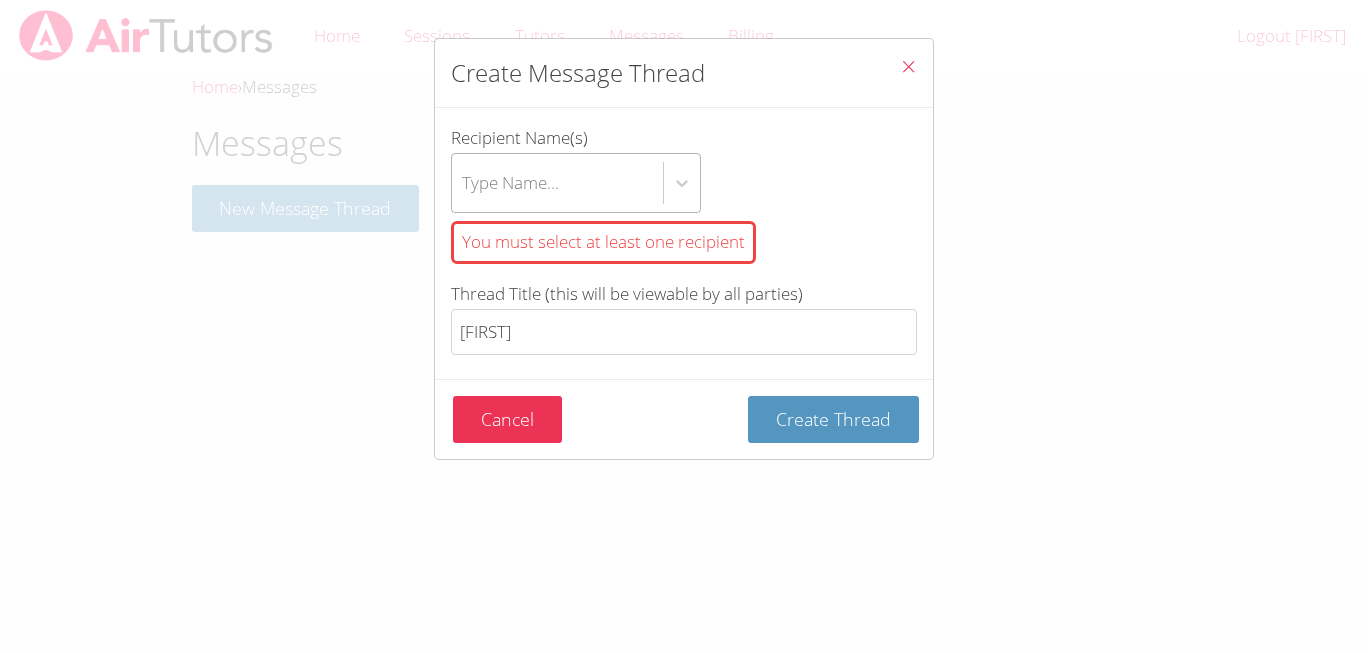 click on "Type Name..." at bounding box center [557, 183] 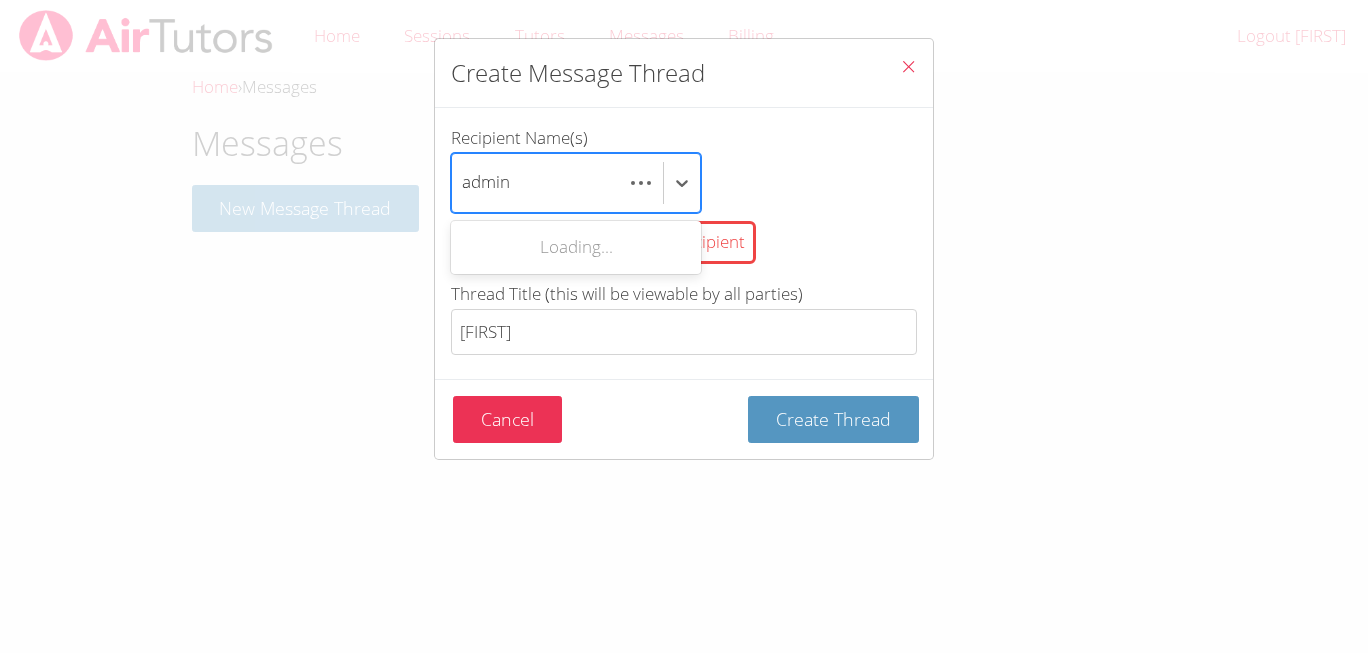scroll, scrollTop: 0, scrollLeft: 0, axis: both 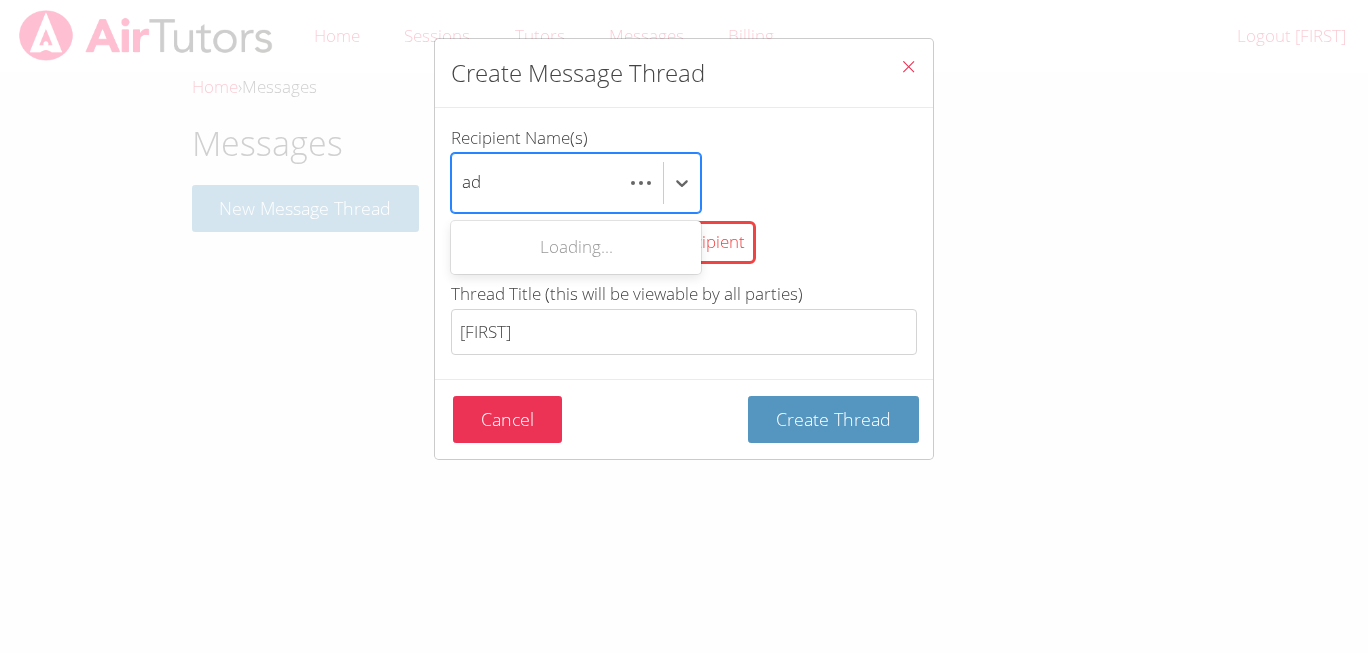 type on "a" 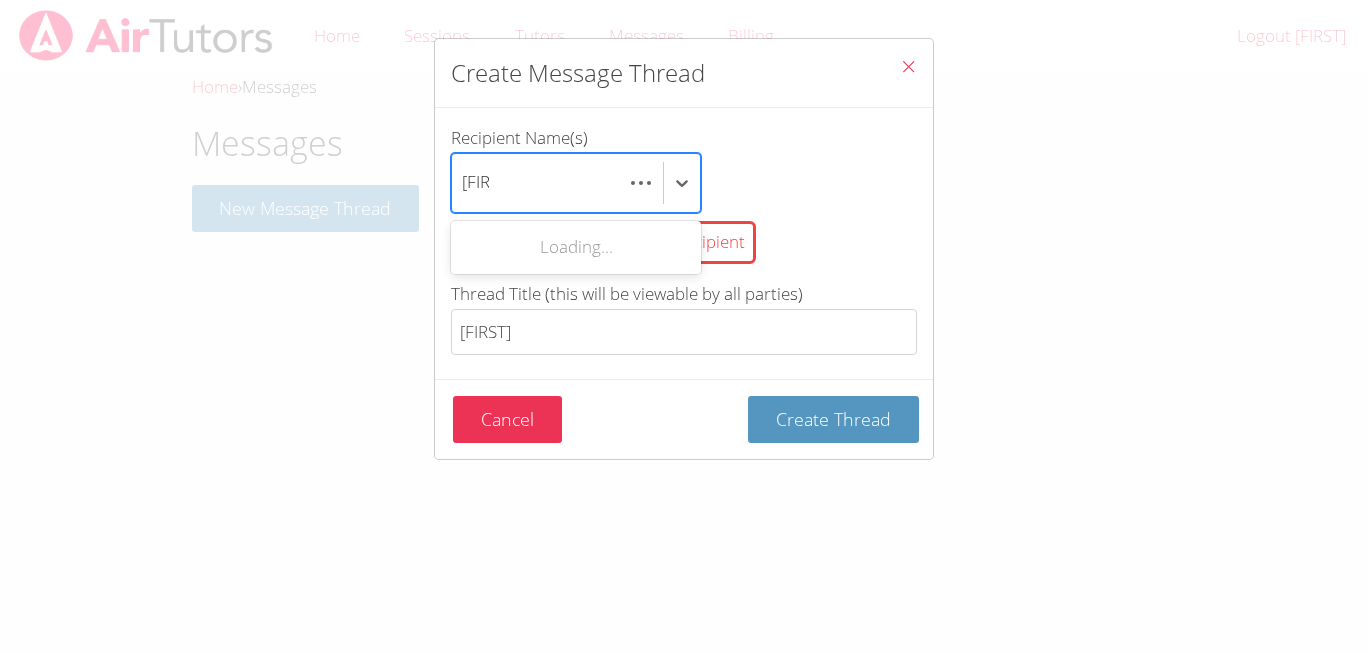 scroll, scrollTop: 0, scrollLeft: 0, axis: both 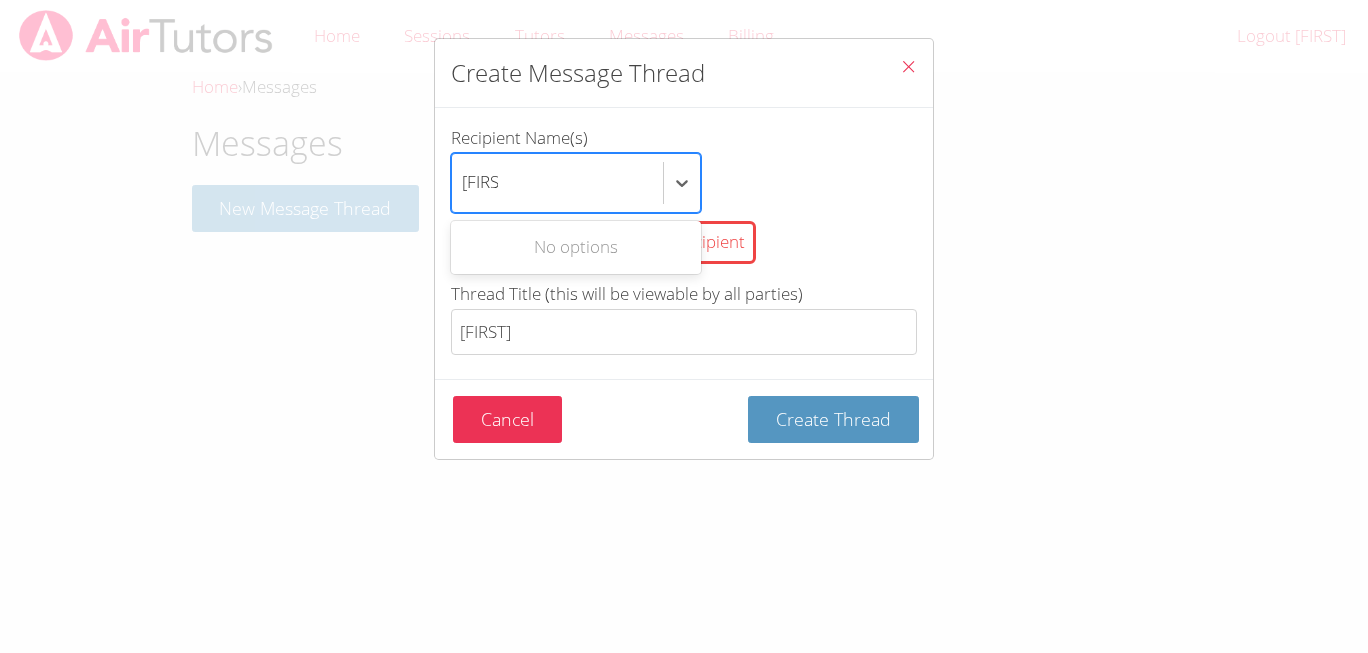 type 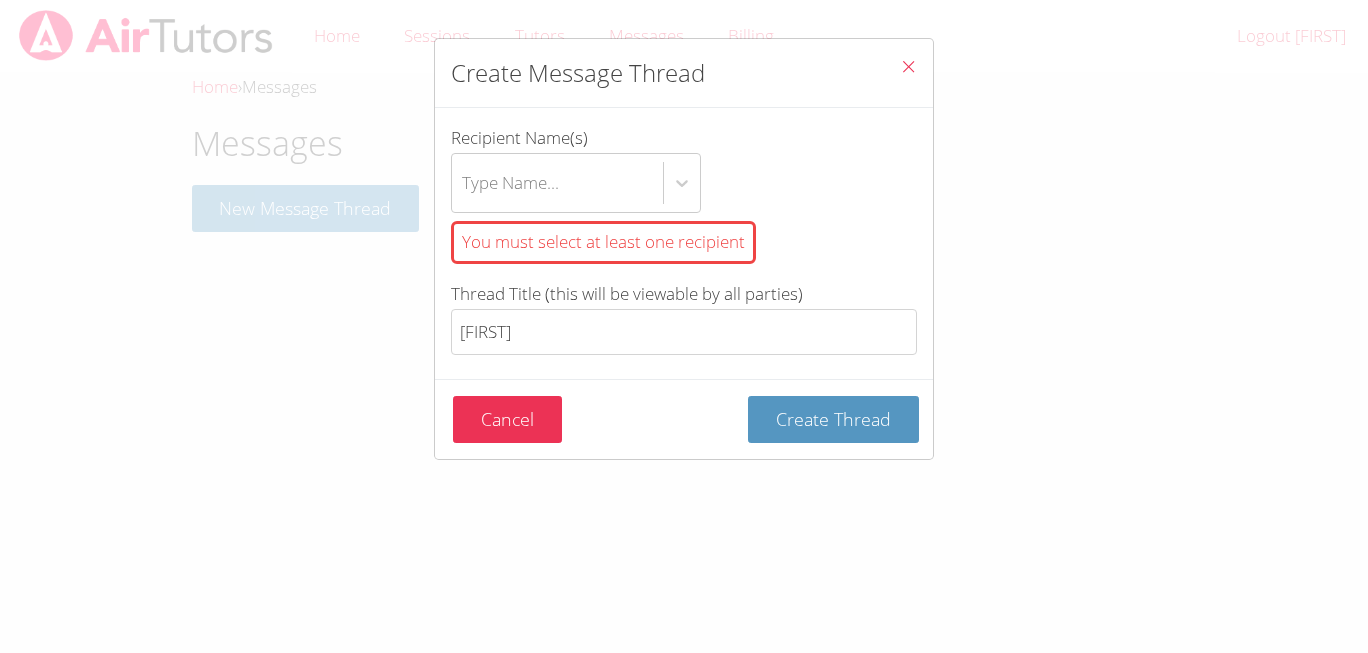 click at bounding box center [908, 66] 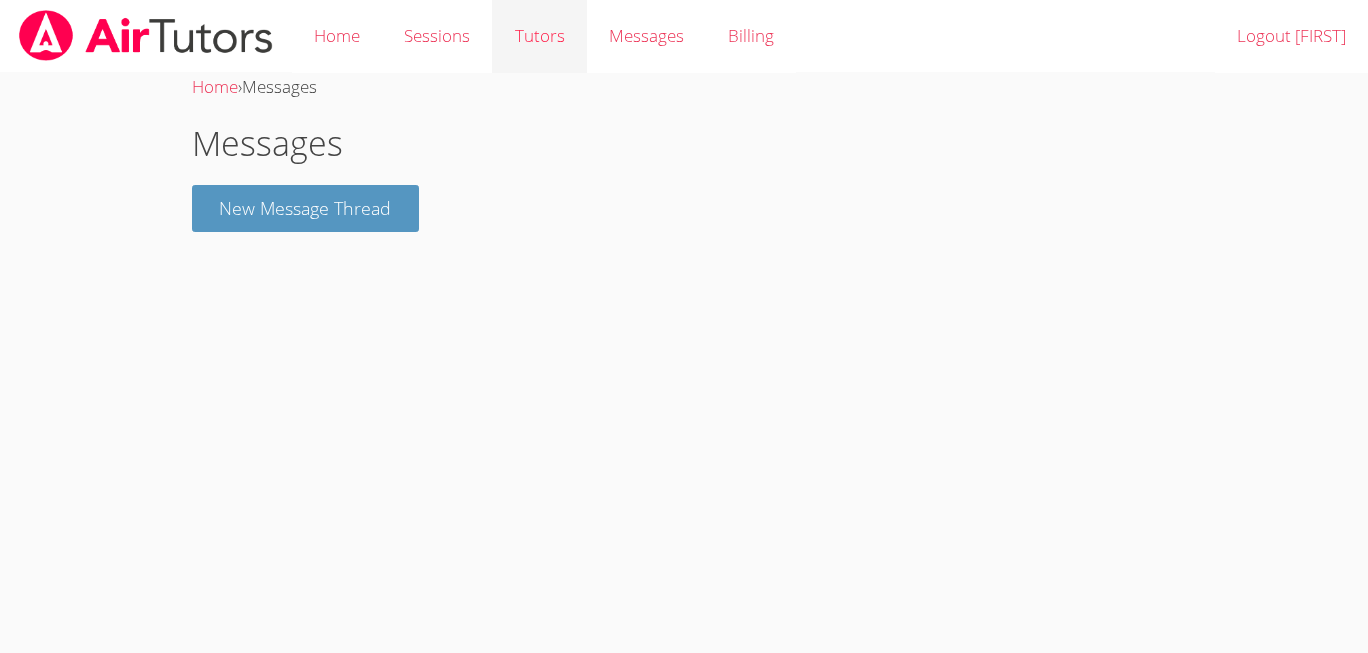 click on "Tutors" at bounding box center [539, 36] 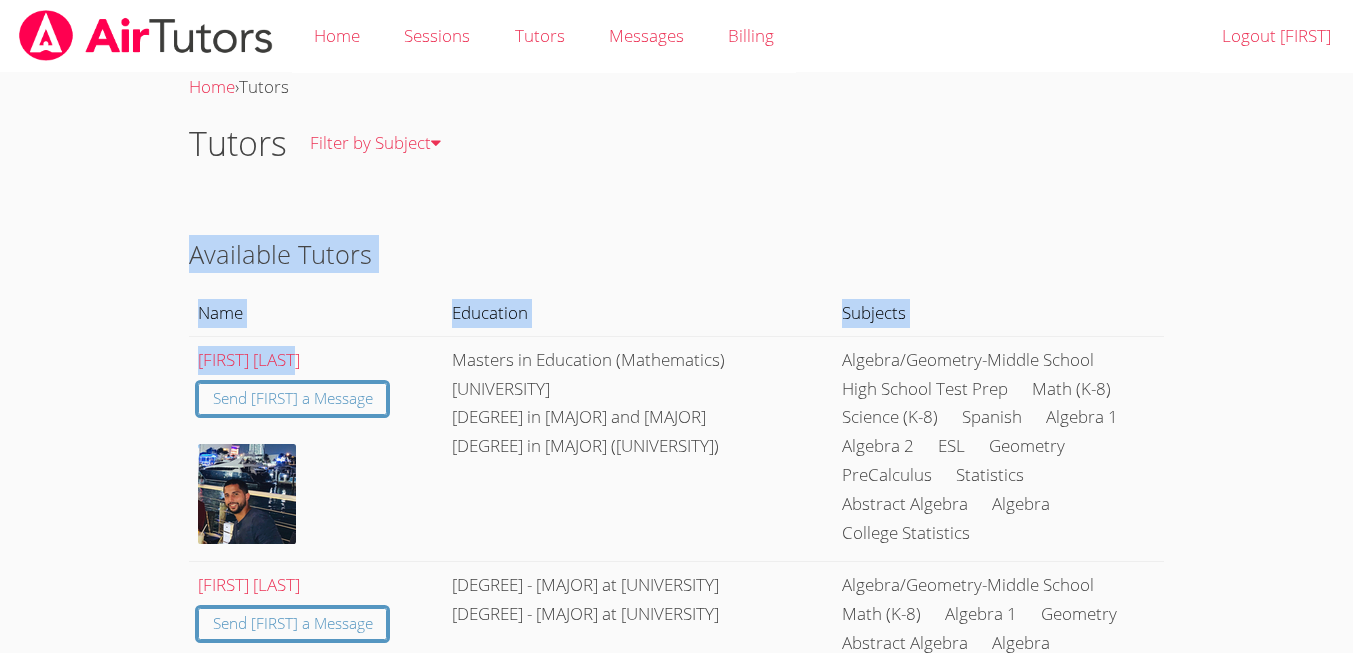 drag, startPoint x: 169, startPoint y: 353, endPoint x: 300, endPoint y: 371, distance: 132.23087 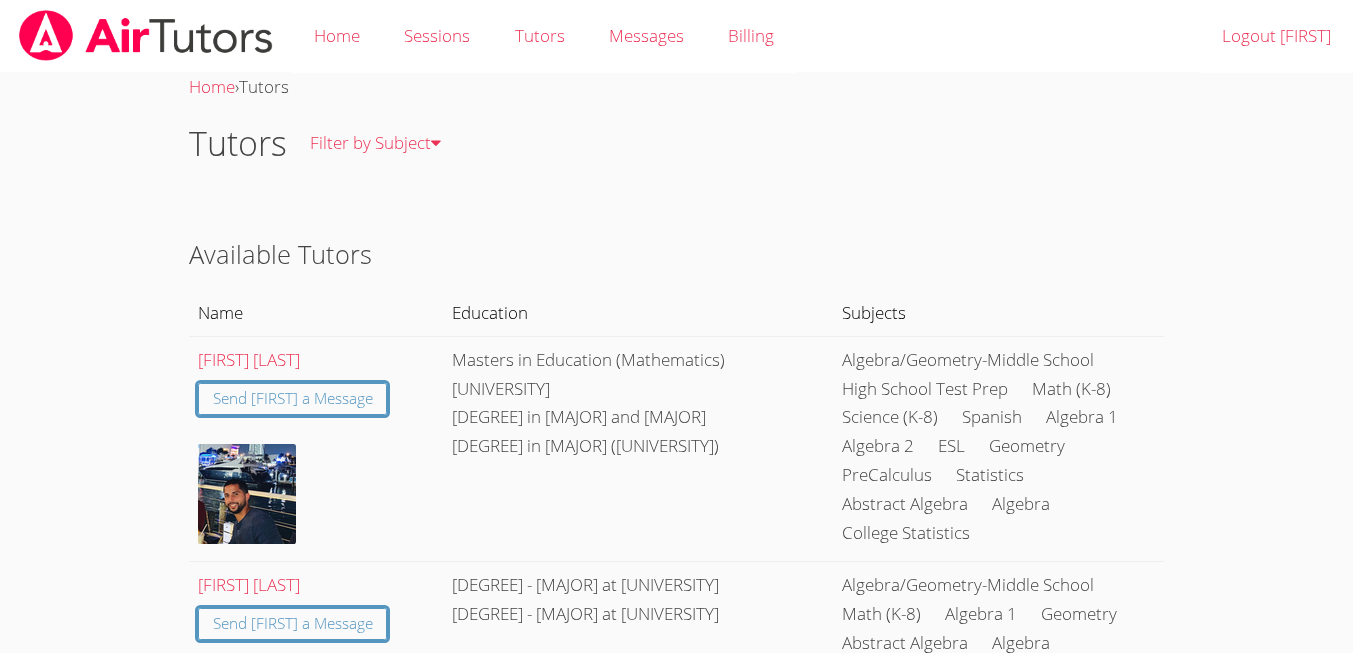 click on "Home  ›  Tutors Tutors Filter by Subject  All Subjects Abstract Algebra Available Tutors Name Education Subjects [FIRST] [LAST] Send [FIRST] a Message [DEGREE] ([UNIVERSITY])
[DEGREE]
[UNIVERSITY]  Algebra/Geometry-Middle School High School Test Prep Math (K-8) Science (K-8) Spanish Algebra 1 Algebra 2 ESL Geometry PreCalculus Statistics Abstract Algebra Algebra College Statistics  [FIRST] [LAST] Send [FIRST] a Message [DEGREE] at [UNIVERSITY] [DEGREE] at [UNIVERSITY] Algebra/Geometry-Middle School Math (K-8) Algebra 1 Geometry Abstract Algebra Algebra [FIRST] [LAST] Send [FIRST] a Message [DEGREE] - [UNIVERSITY] Algebra/Geometry-Middle School Math (K-8) Algebra 1 Algebra 2 Basic Science (High School) Biology Calculus Chemistry Geometry PreCalculus Abstract Algebra Algebra 1" at bounding box center (676, 326) 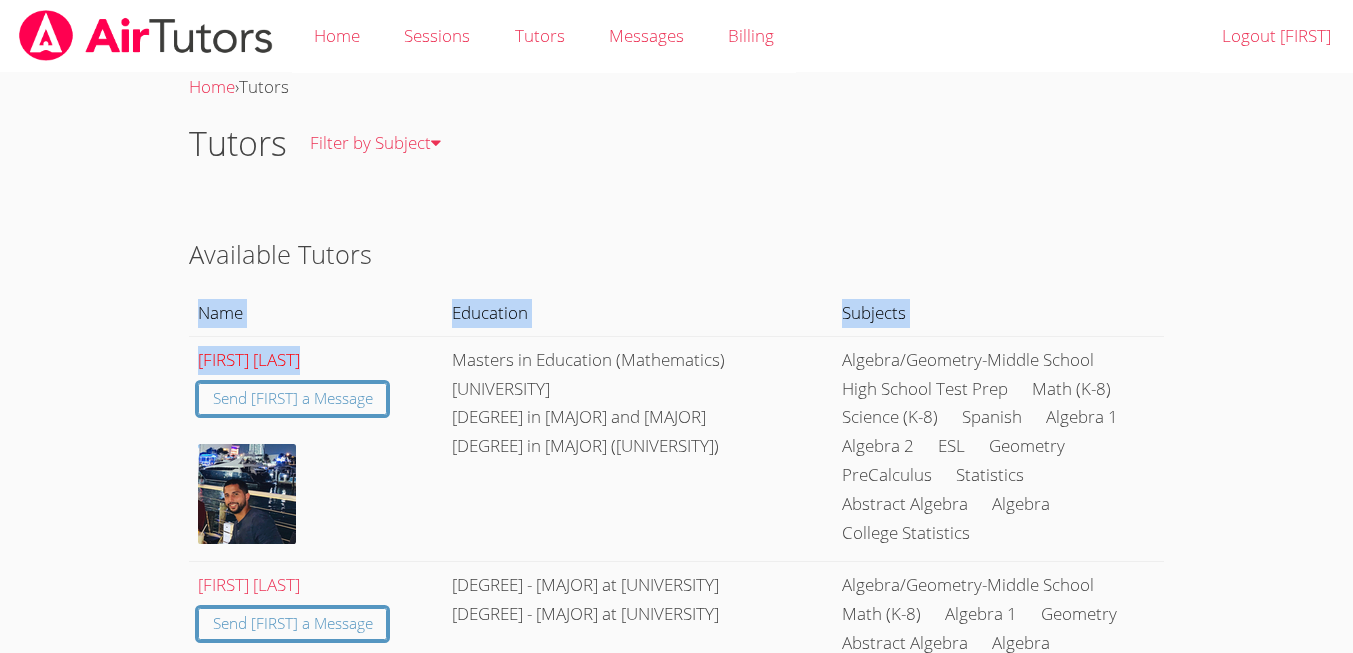 drag, startPoint x: 152, startPoint y: 364, endPoint x: 308, endPoint y: 359, distance: 156.08011 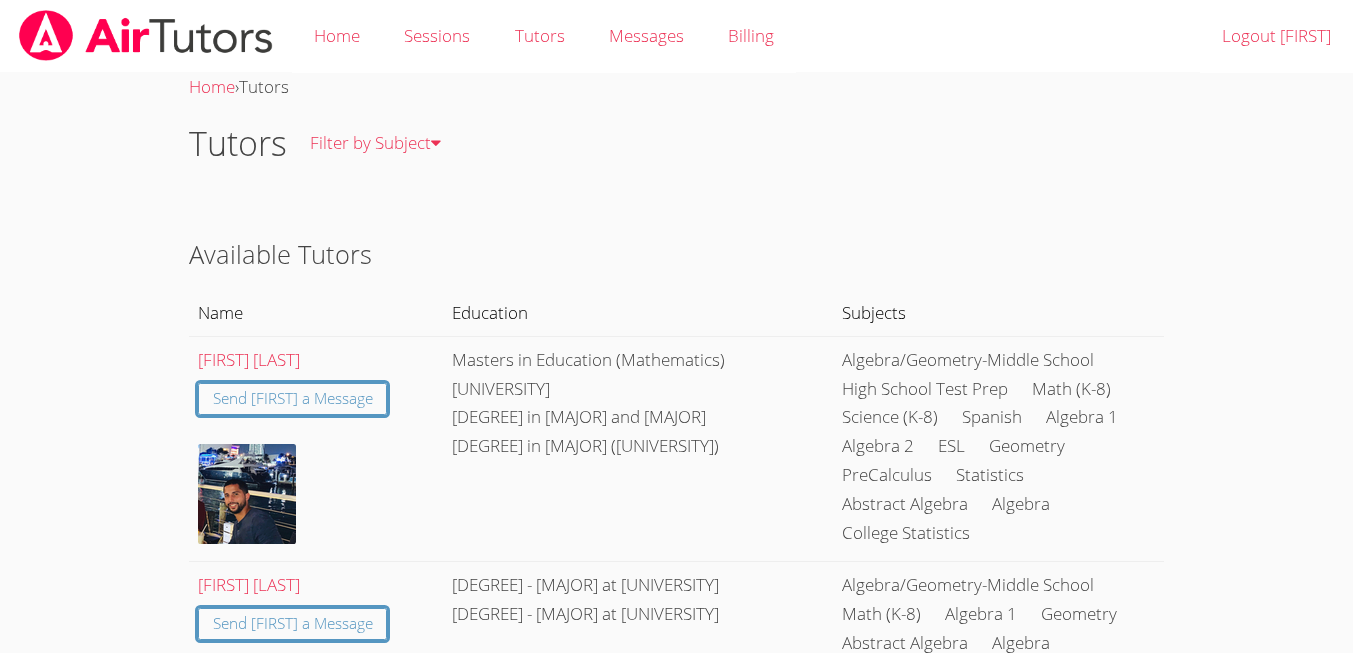 click on "Home  ›  Tutors Tutors Filter by Subject  All Subjects Abstract Algebra Available Tutors Name Education Subjects [FIRST] [LAST] Send [FIRST] a Message [DEGREE] ([UNIVERSITY])
[DEGREE]
[UNIVERSITY]  Algebra/Geometry-Middle School High School Test Prep Math (K-8) Science (K-8) Spanish Algebra 1 Algebra 2 ESL Geometry PreCalculus Statistics Abstract Algebra Algebra College Statistics  [FIRST] [LAST] Send [FIRST] a Message [DEGREE] at [UNIVERSITY] [DEGREE] at [UNIVERSITY] Algebra/Geometry-Middle School Math (K-8) Algebra 1 Geometry Abstract Algebra Algebra [FIRST] [LAST] Send [FIRST] a Message [DEGREE] - [UNIVERSITY] Algebra/Geometry-Middle School Math (K-8) Algebra 1 Algebra 2 Basic Science (High School) Biology Calculus Chemistry Geometry PreCalculus Abstract Algebra Algebra 1" at bounding box center (676, 326) 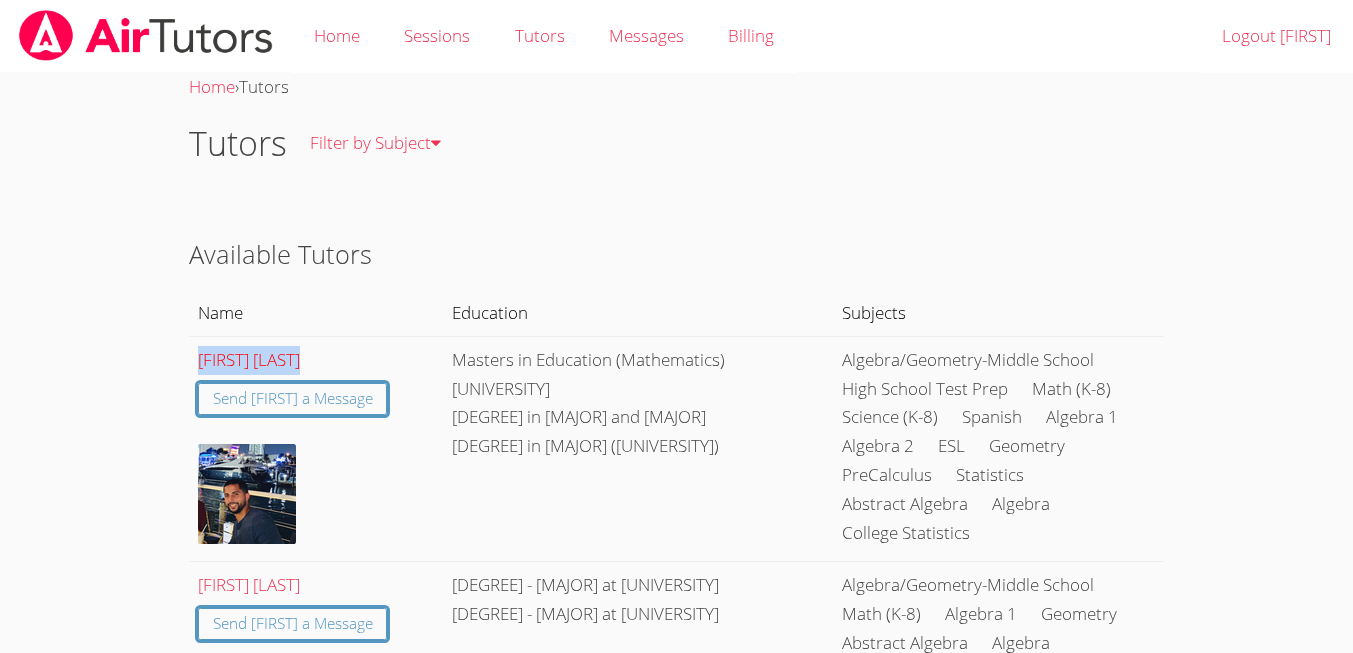 drag, startPoint x: 326, startPoint y: 356, endPoint x: 200, endPoint y: 355, distance: 126.00397 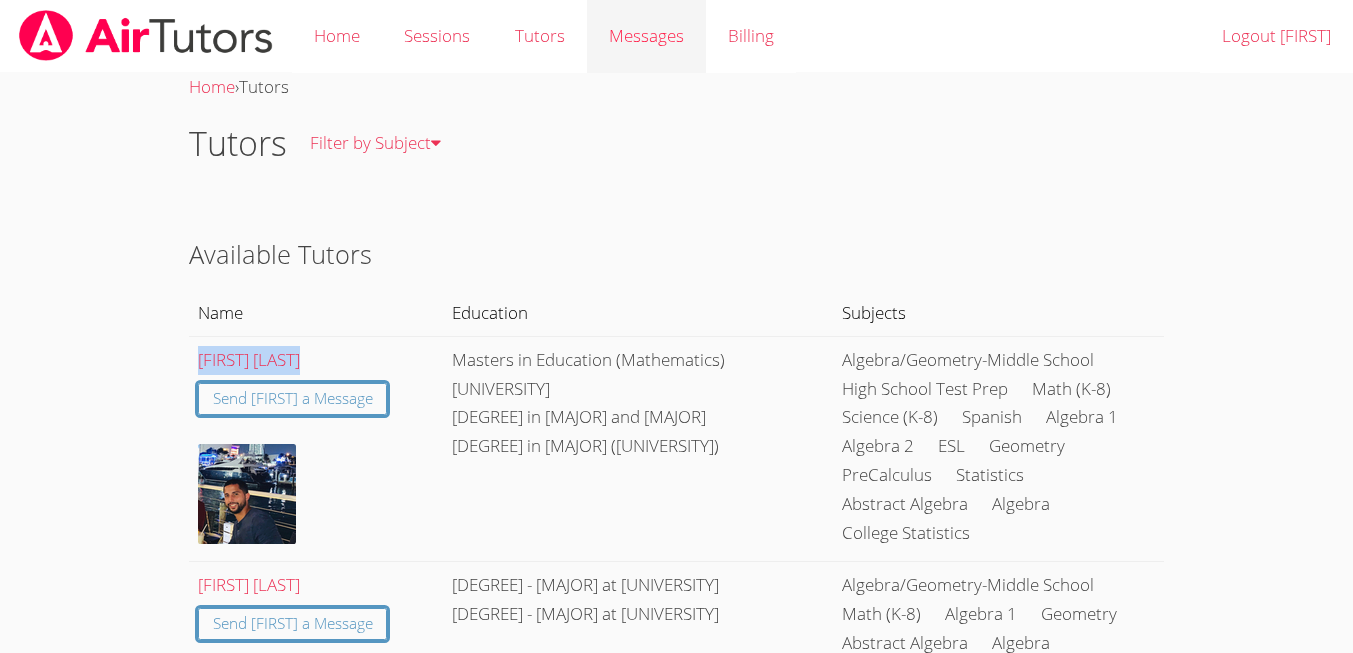 click on "Messages" at bounding box center [646, 35] 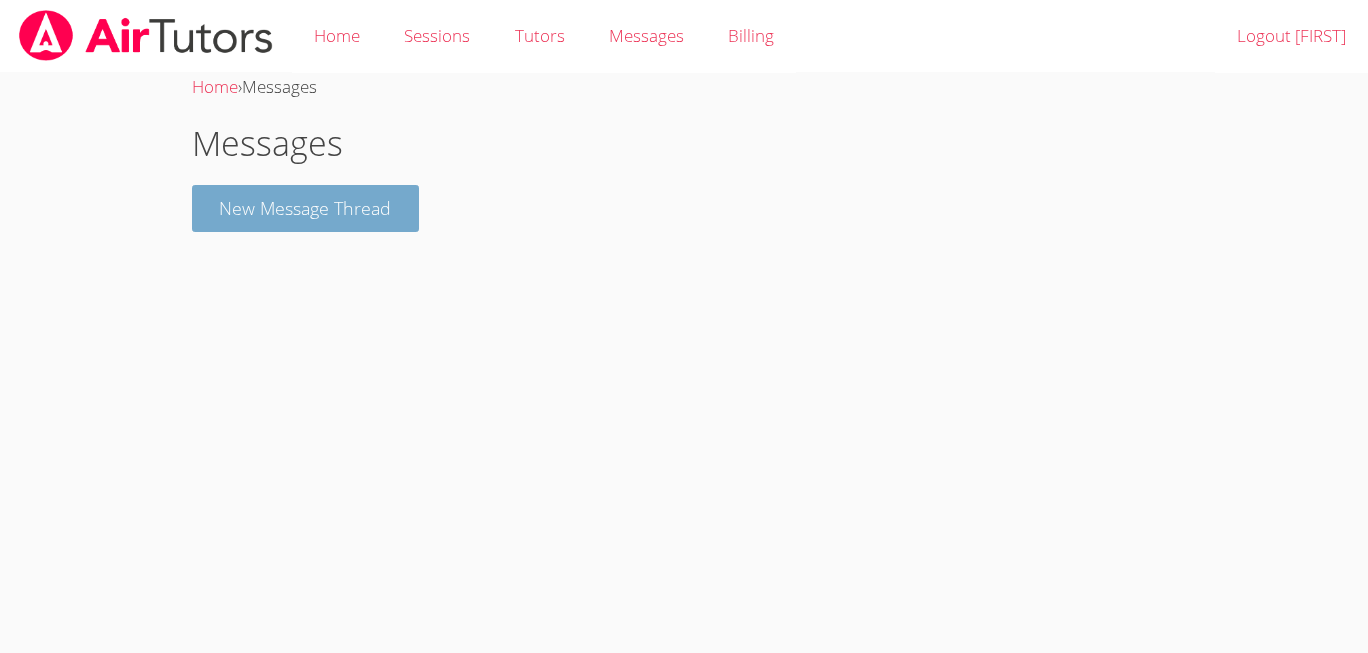 click on "New Message Thread" at bounding box center (306, 208) 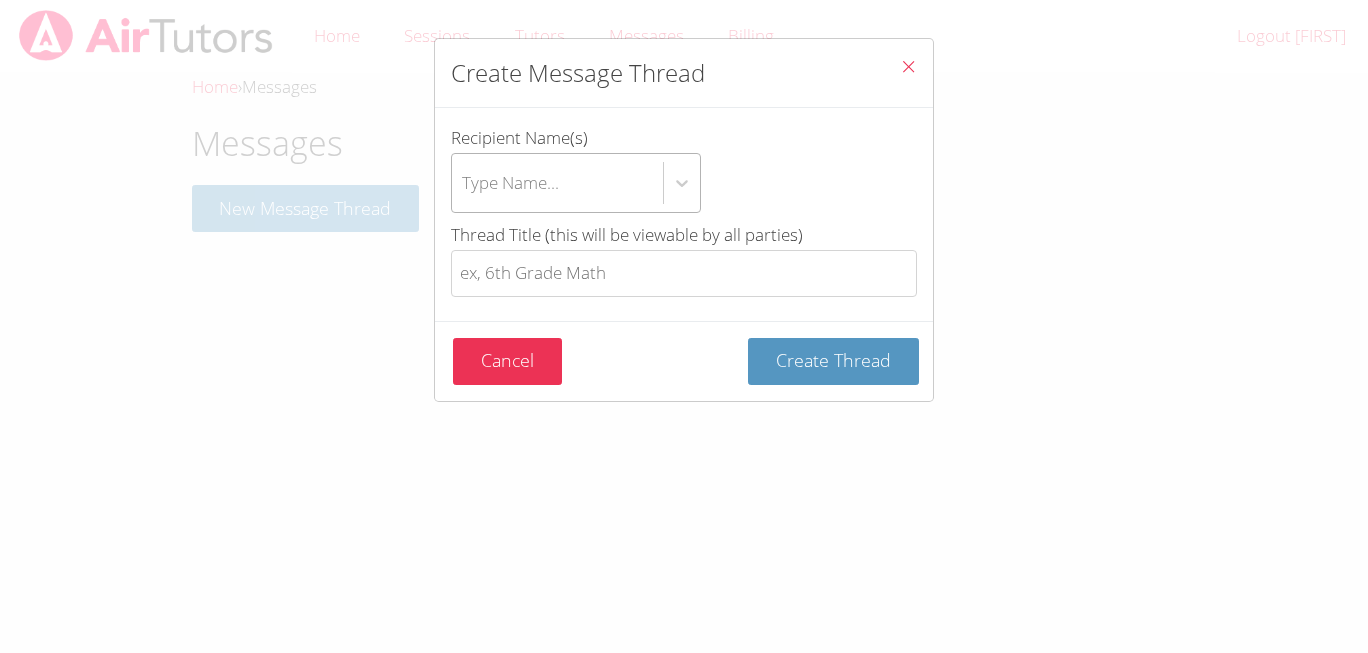 click on "Type Name..." at bounding box center (510, 182) 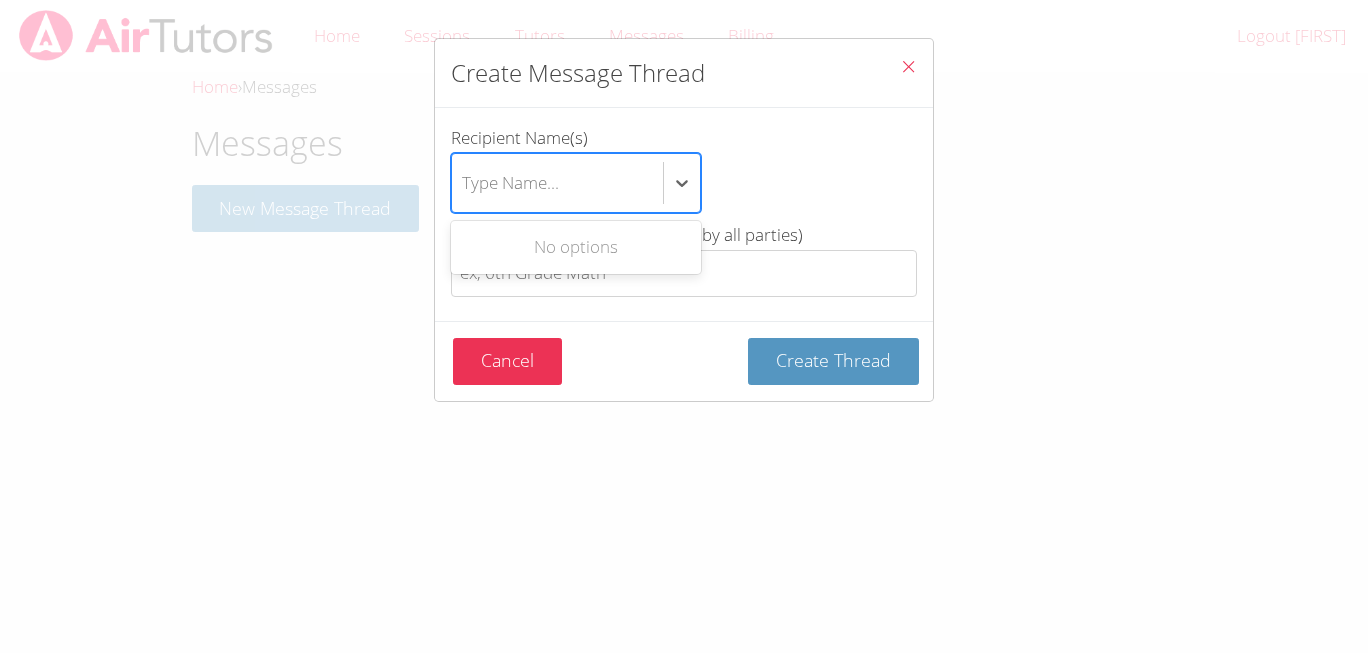 paste on "[FIRST] [LAST]" 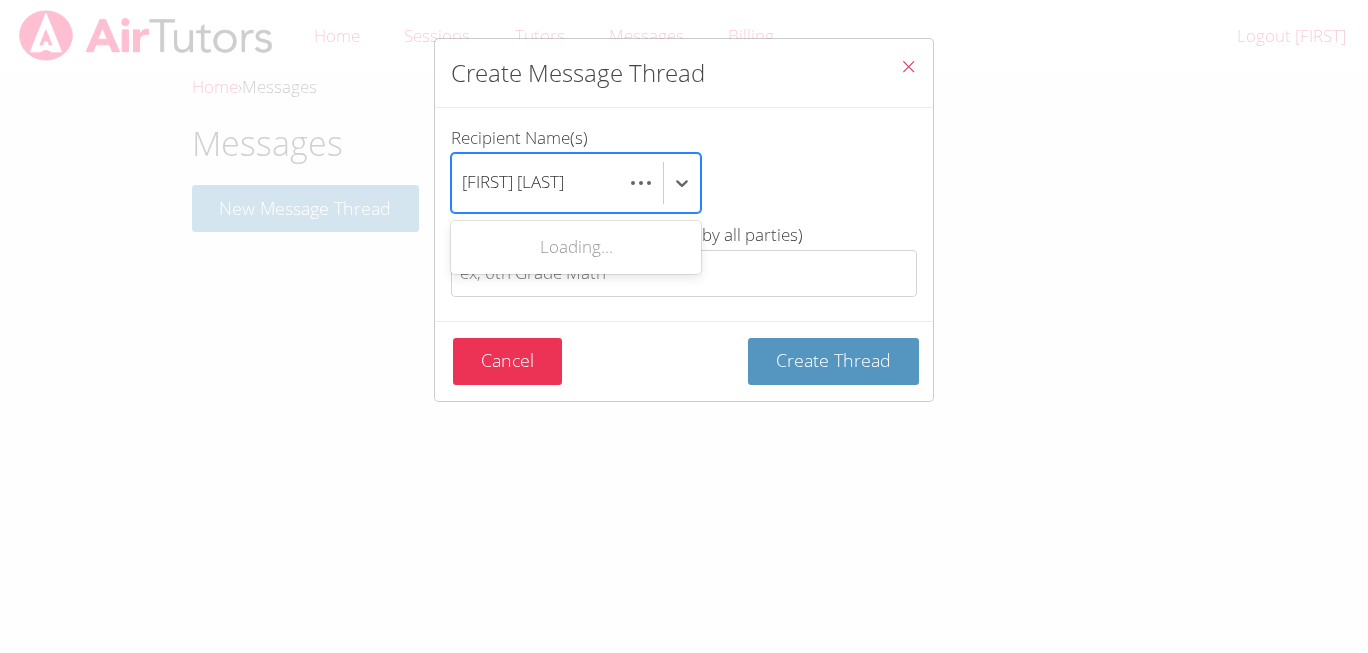 scroll, scrollTop: 0, scrollLeft: 0, axis: both 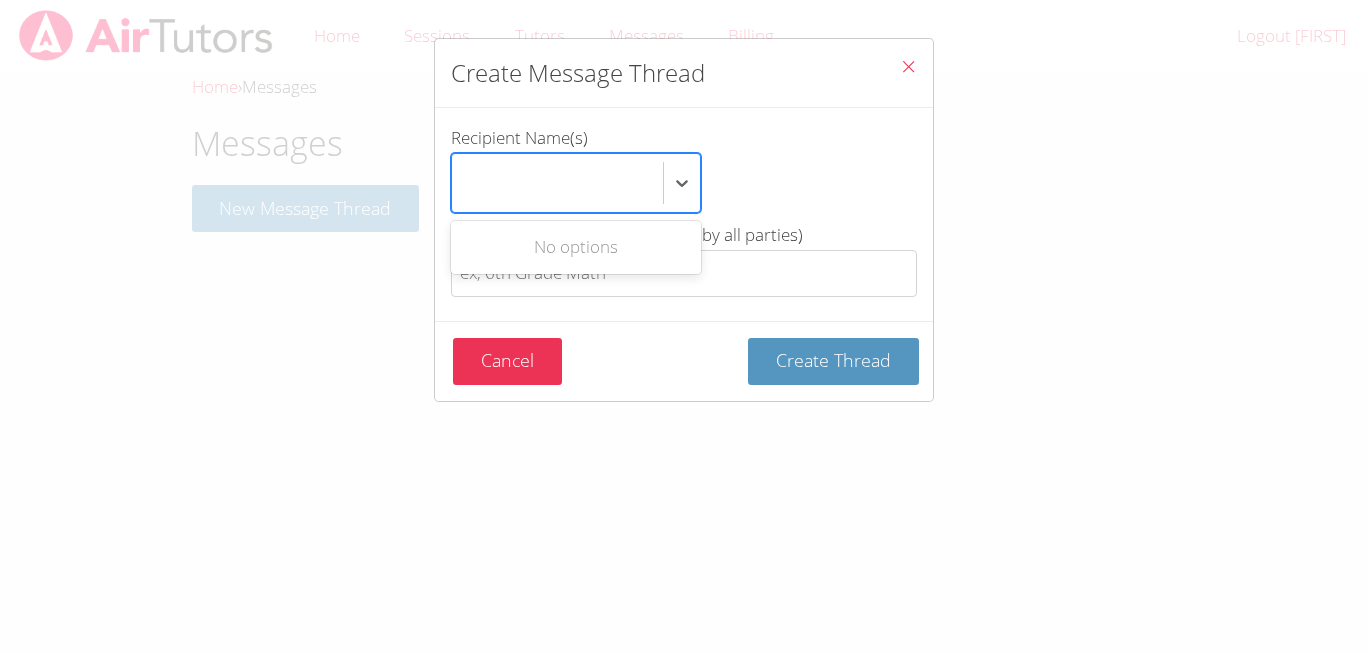 click on "[FIRST] [LAST]" at bounding box center (557, 183) 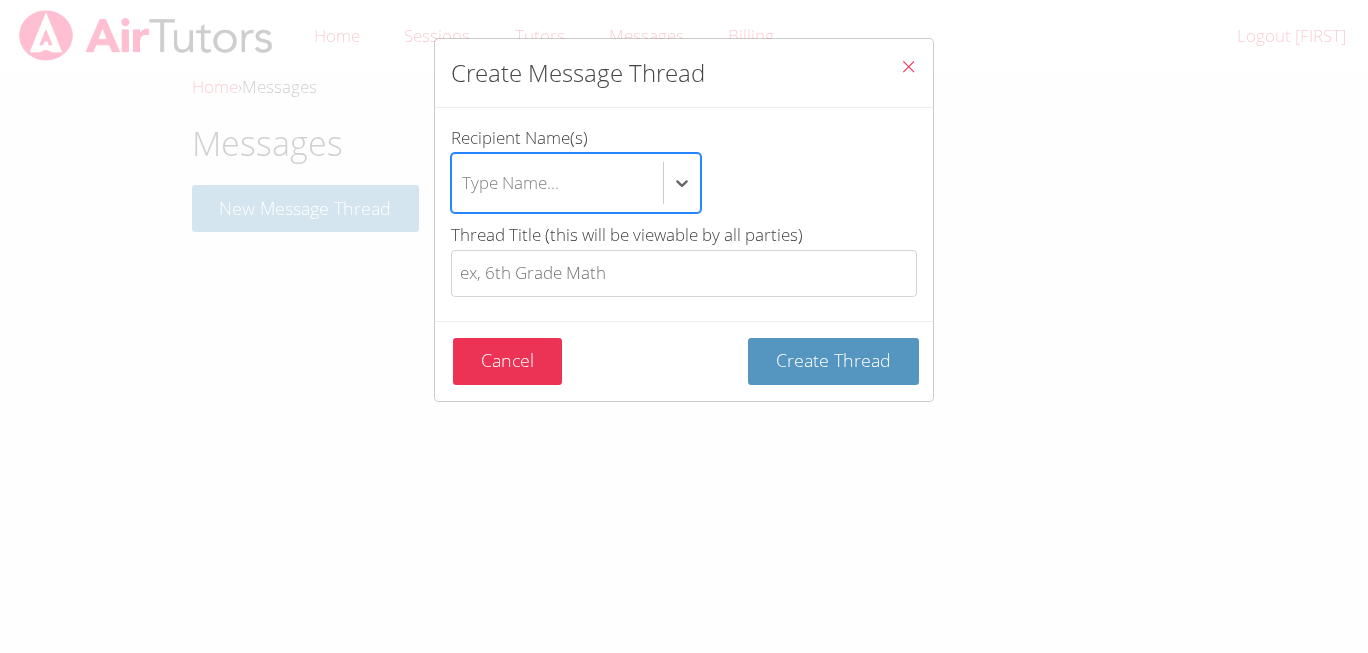 click on "Type Name..." at bounding box center (557, 183) 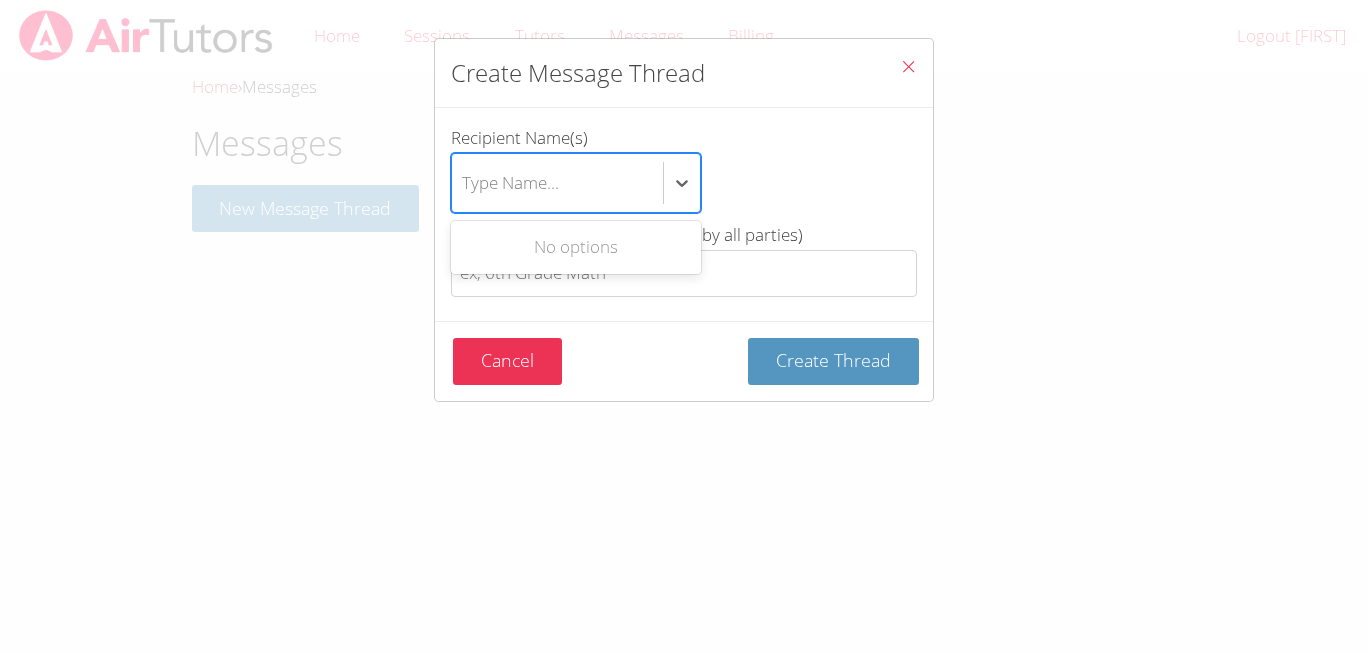 paste on "[FIRST] [LAST]" 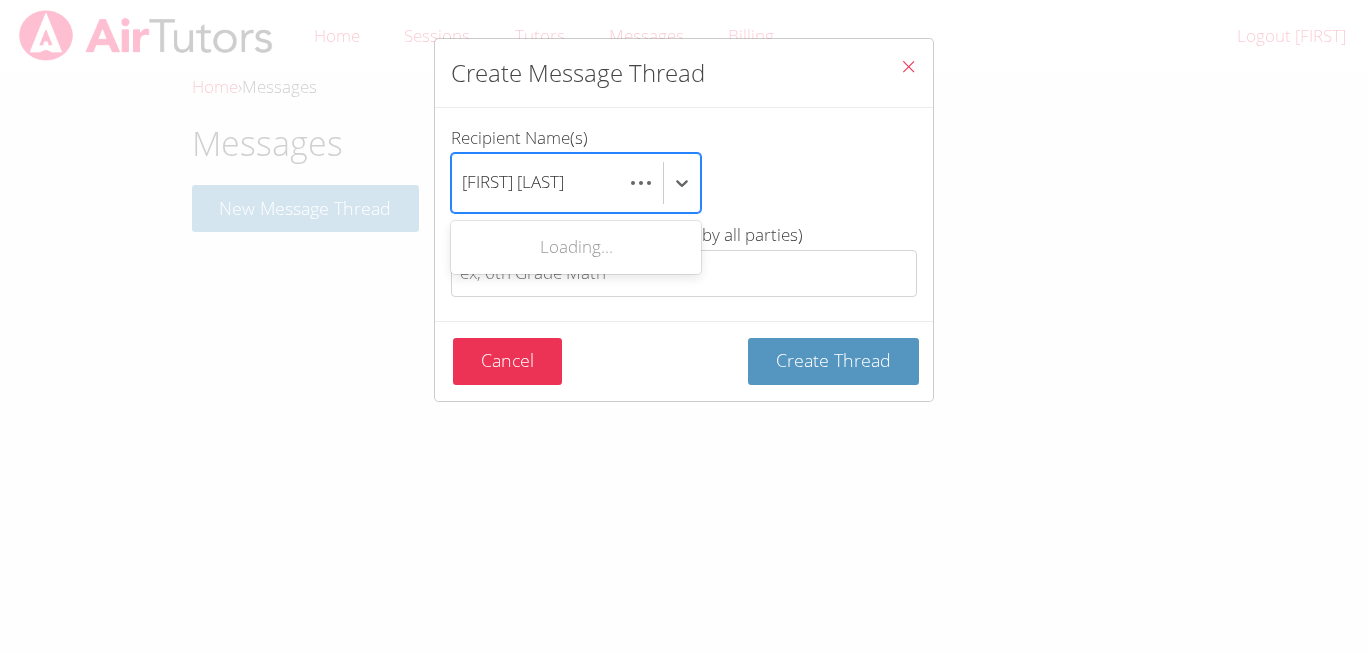 scroll, scrollTop: 0, scrollLeft: 0, axis: both 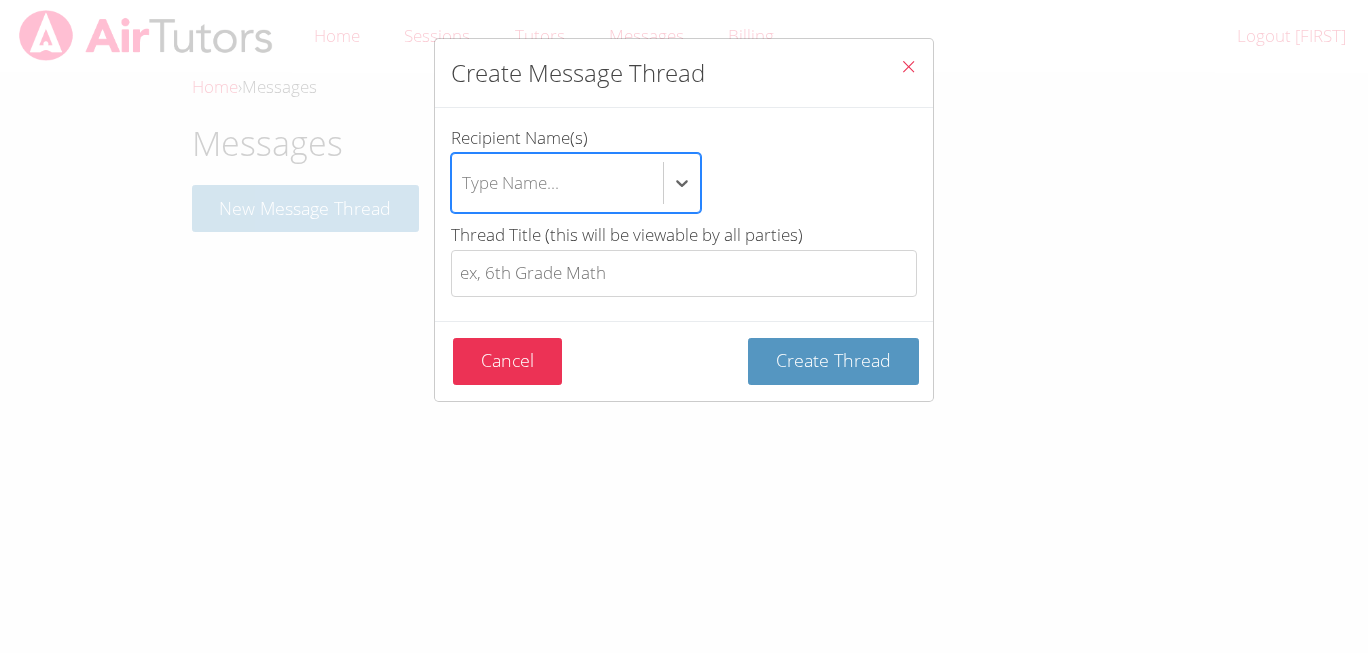 click on "Type Name..." at bounding box center (557, 183) 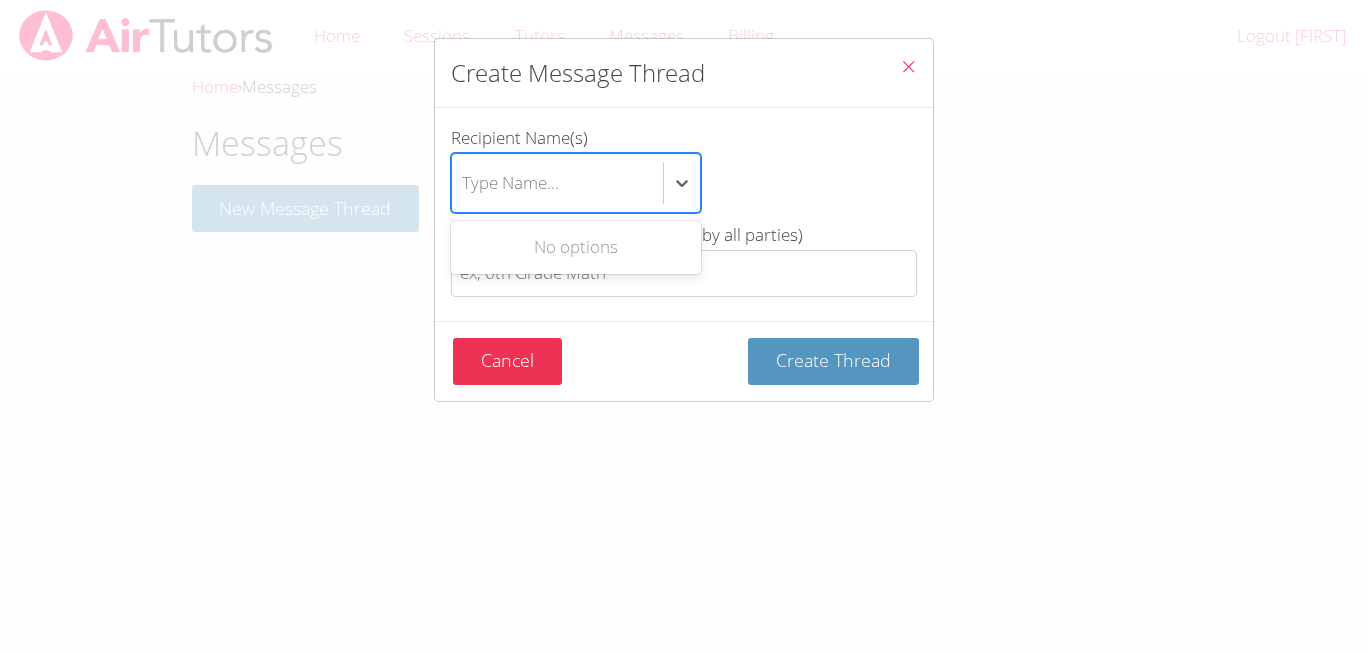 paste on "[FIRST] [LAST]" 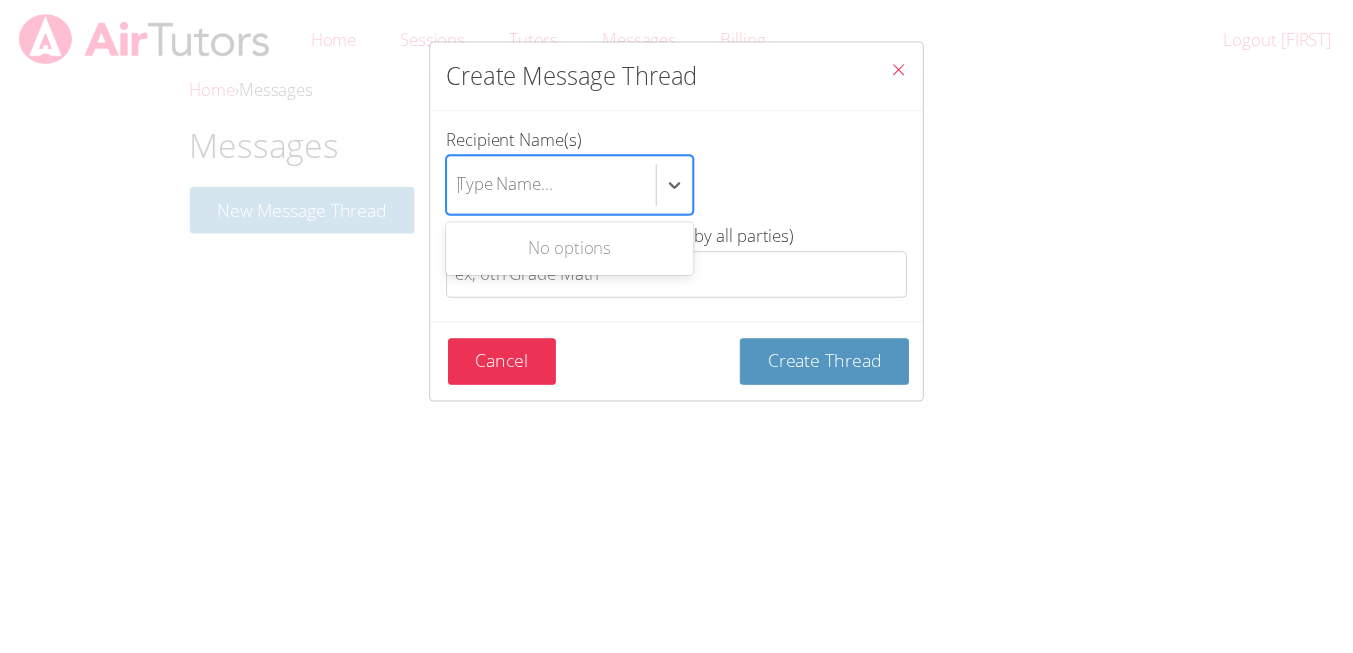 scroll, scrollTop: 0, scrollLeft: 0, axis: both 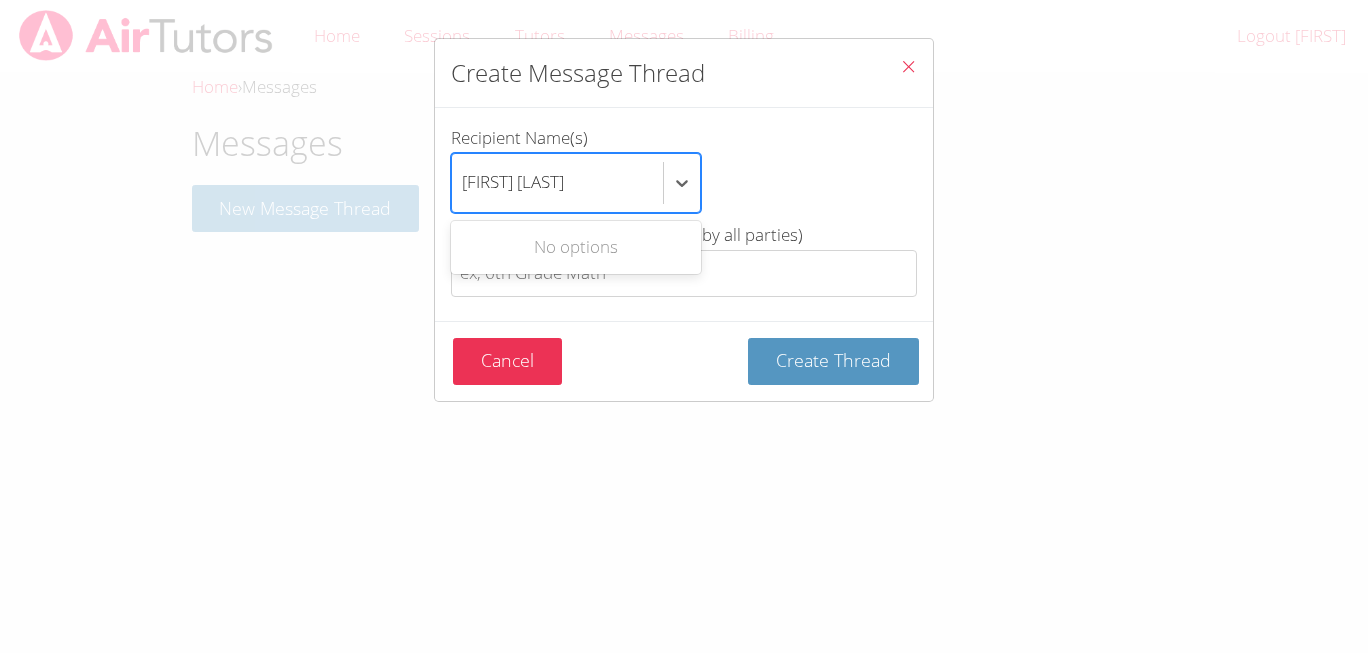 type on "[FIRST] [LAST]" 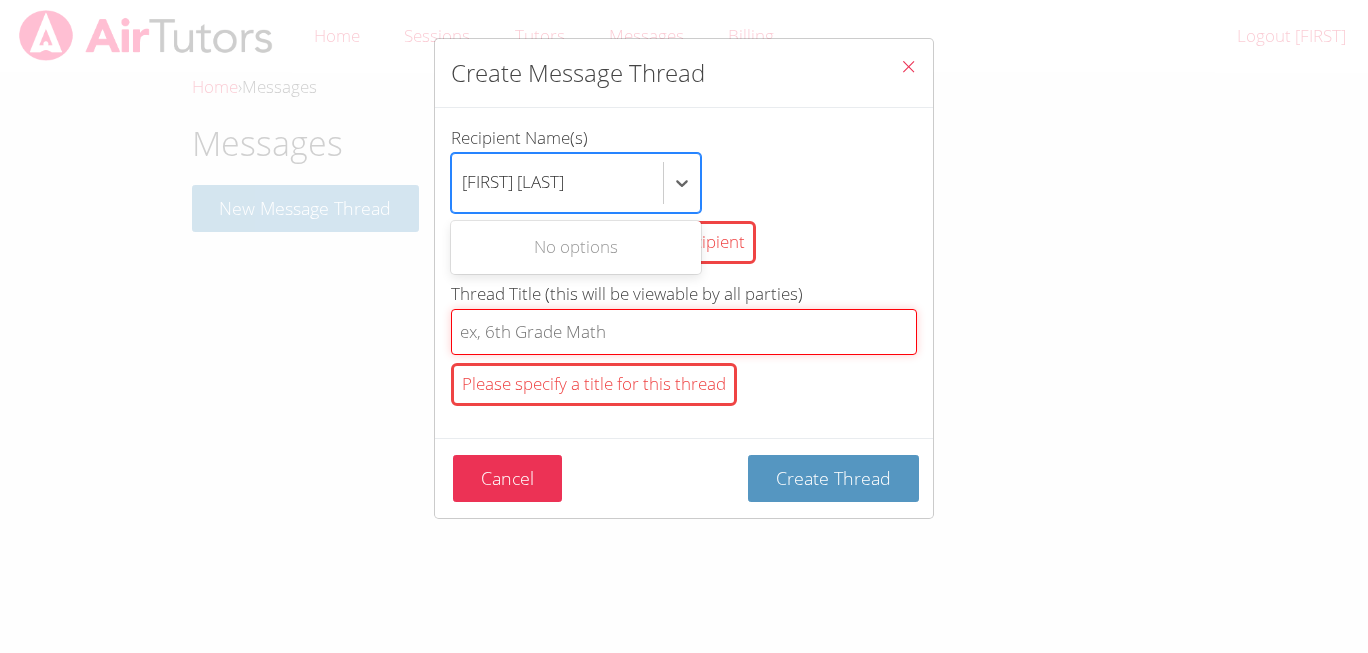 type 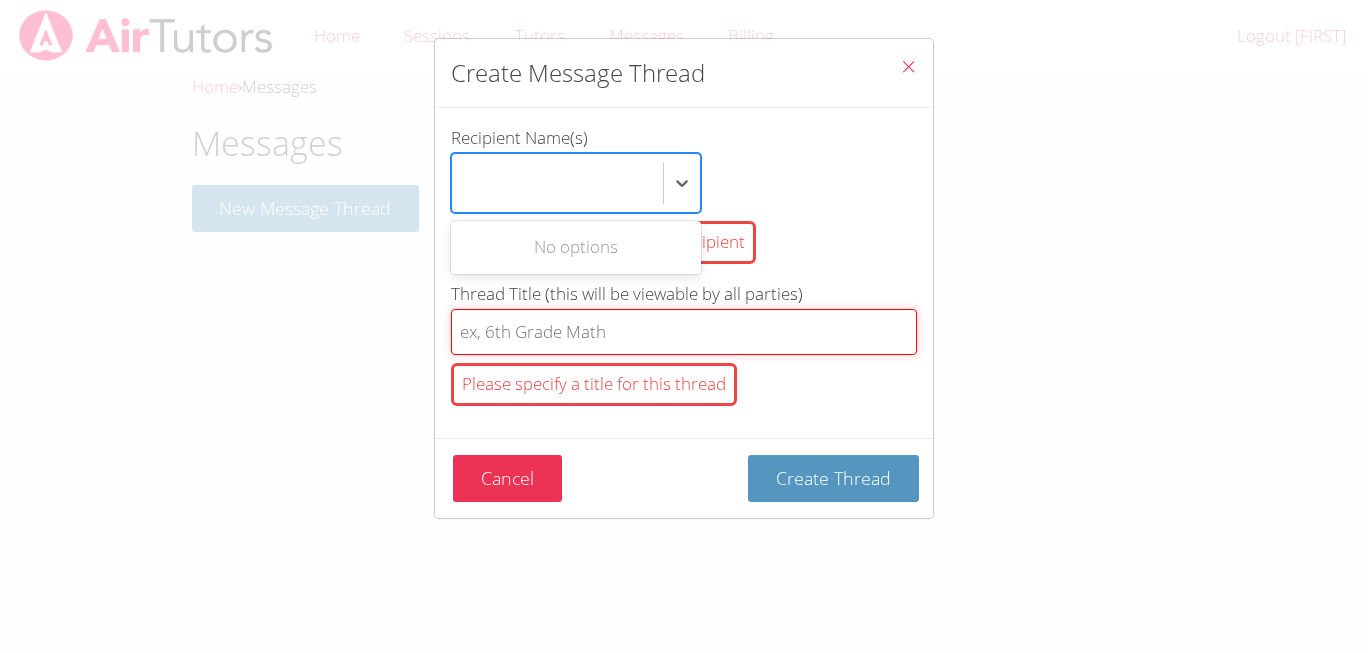 click on "Thread Title (this will be viewable by all parties) Please specify a title for this thread" at bounding box center (684, 332) 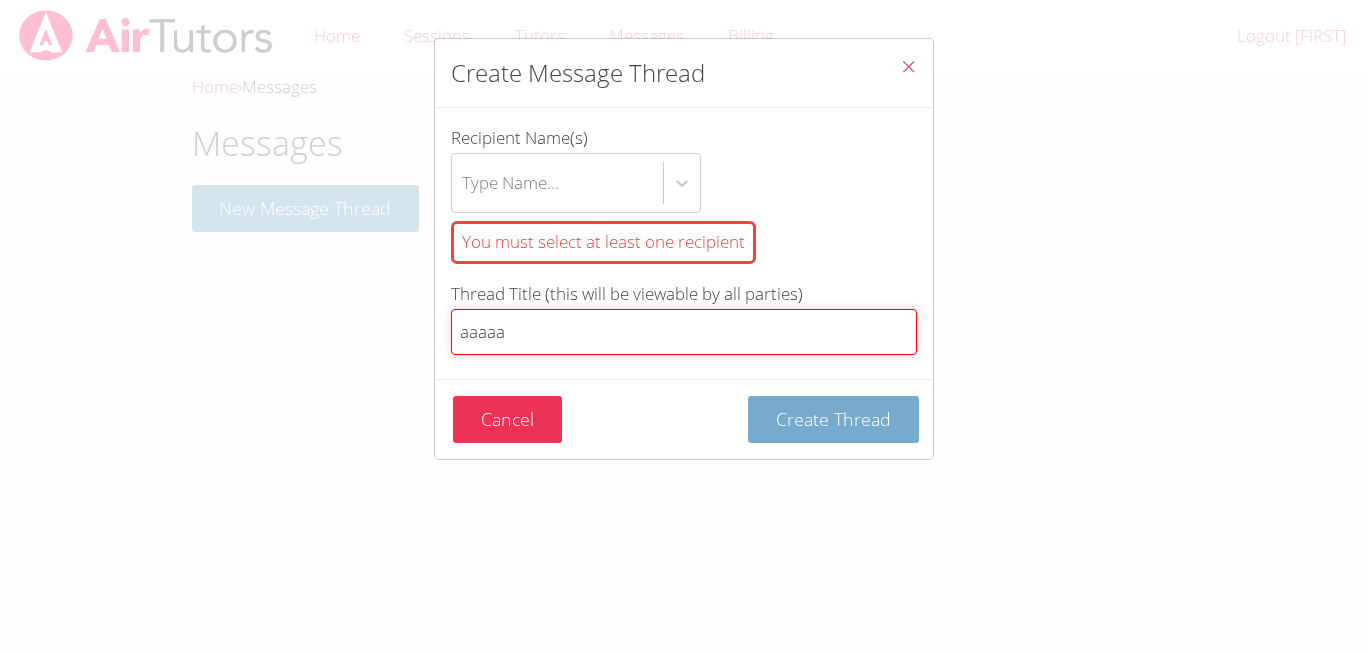 type on "aaaaa" 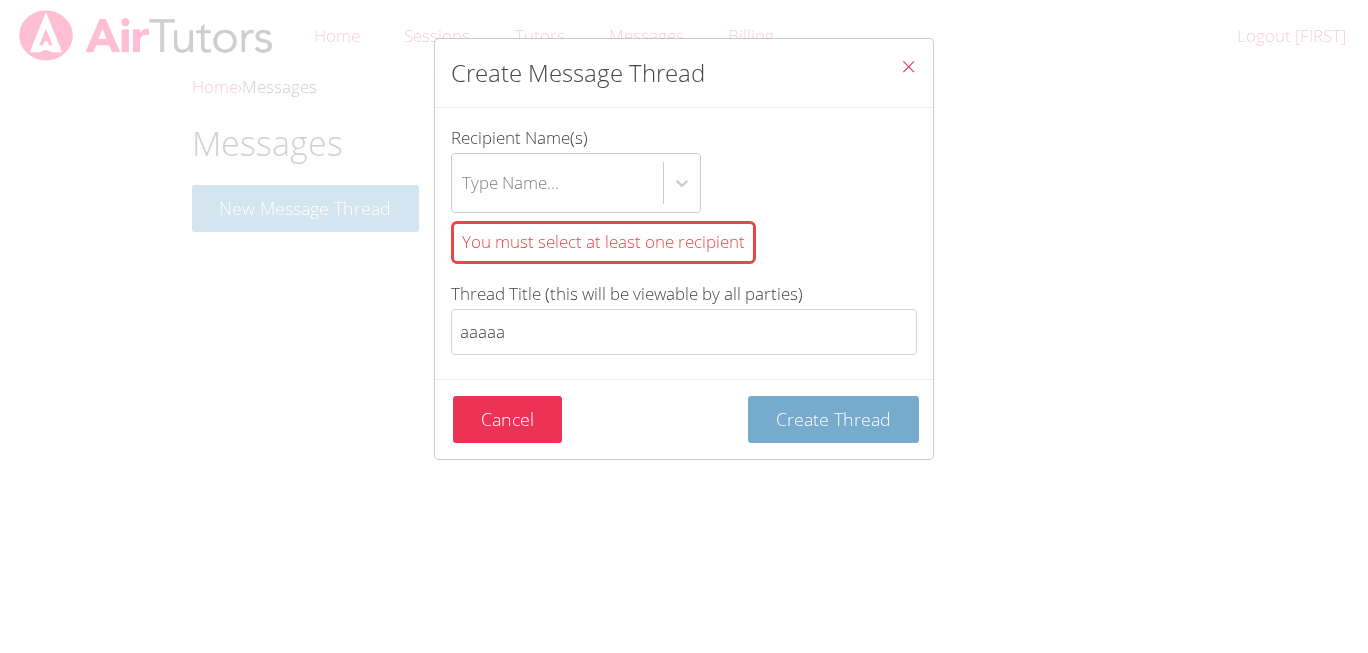 click on "Create Thread" at bounding box center [833, 419] 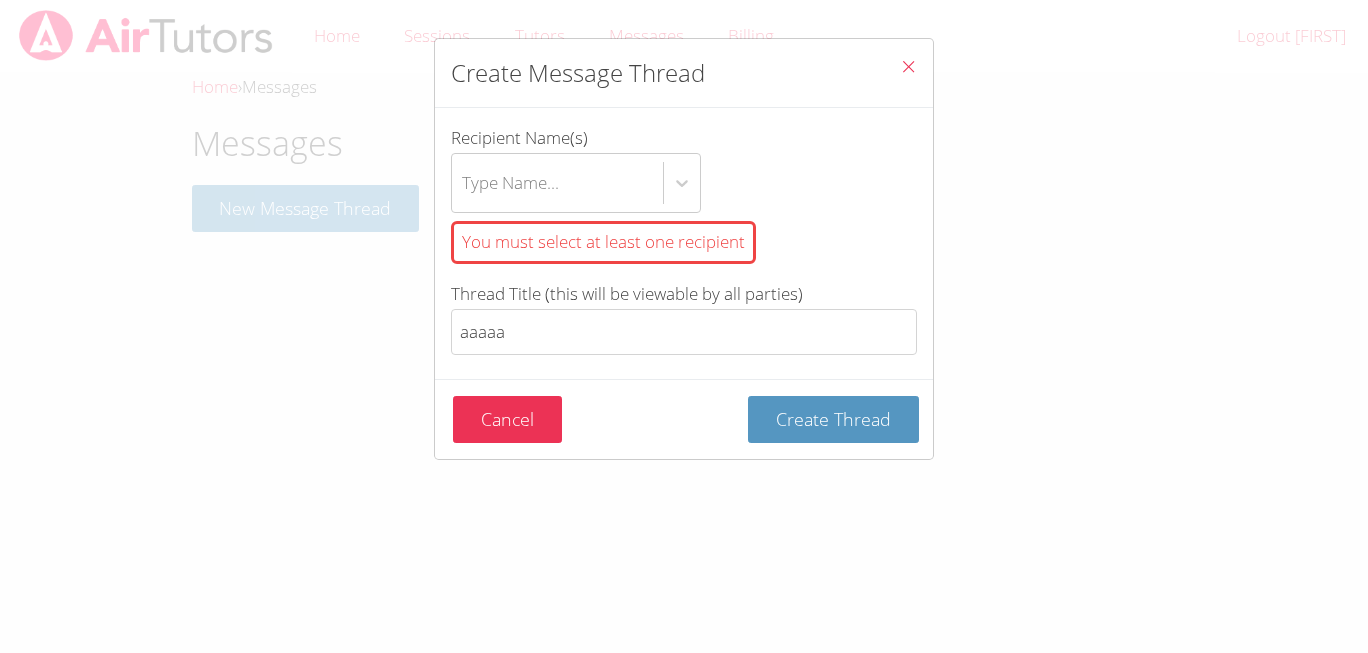 click at bounding box center [908, 69] 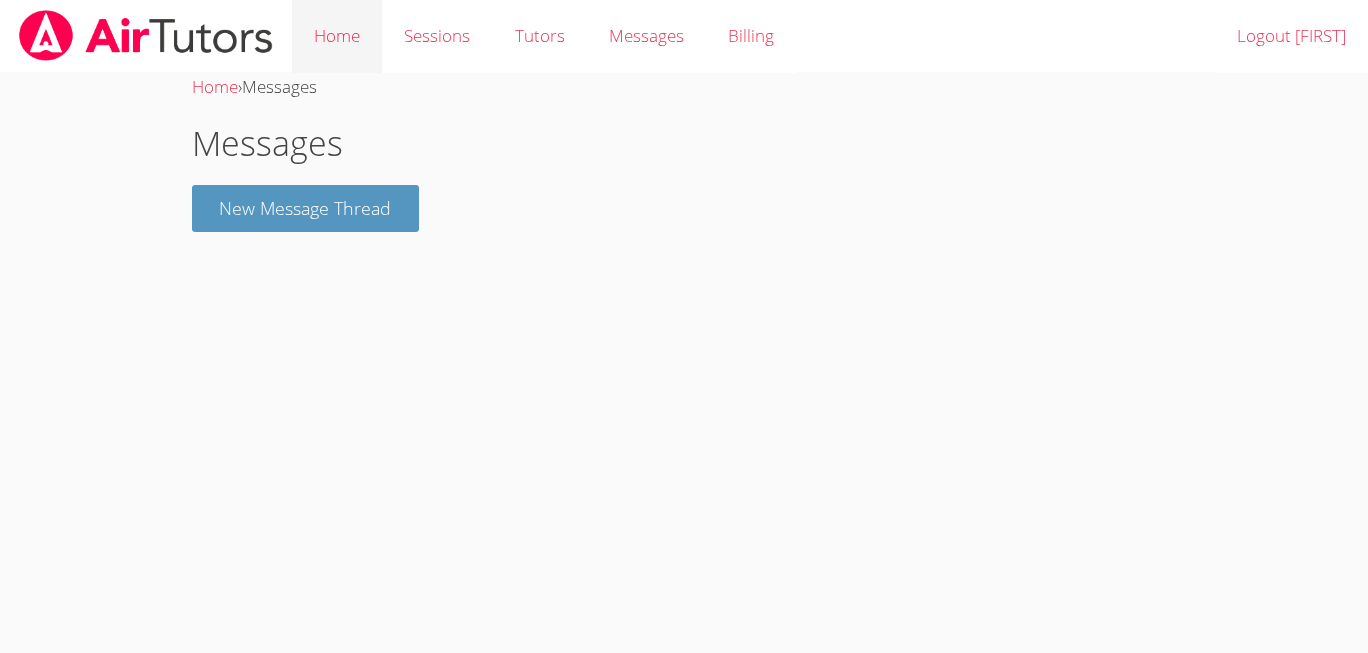 click on "Home" at bounding box center [337, 36] 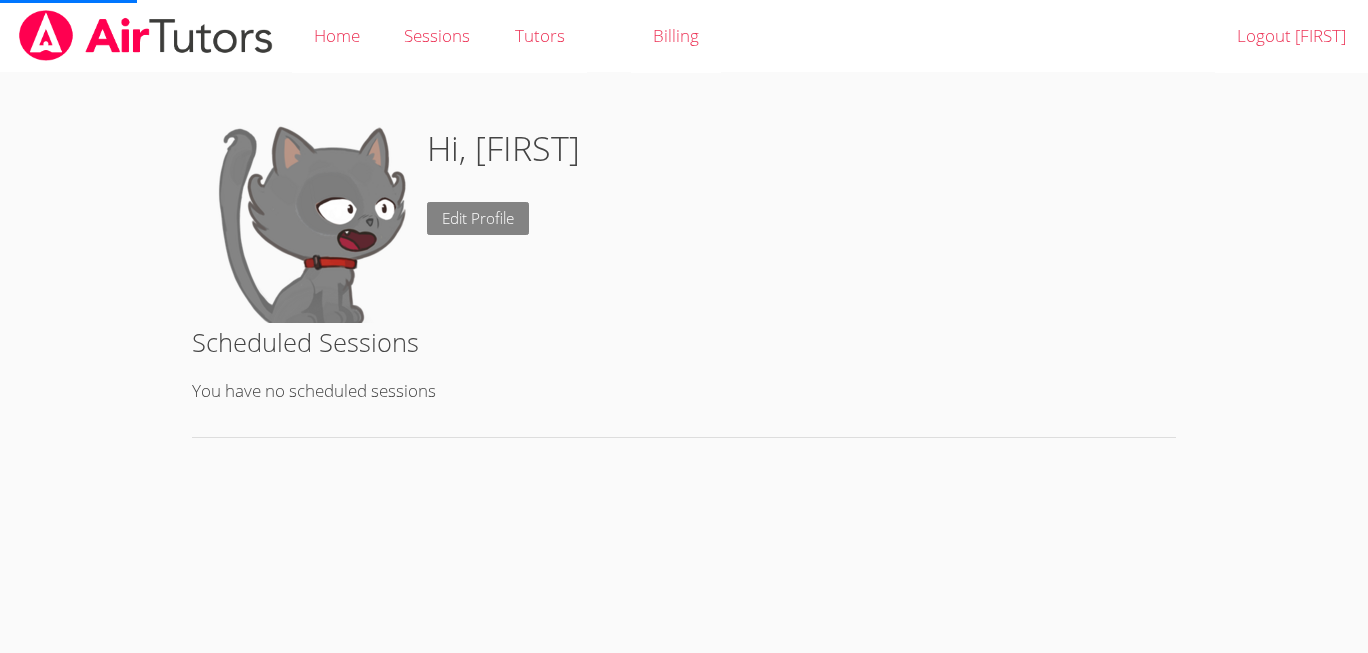 click on "Edit Profile" at bounding box center [478, 218] 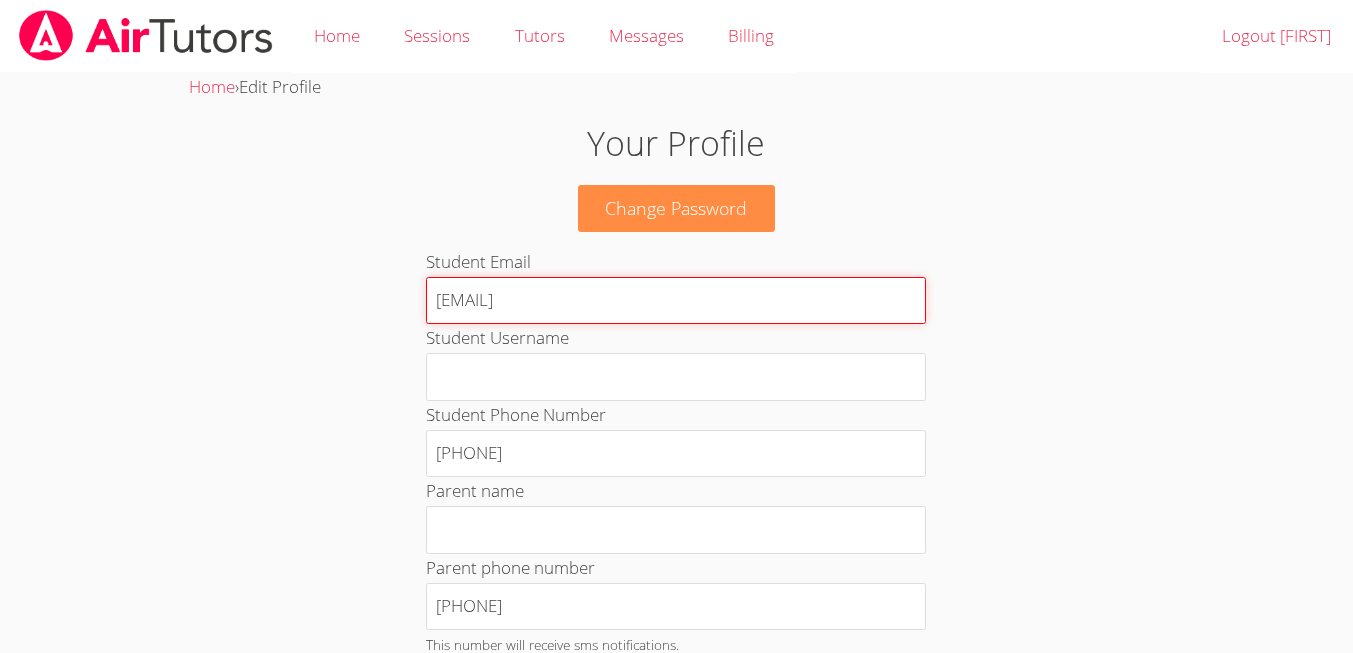 drag, startPoint x: 623, startPoint y: 311, endPoint x: 313, endPoint y: 281, distance: 311.44824 